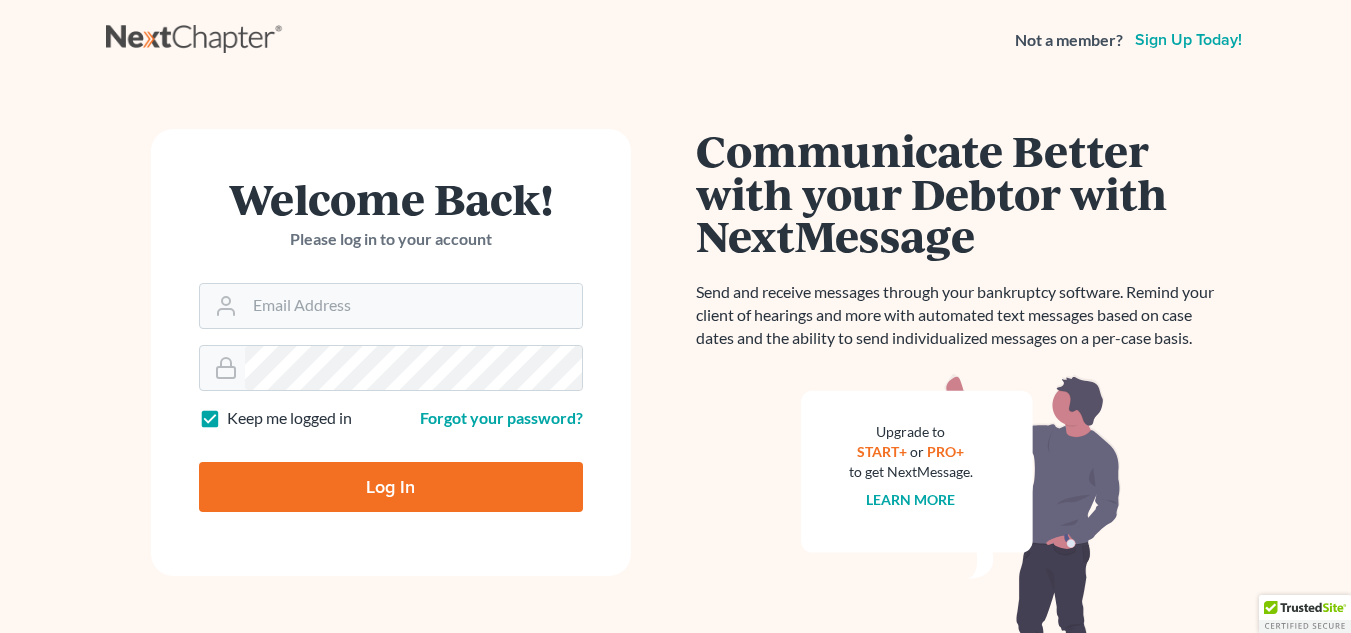 scroll, scrollTop: 0, scrollLeft: 0, axis: both 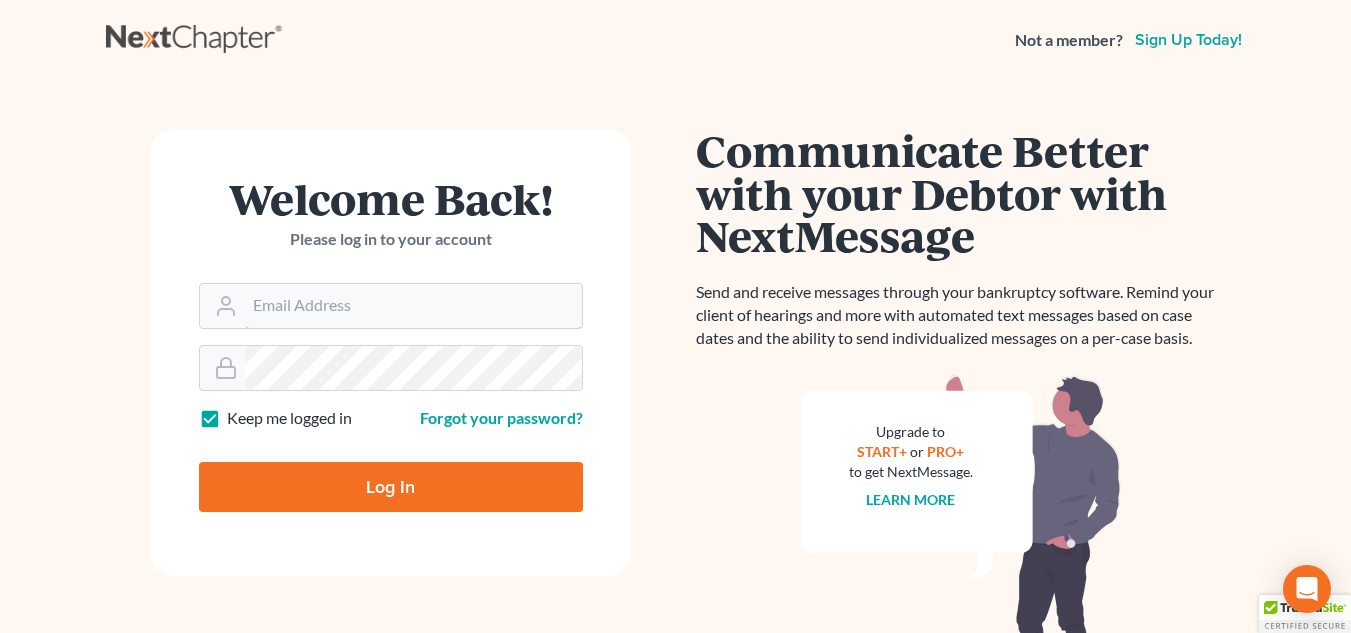 type on "[USERNAME]@[example.com]" 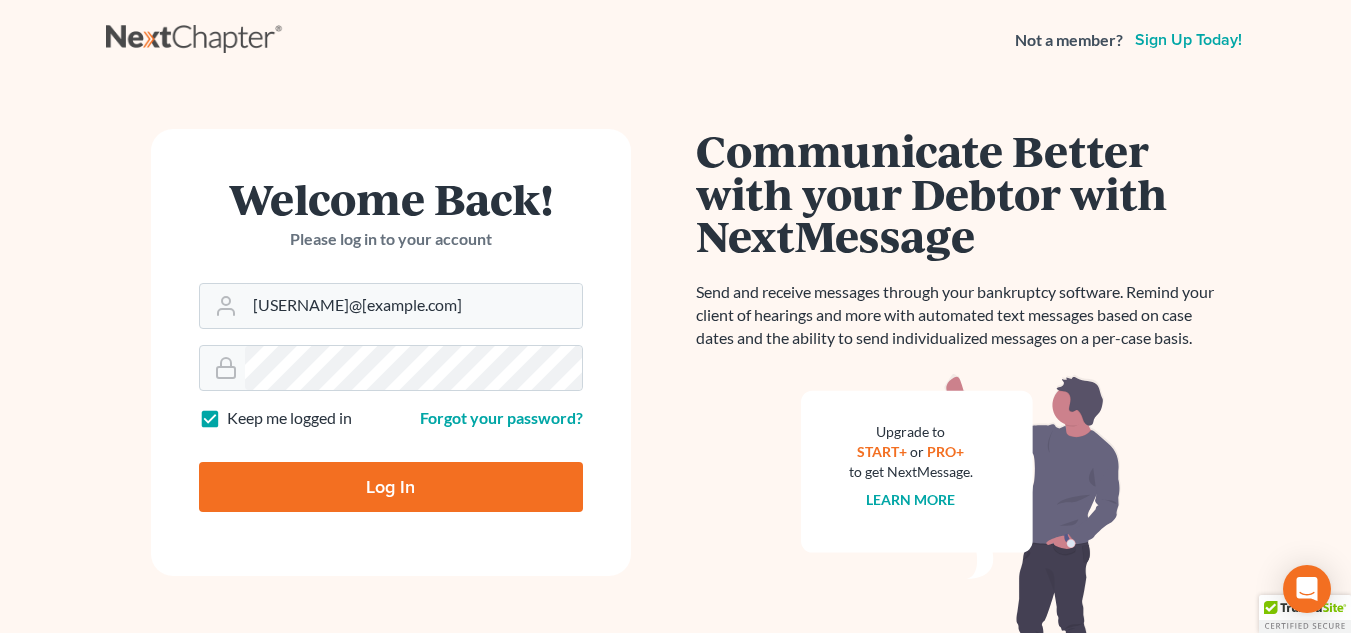 click on "Log In" at bounding box center (391, 487) 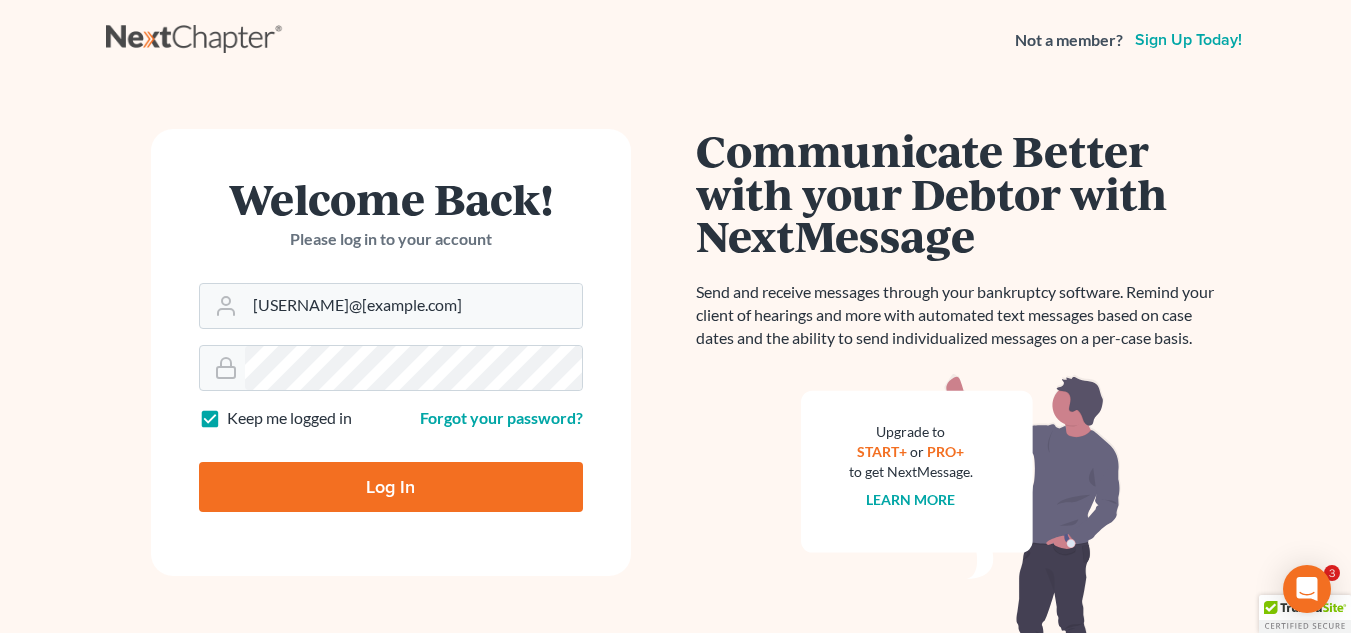 type on "Thinking..." 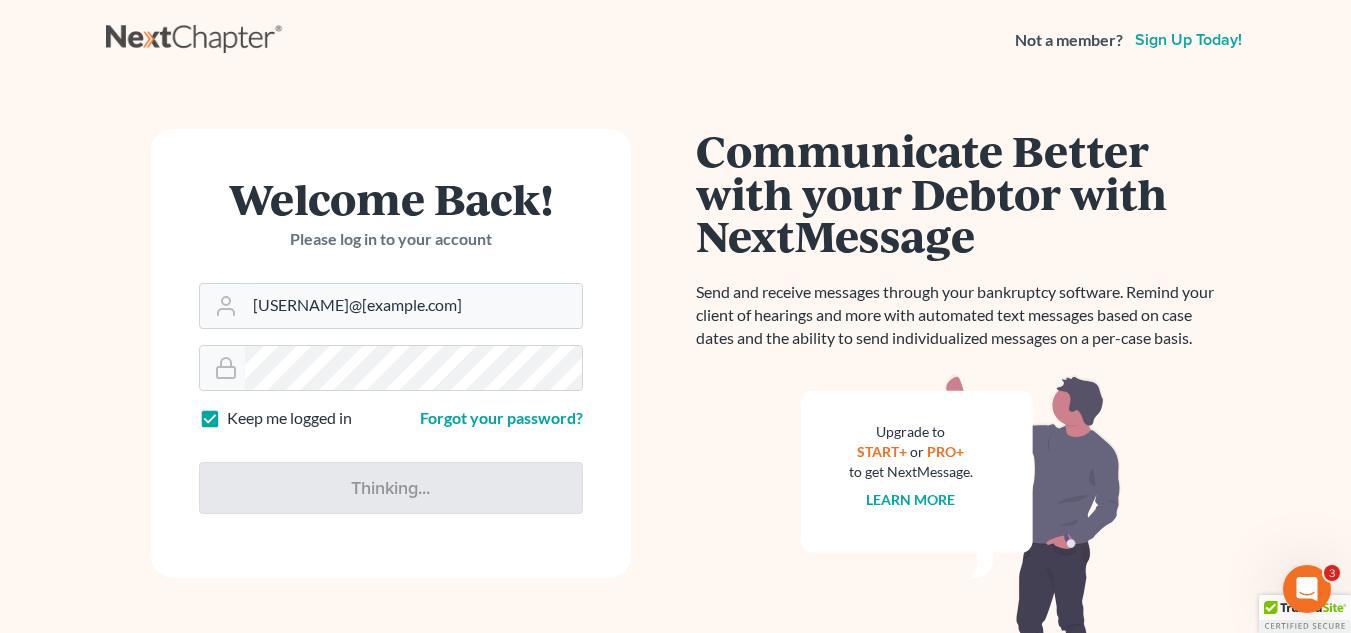 scroll, scrollTop: 0, scrollLeft: 0, axis: both 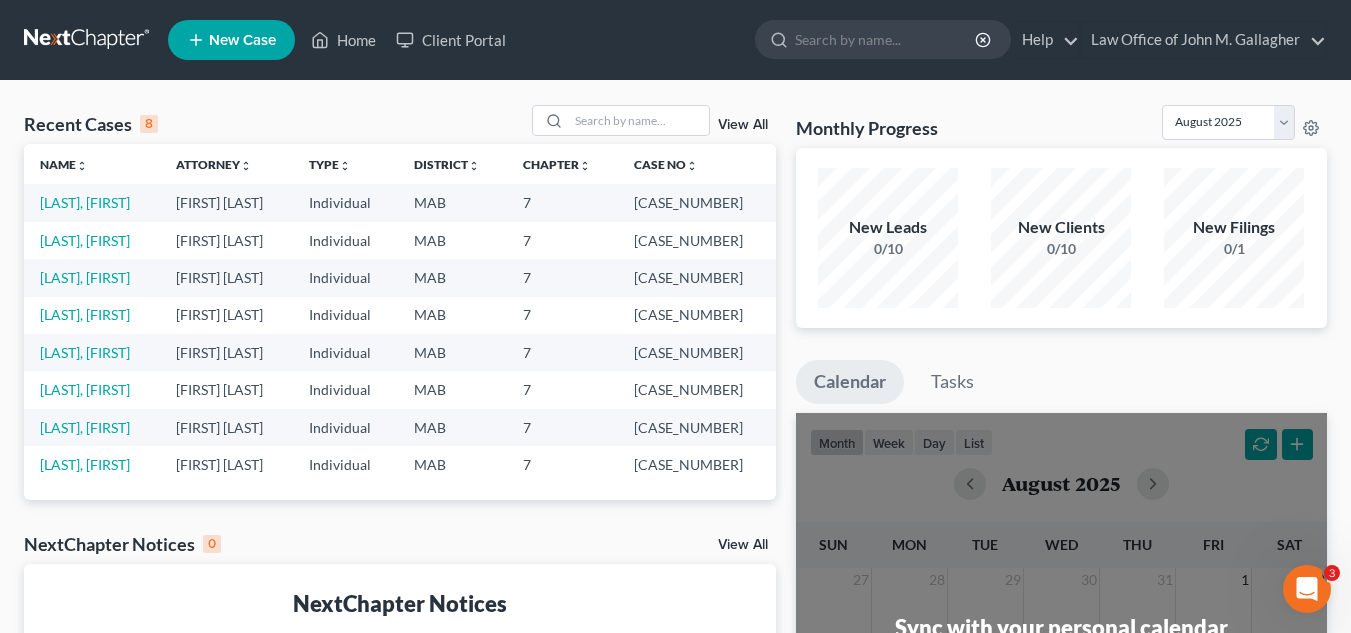 click on "New Case" at bounding box center (242, 40) 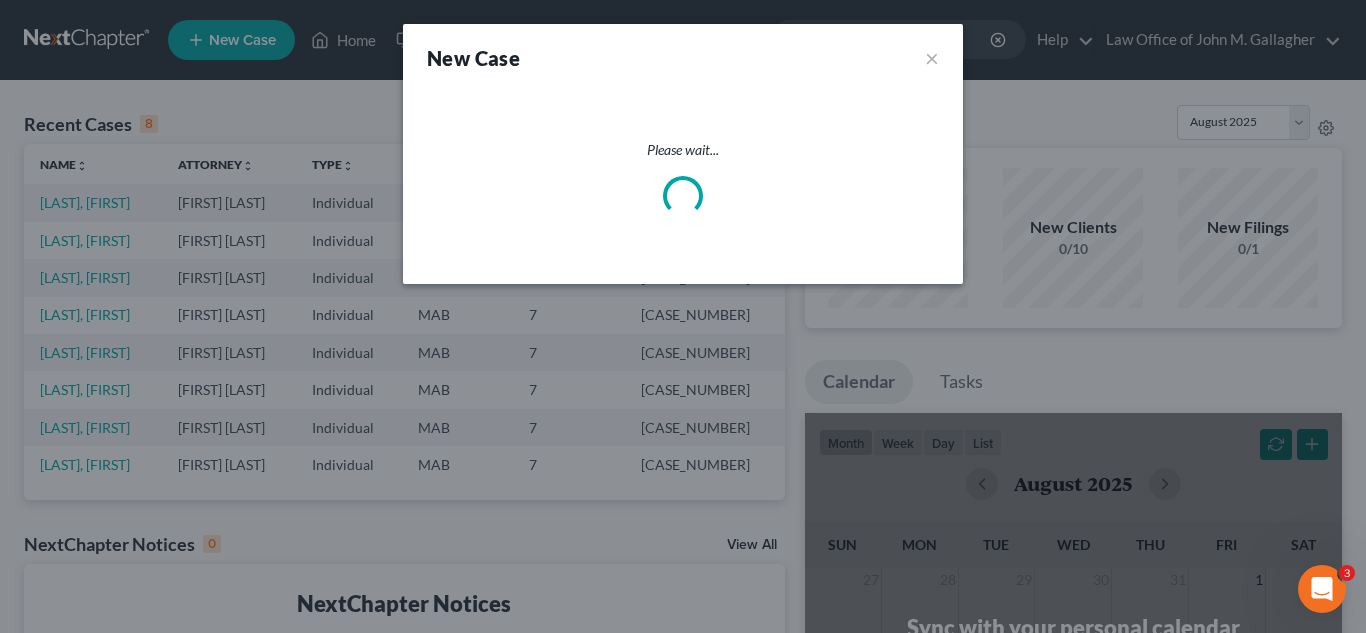 select on "39" 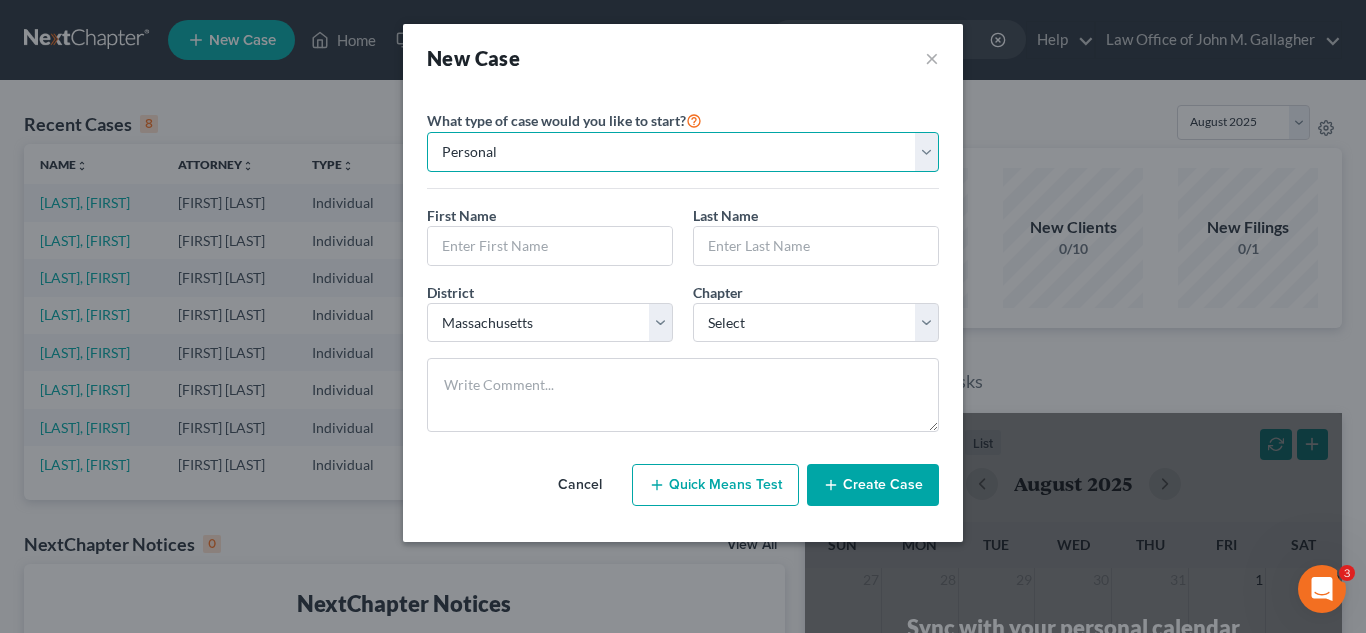 click on "Personal Business" at bounding box center (683, 152) 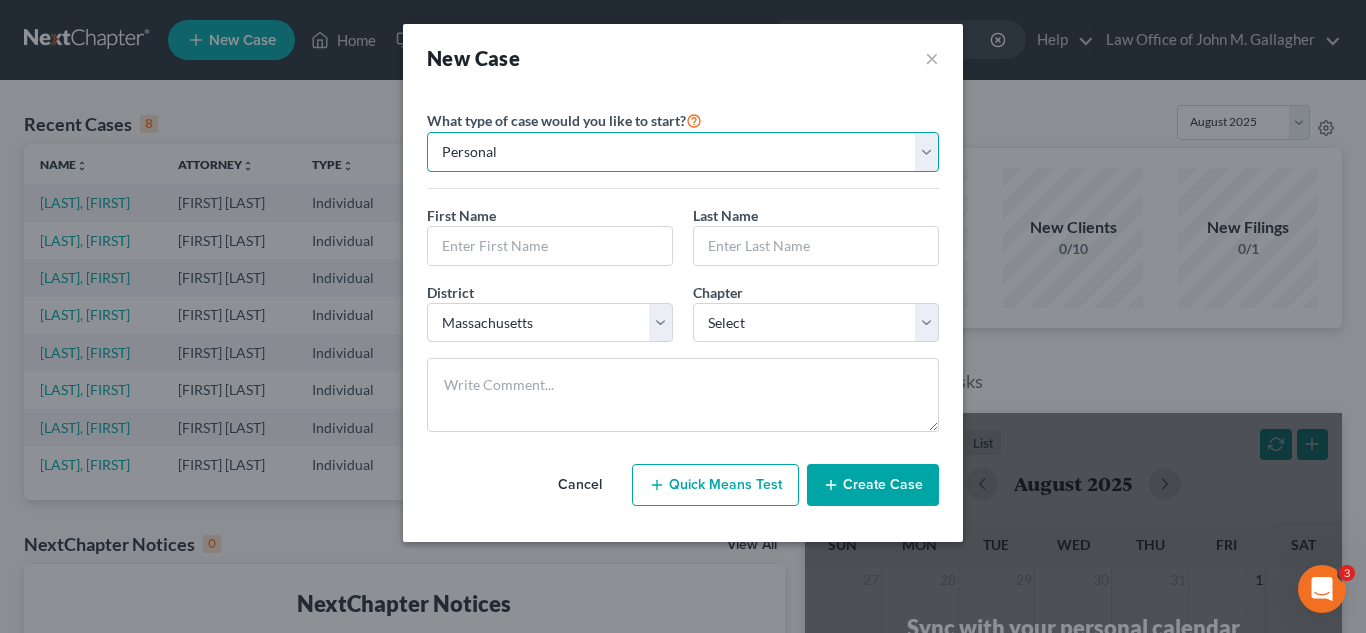 click on "Personal Business" at bounding box center [683, 152] 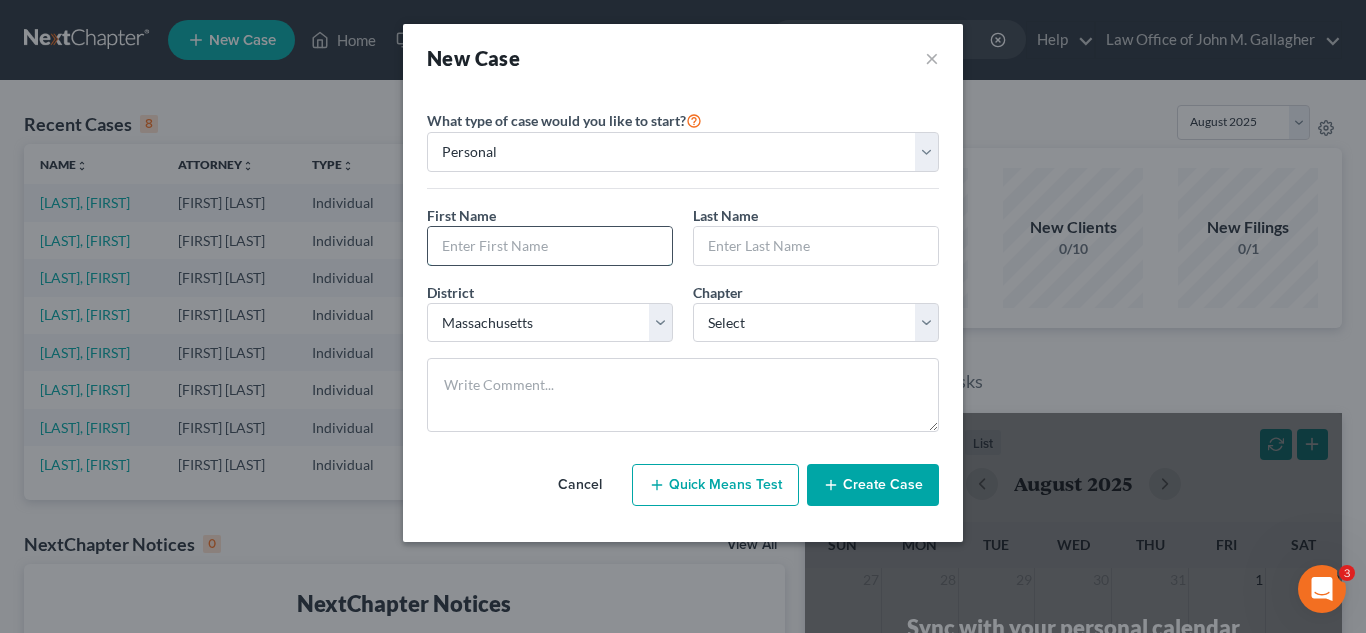 click at bounding box center [550, 246] 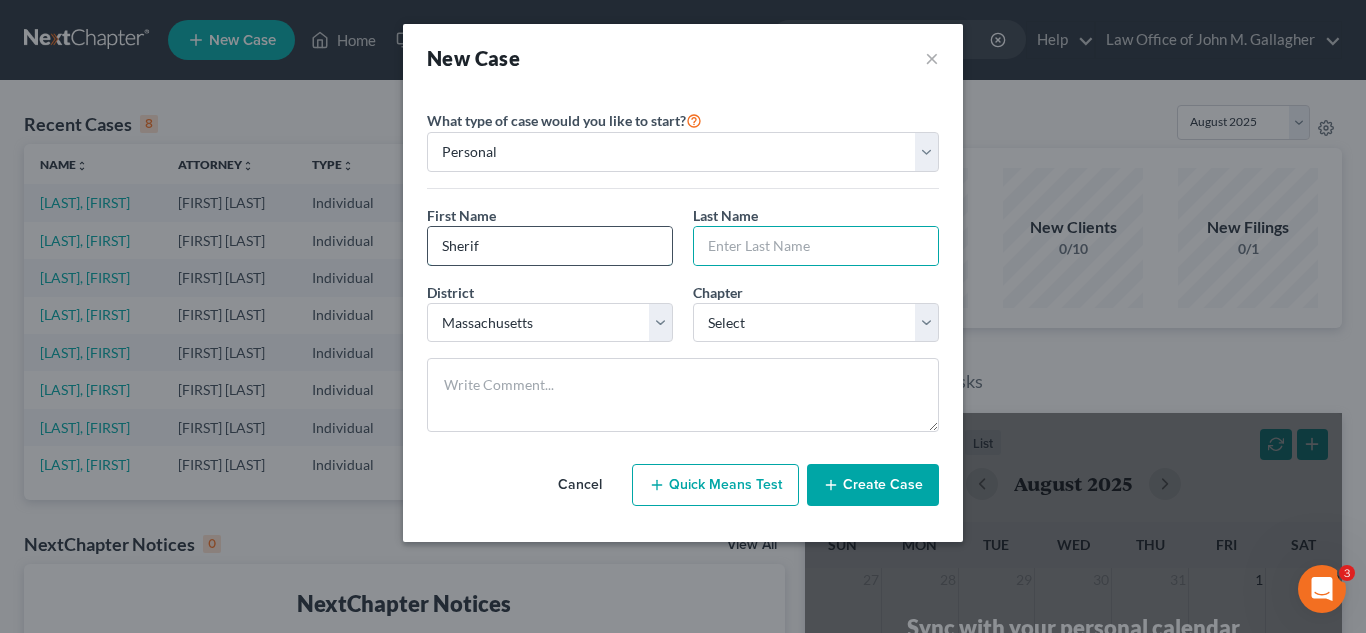click on "Sherif" at bounding box center (550, 246) 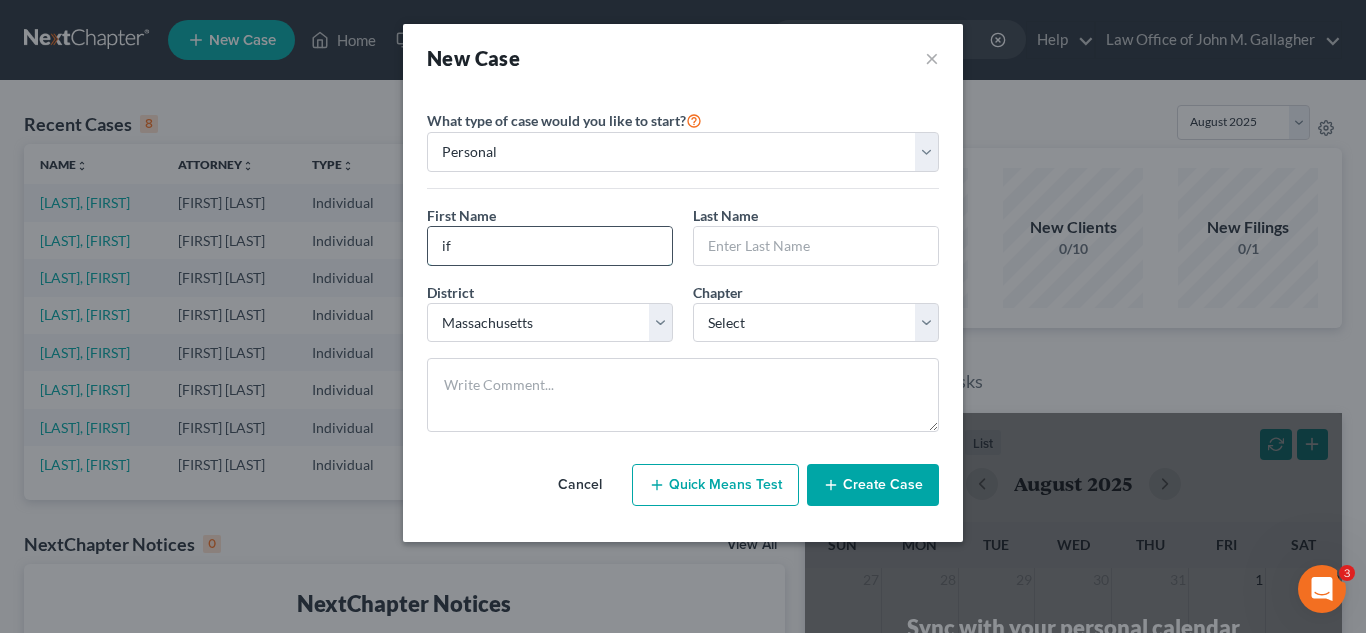 type on "f" 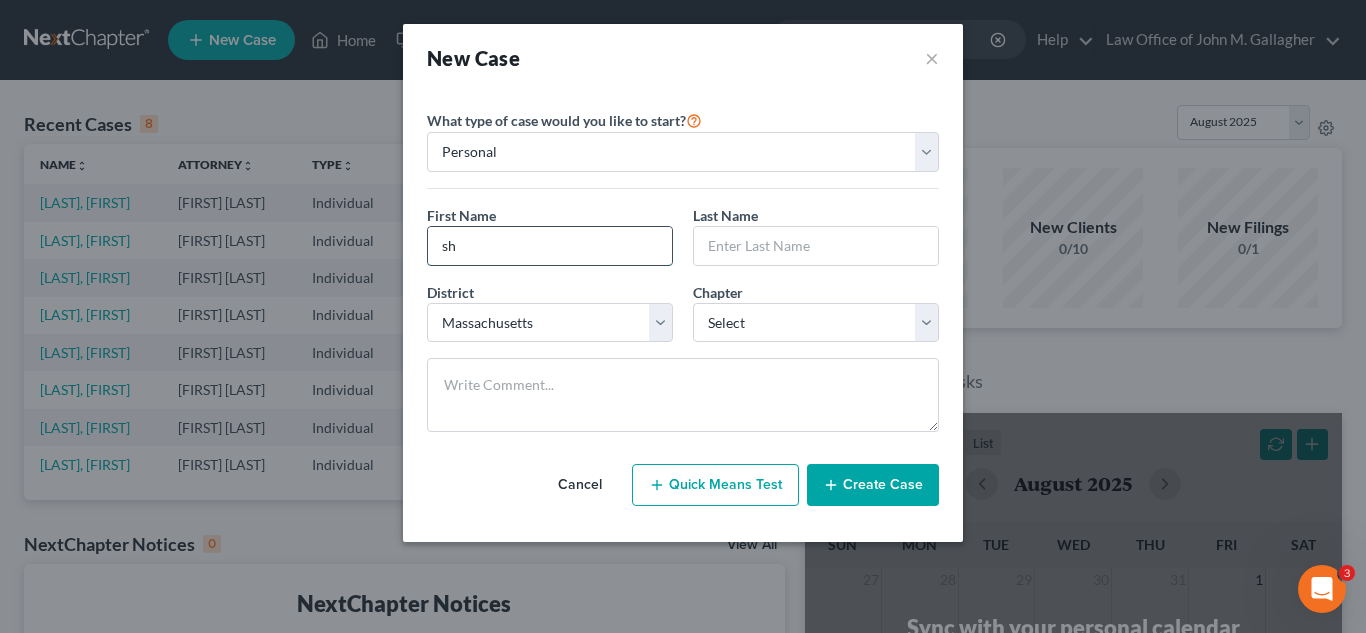type on "h" 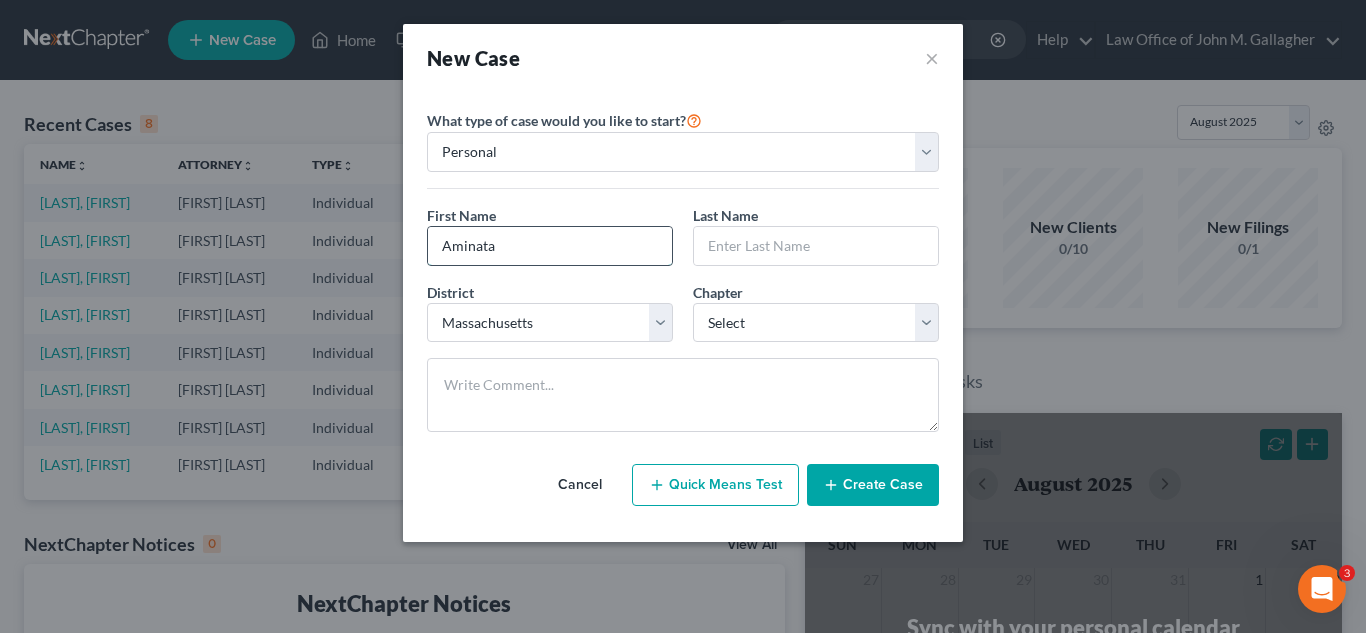 type on "Aminata" 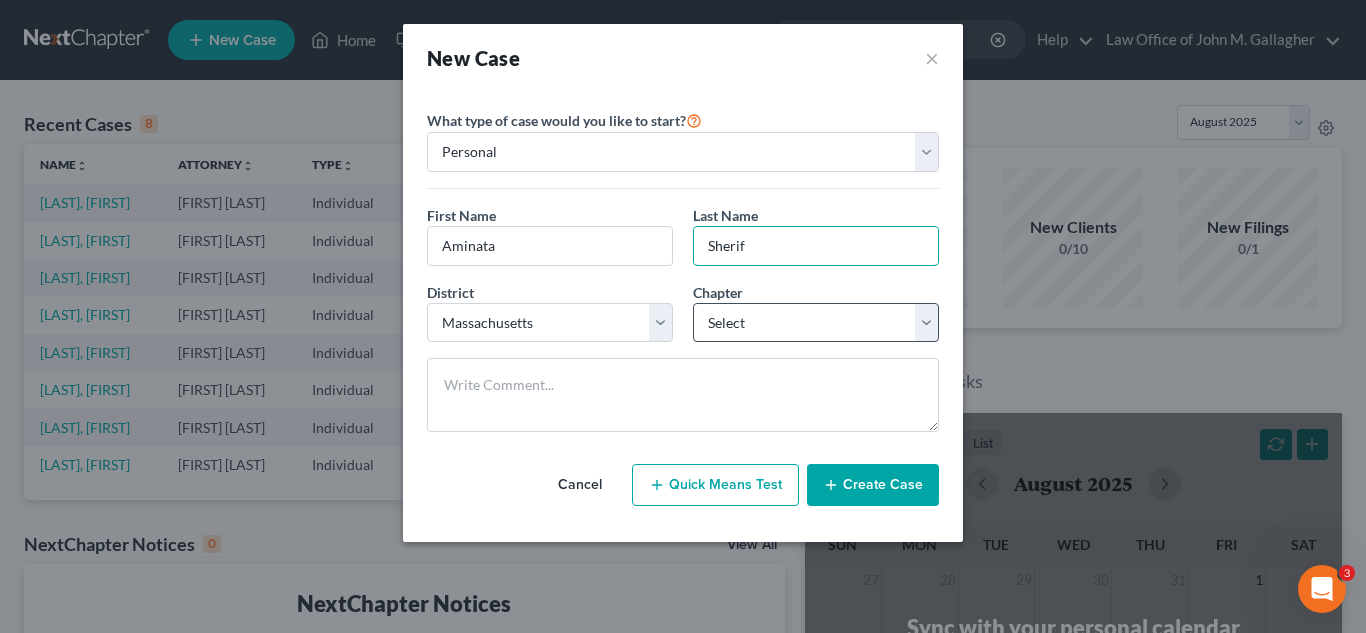 type on "Sherif" 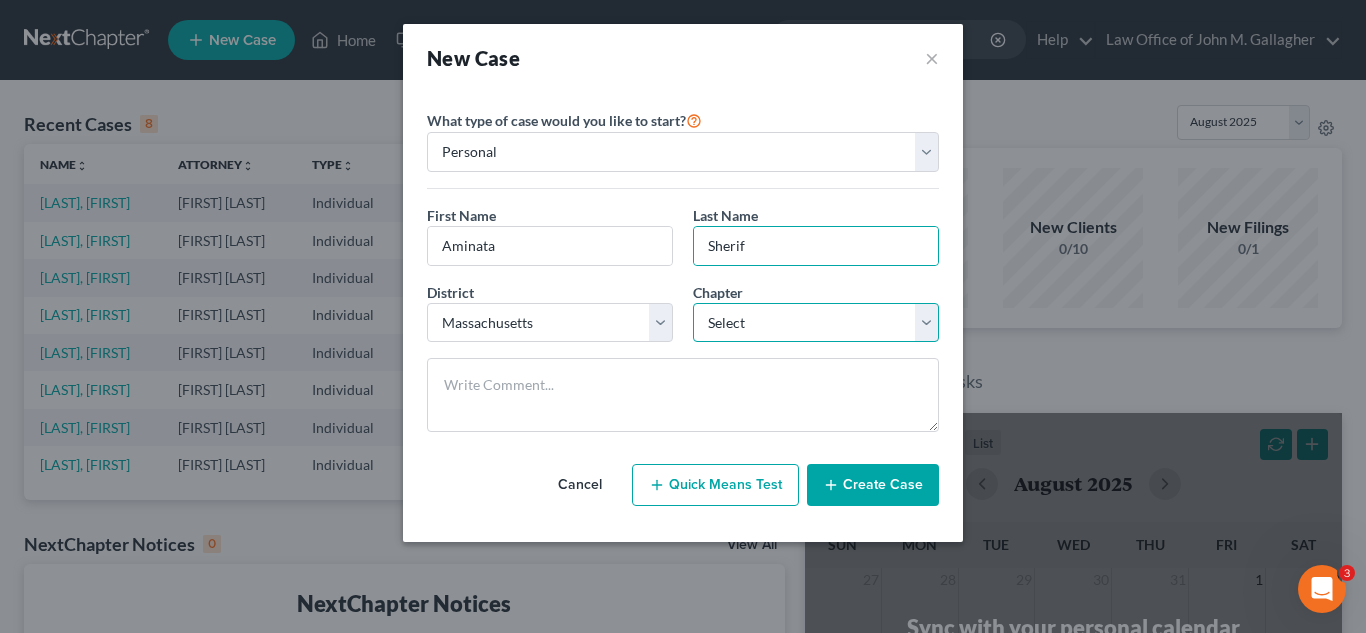 click on "Select 7 11 12 13" at bounding box center (816, 323) 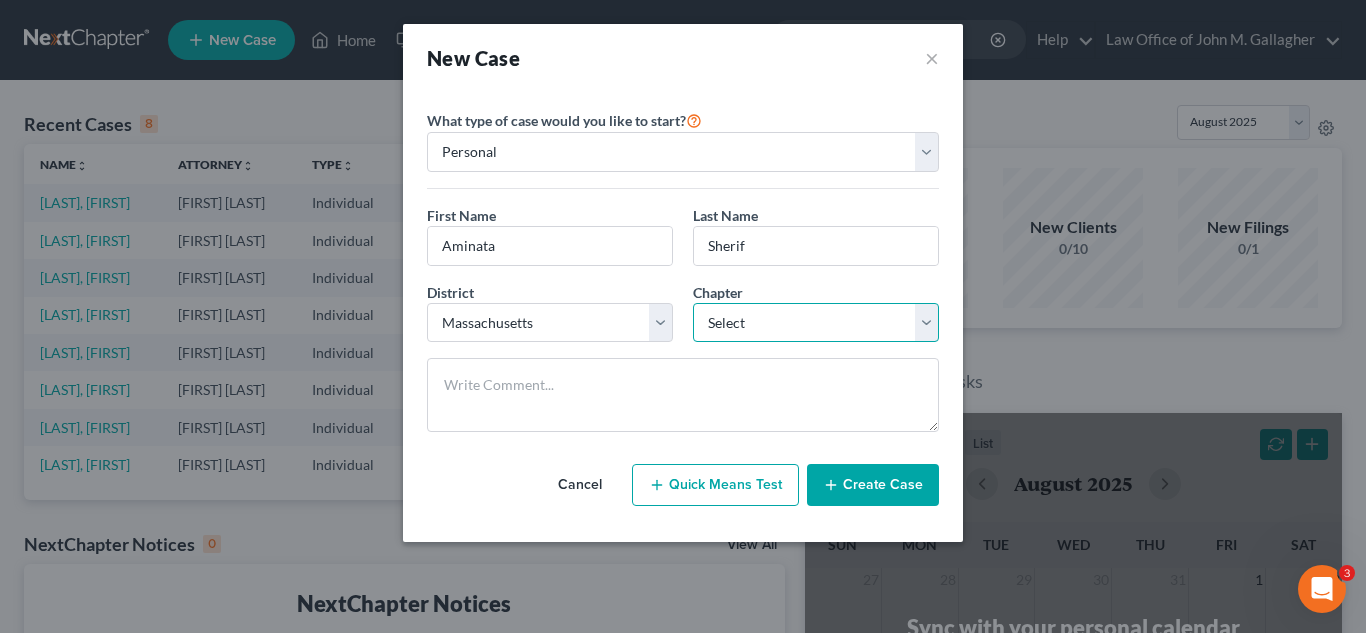 select on "0" 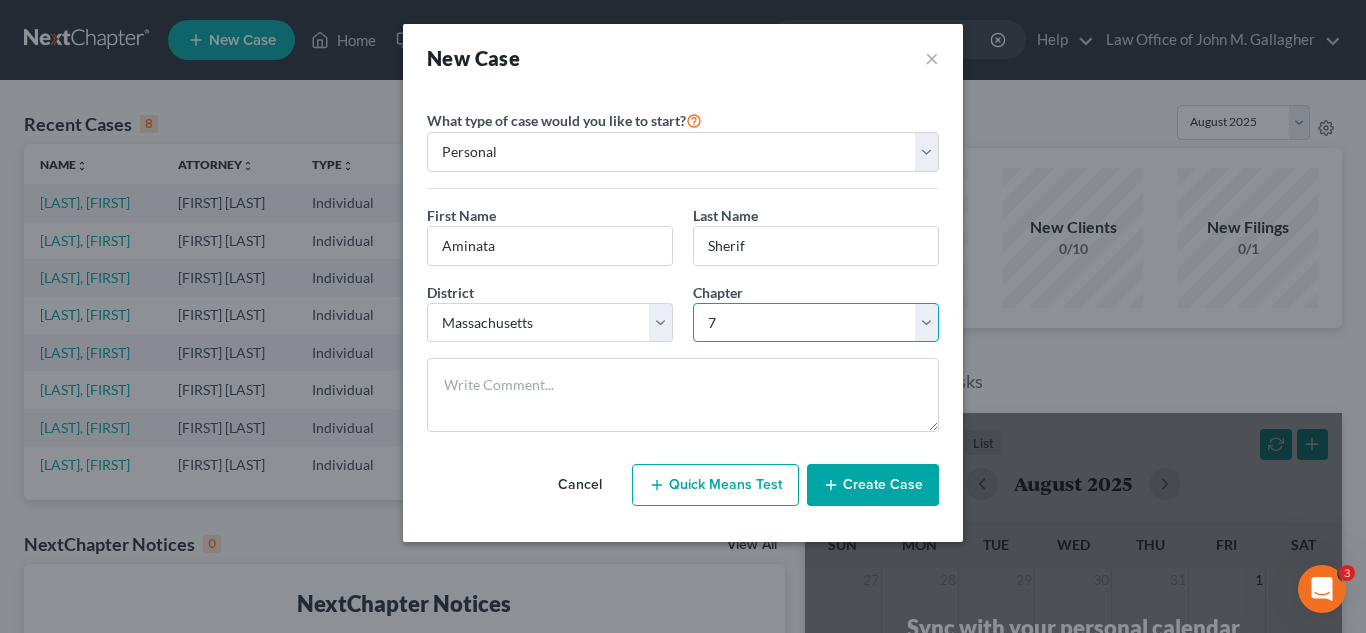 click on "Select 7 11 12 13" at bounding box center [816, 323] 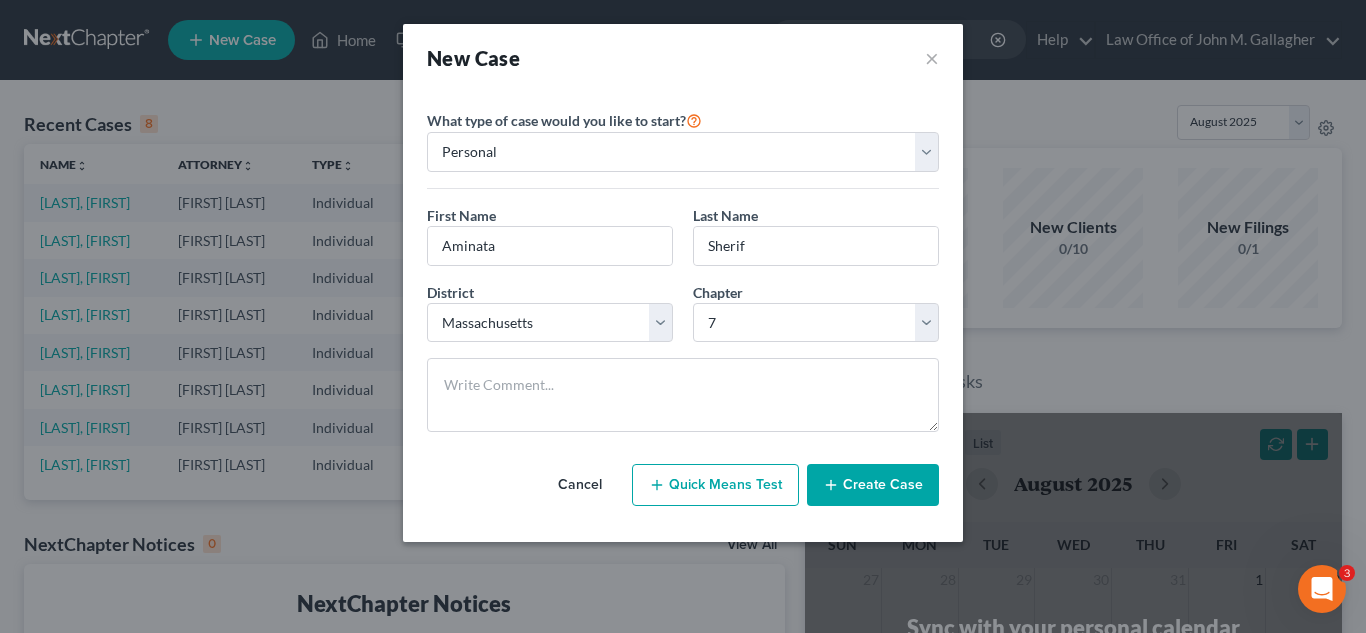 click on "Create Case" at bounding box center [873, 485] 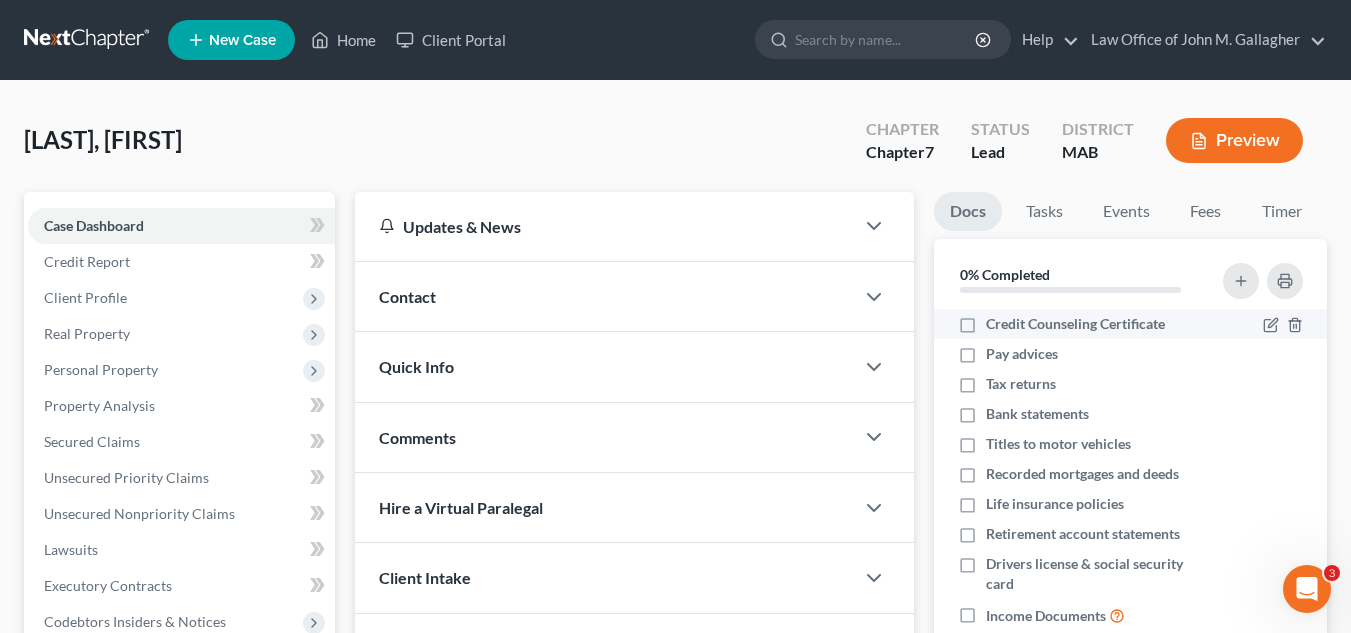 click on "Credit Counseling Certificate" at bounding box center [1075, 324] 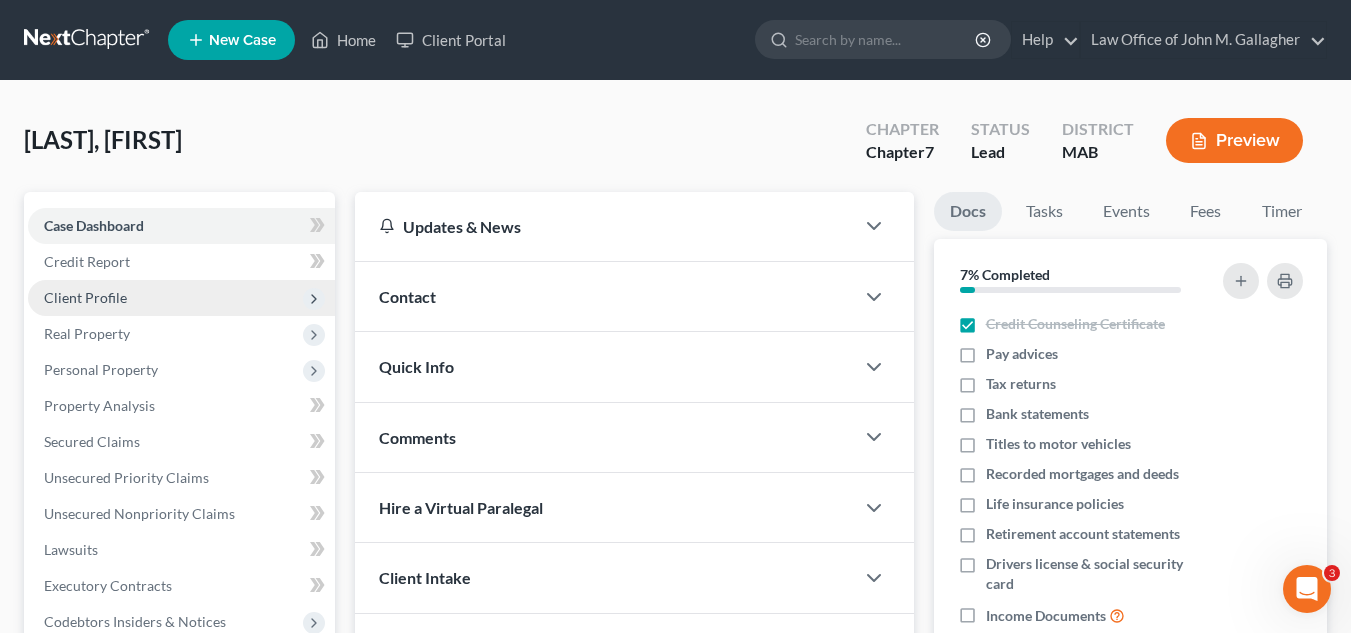 click on "Client Profile" at bounding box center [181, 298] 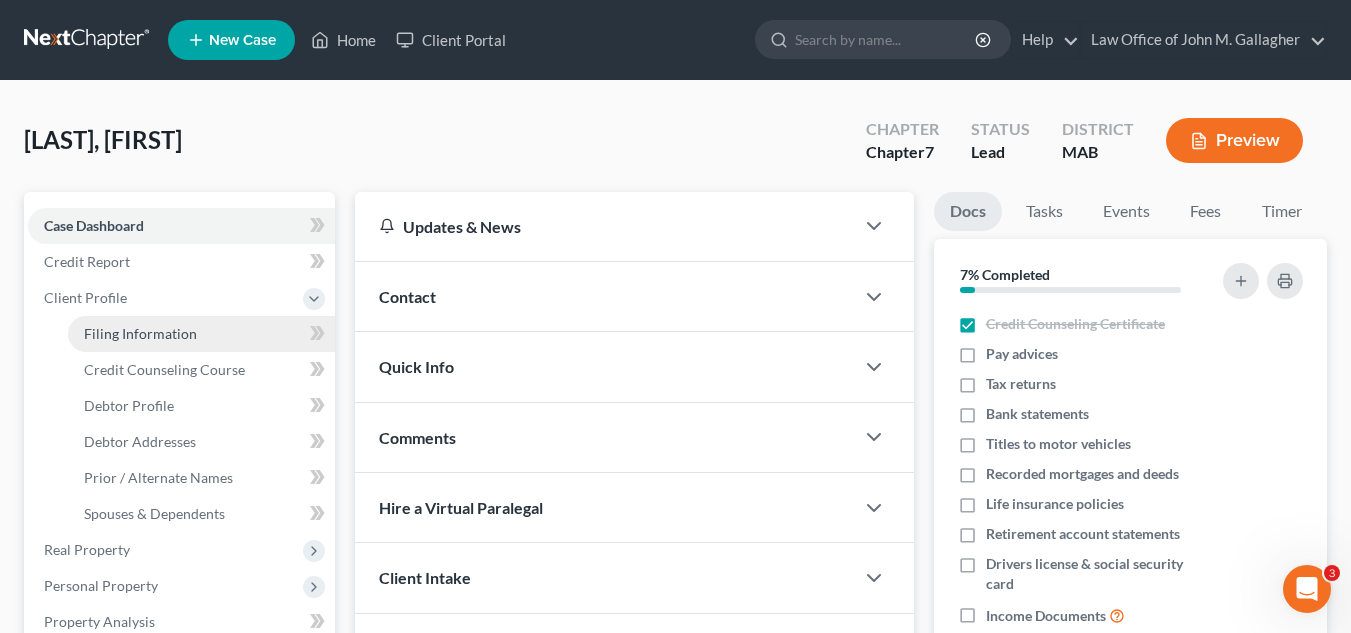 click on "Filing Information" at bounding box center [201, 334] 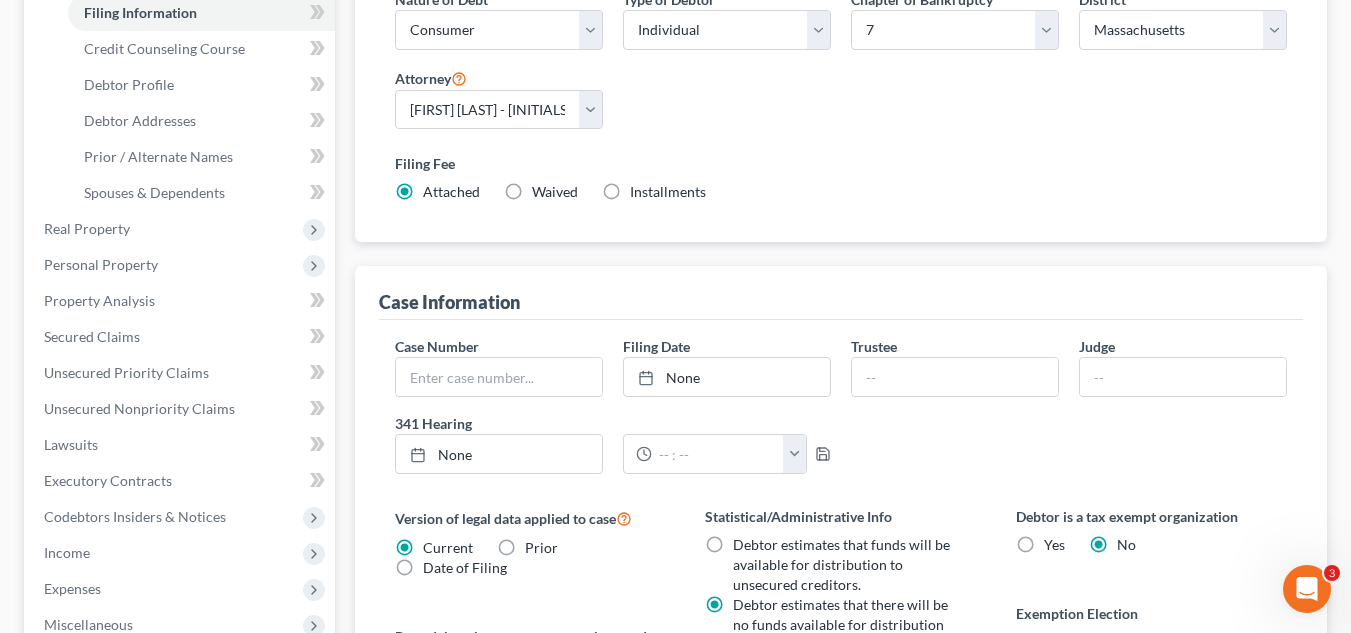 scroll, scrollTop: 316, scrollLeft: 0, axis: vertical 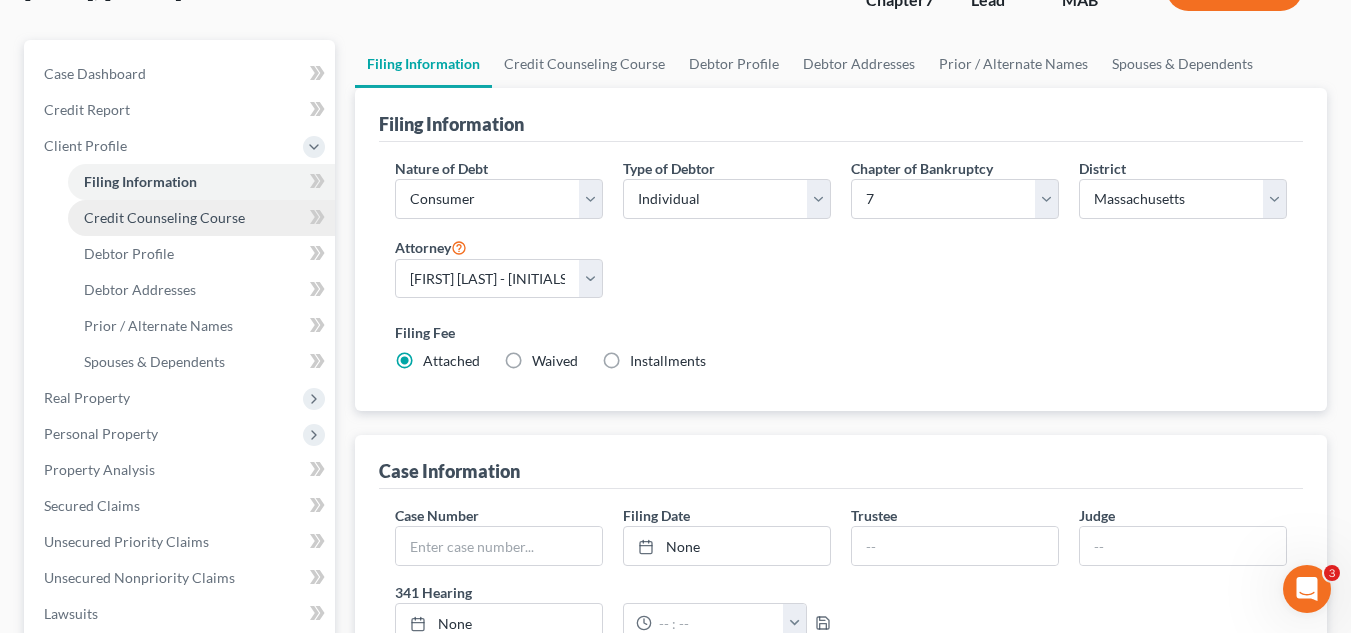 click on "Credit Counseling Course" at bounding box center (164, 217) 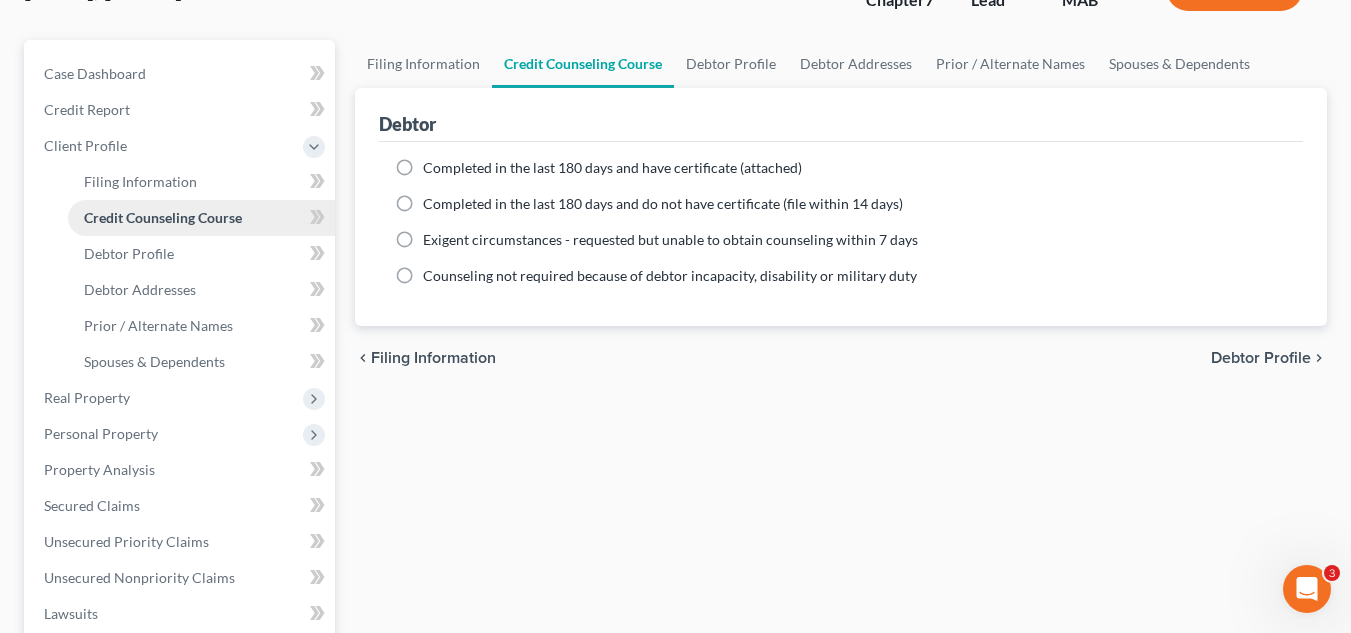 scroll, scrollTop: 0, scrollLeft: 0, axis: both 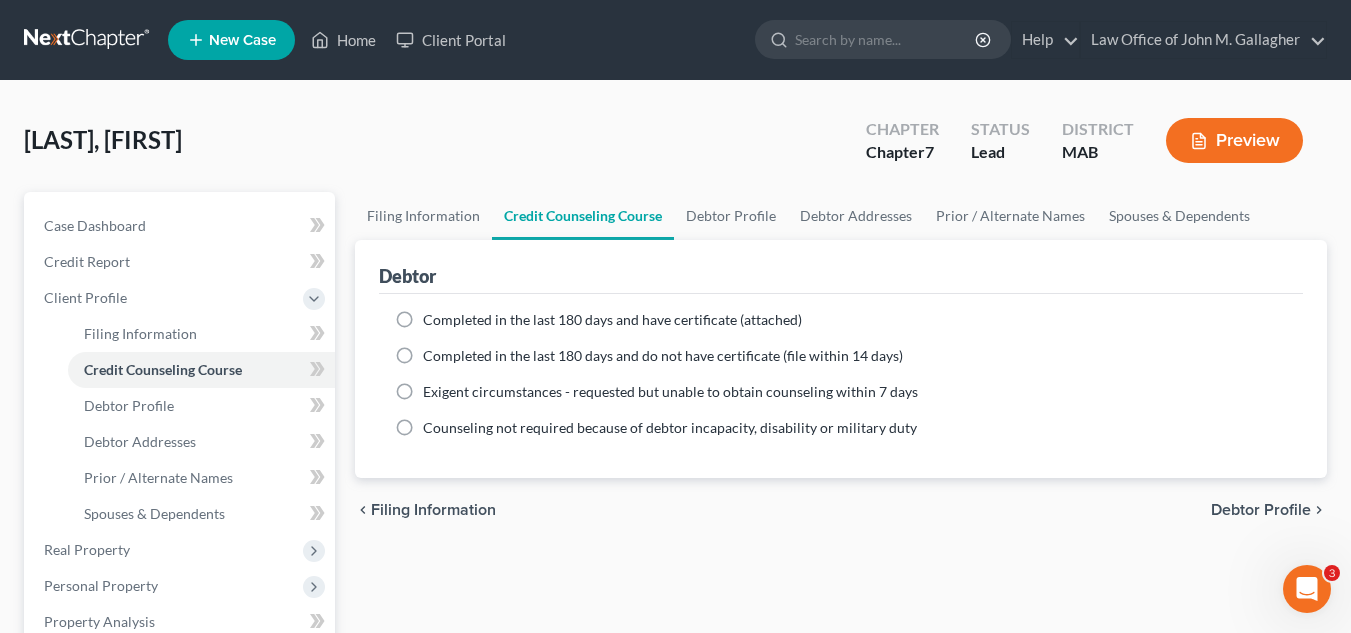 click on "Completed in the last 180 days and have certificate (attached)" at bounding box center (612, 320) 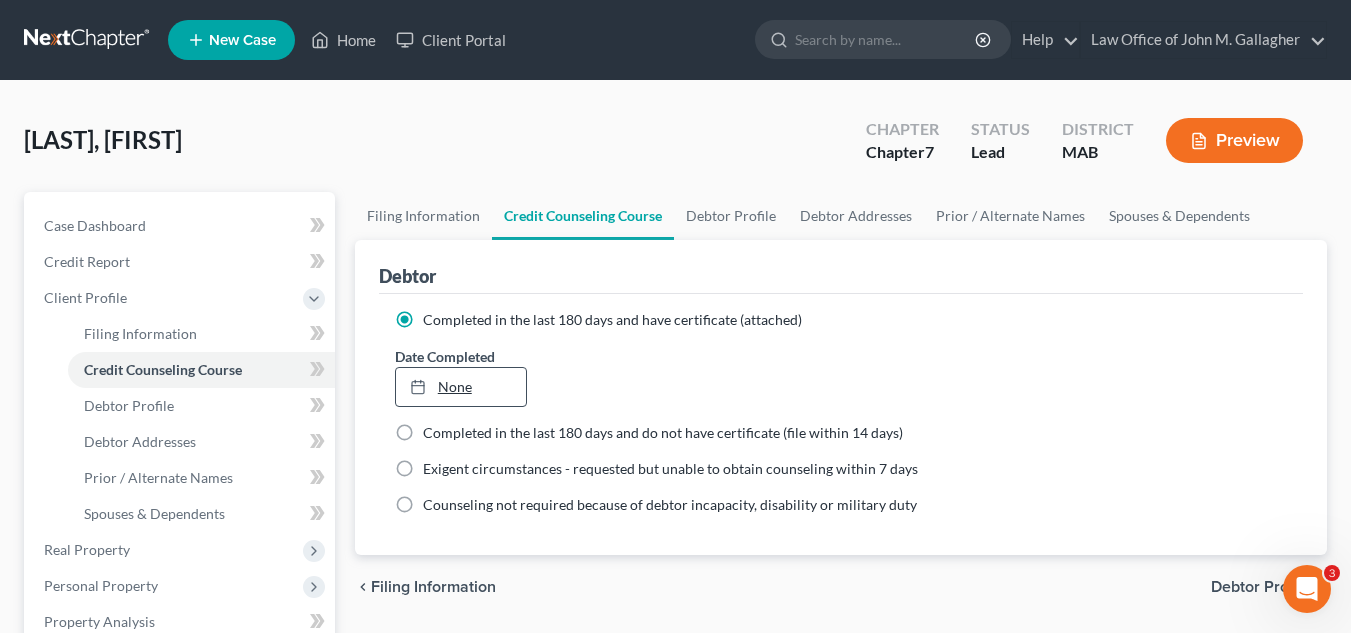 click on "None" at bounding box center (461, 387) 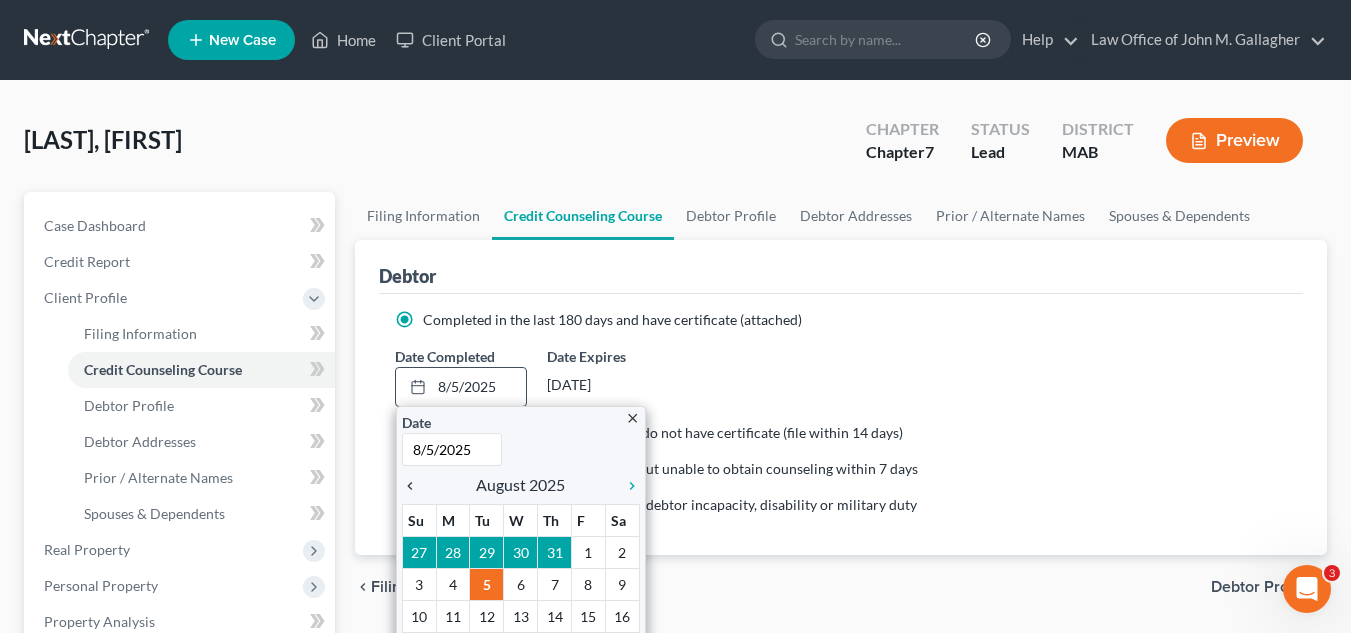 click on "chevron_left" at bounding box center [415, 486] 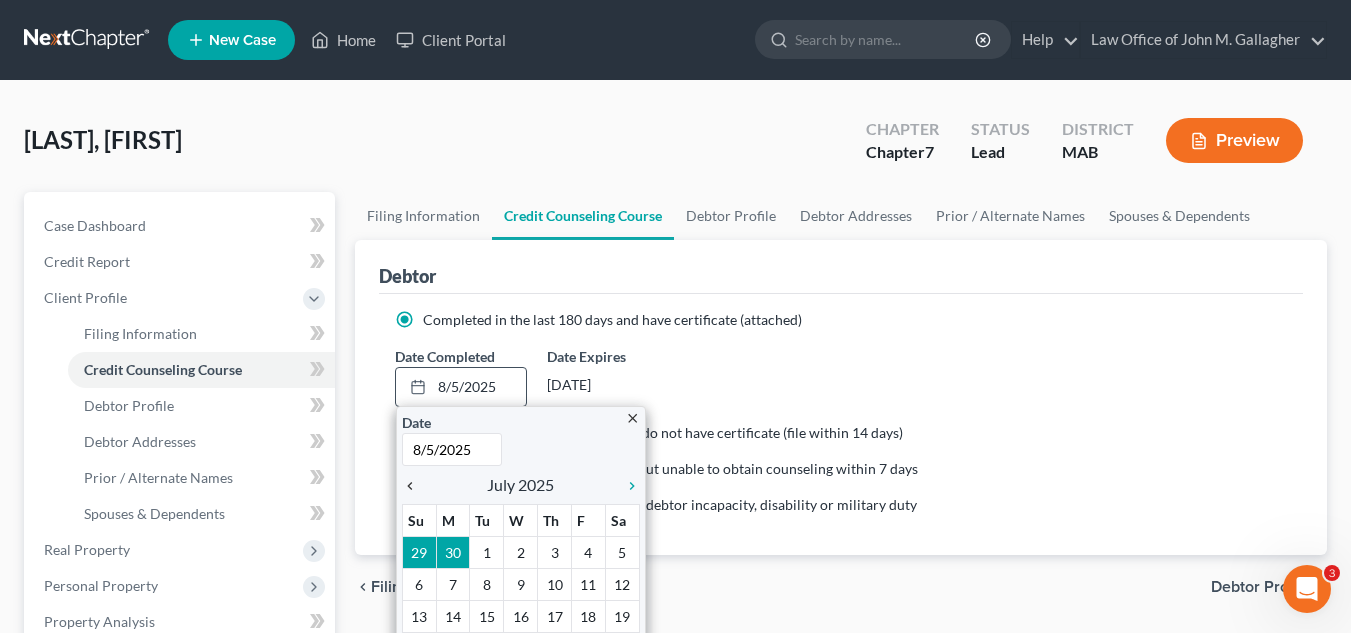 click on "chevron_left" at bounding box center (415, 486) 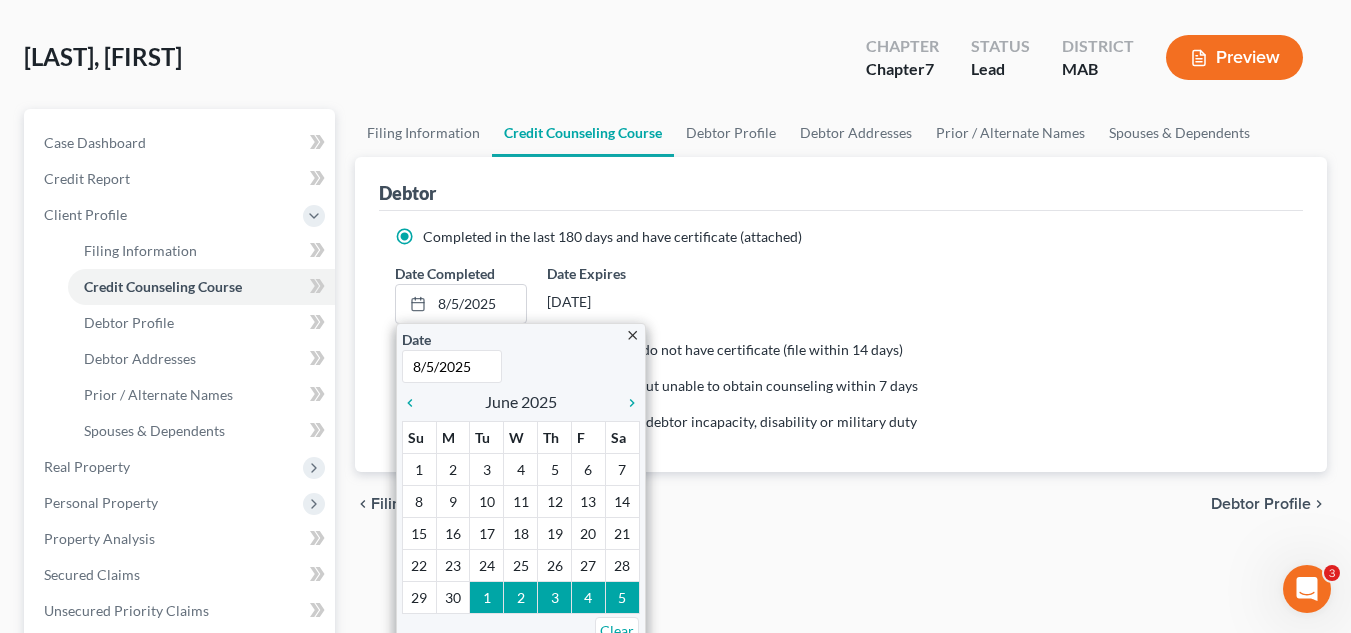 scroll, scrollTop: 88, scrollLeft: 0, axis: vertical 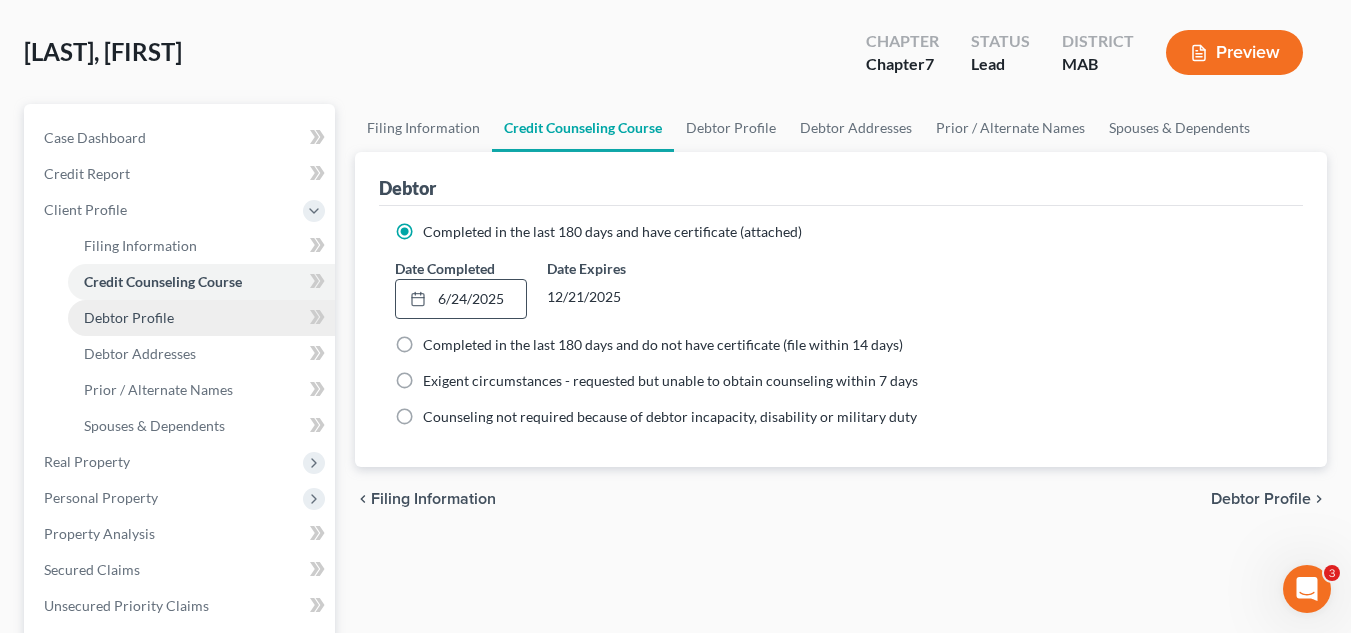 click on "Debtor Profile" at bounding box center (129, 317) 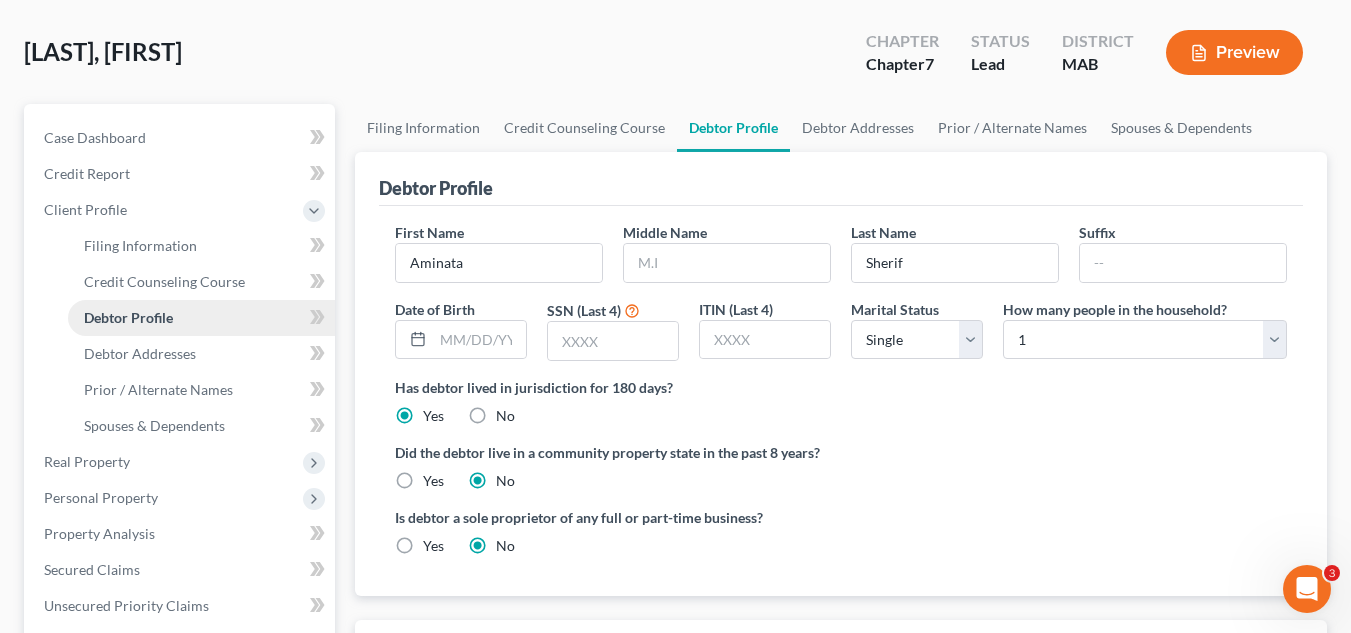 scroll, scrollTop: 0, scrollLeft: 0, axis: both 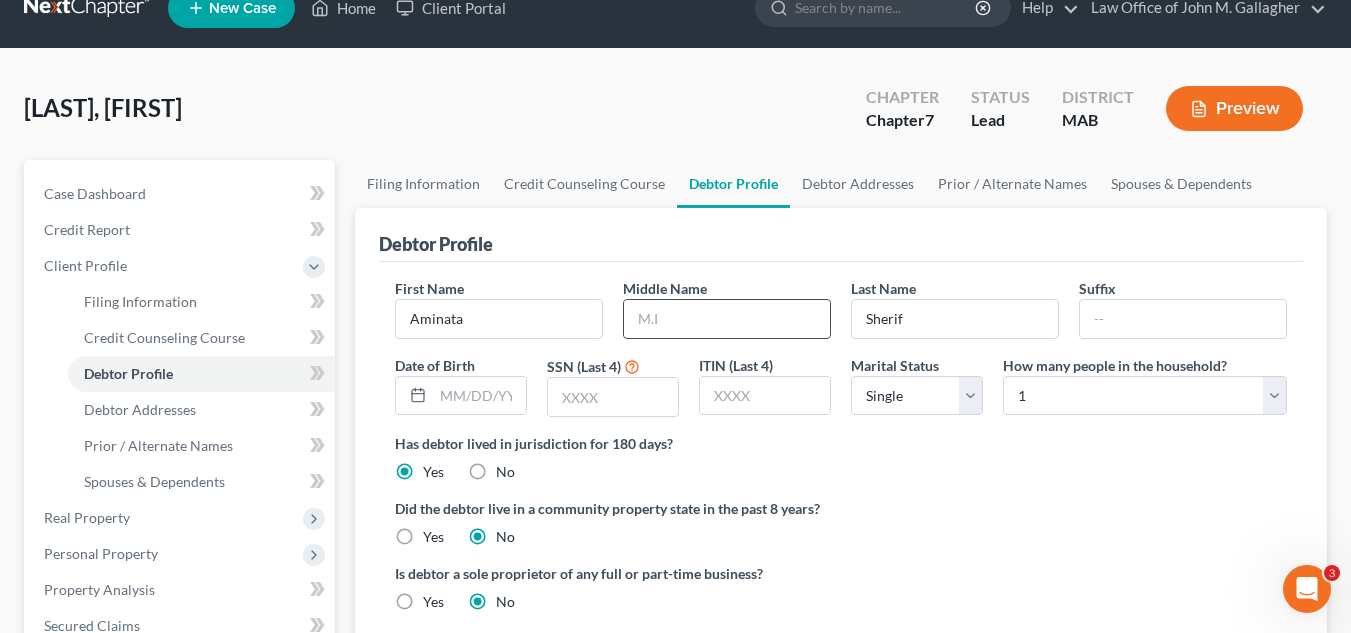 click at bounding box center [727, 319] 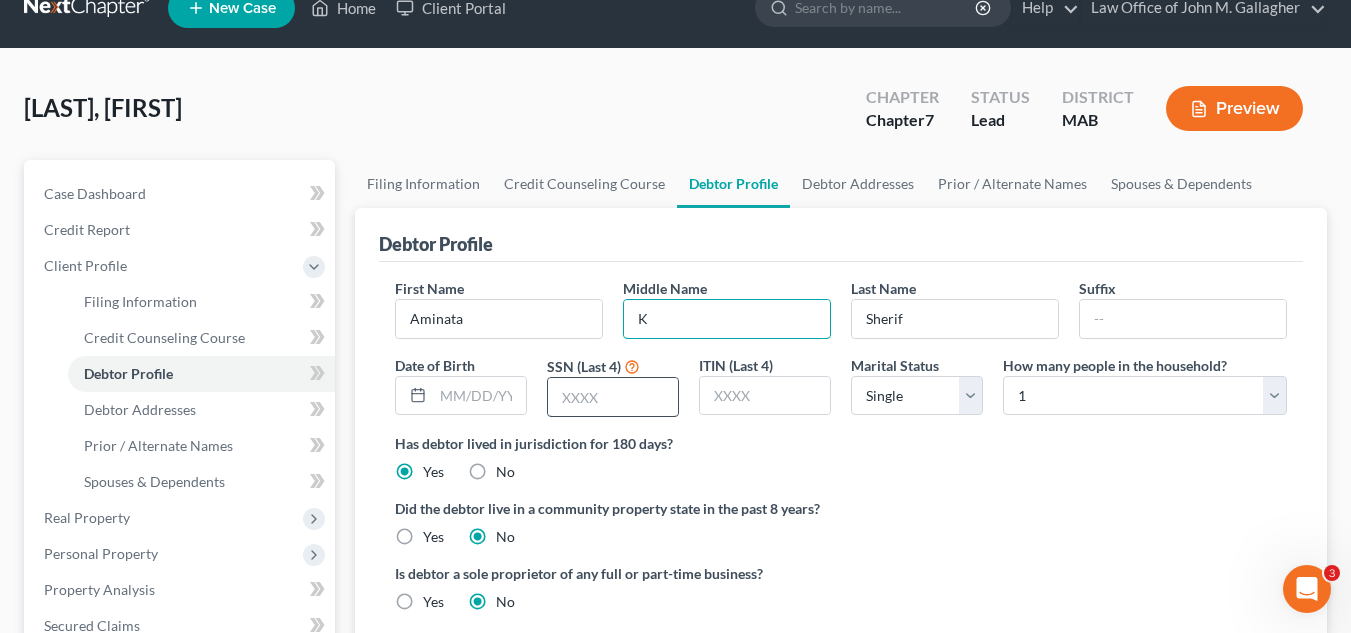 type on "K" 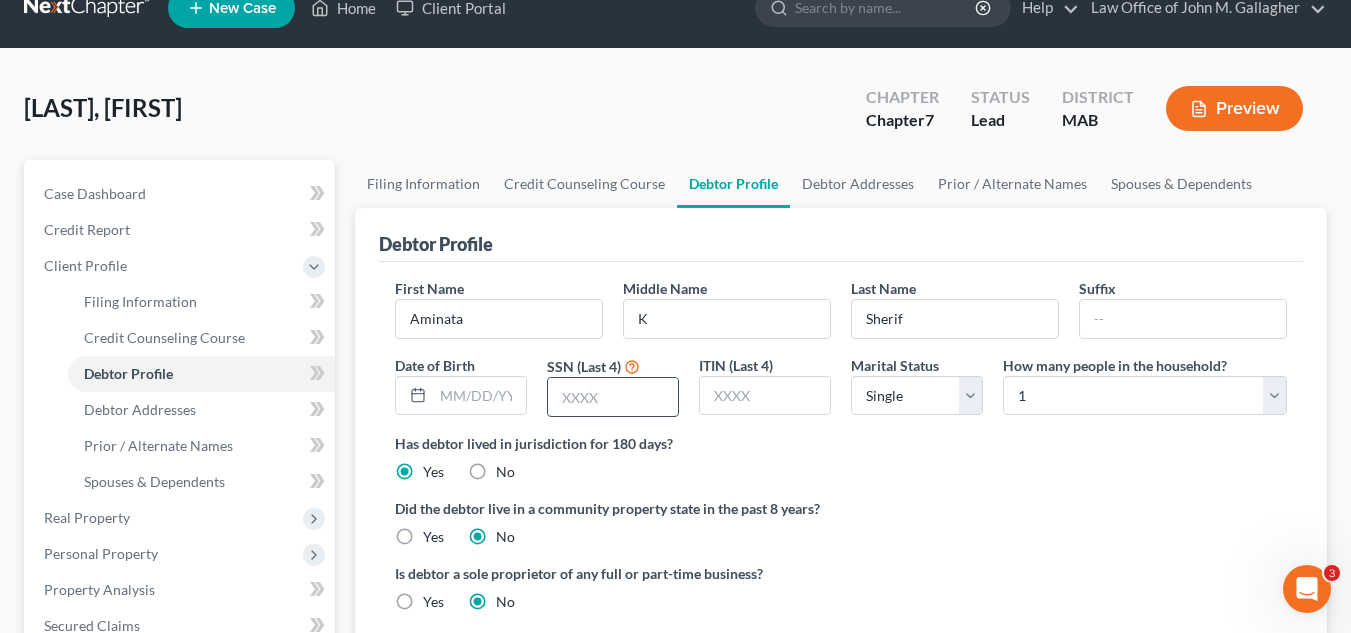 click at bounding box center (613, 397) 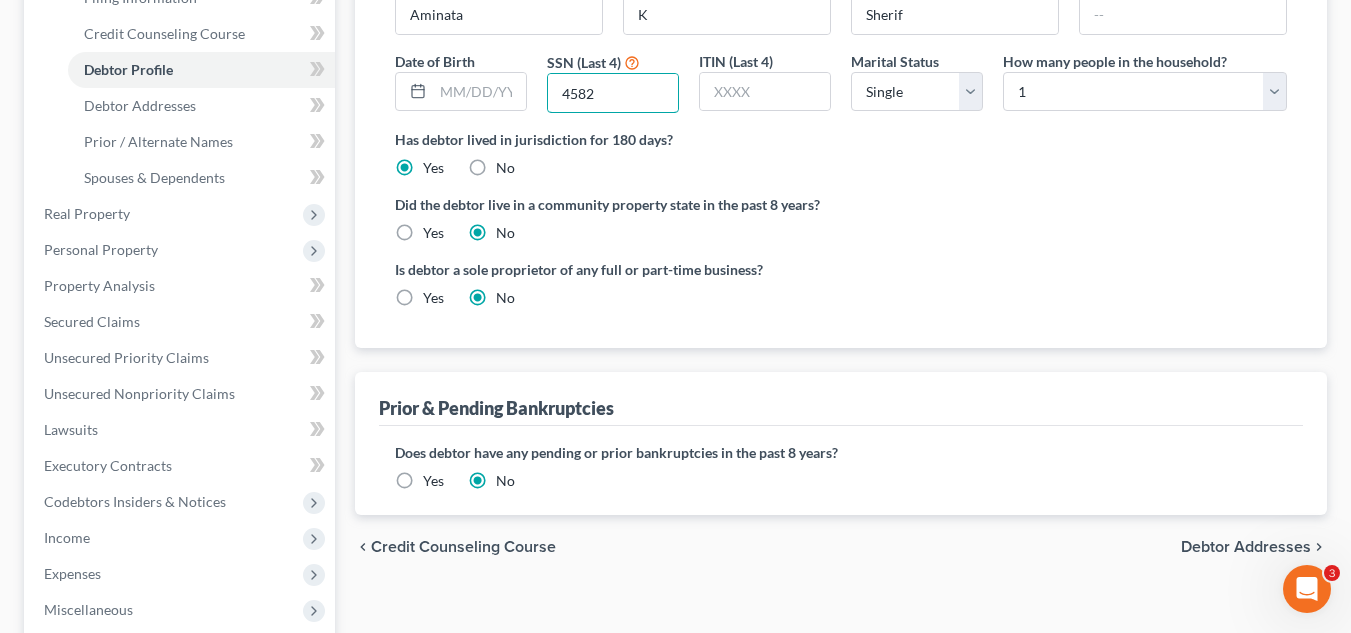 scroll, scrollTop: 334, scrollLeft: 0, axis: vertical 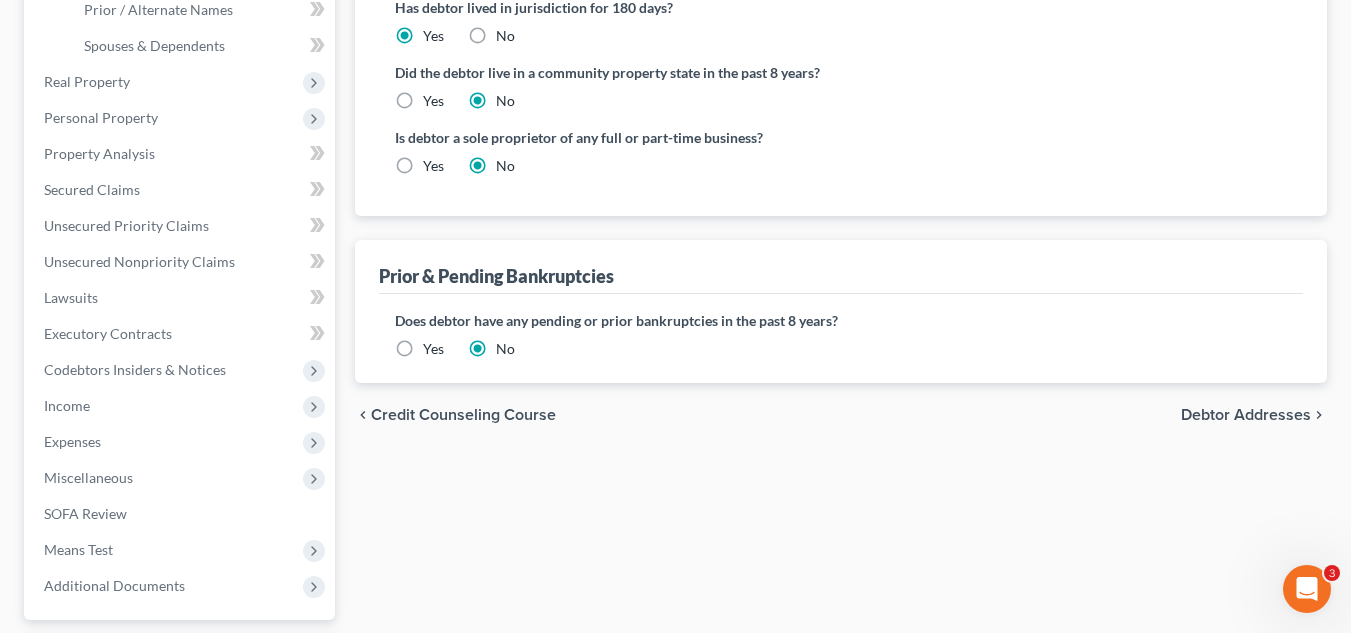 type on "4582" 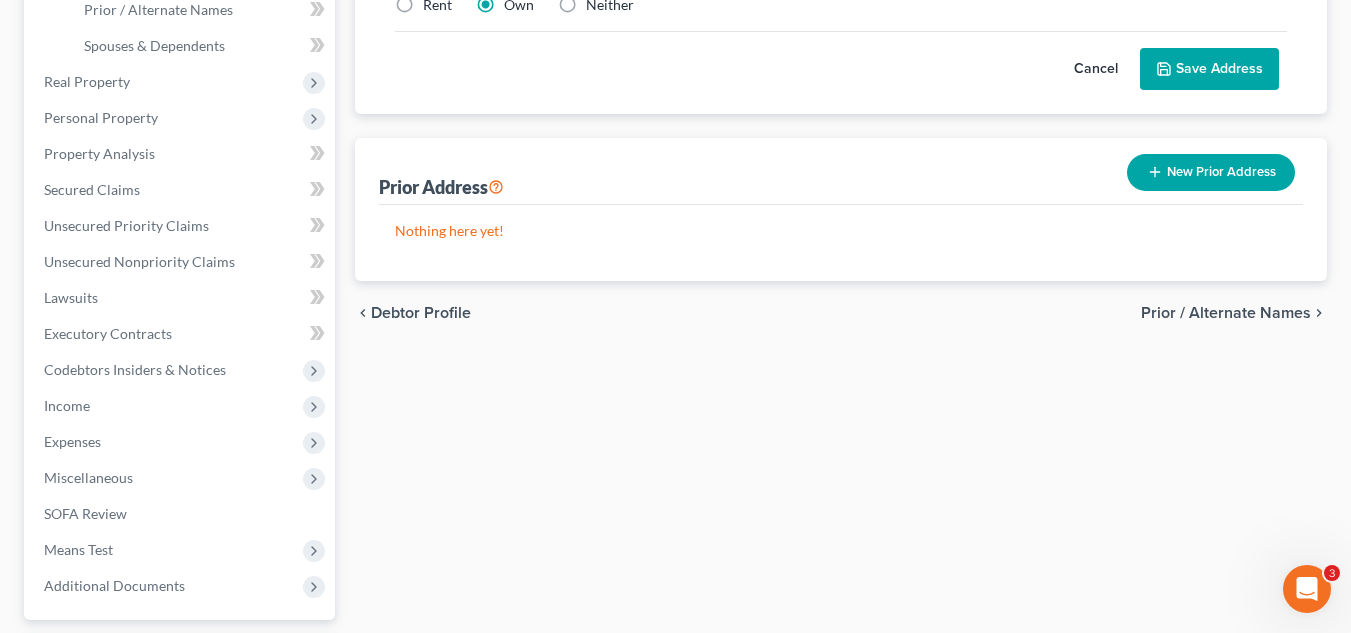 scroll, scrollTop: 0, scrollLeft: 0, axis: both 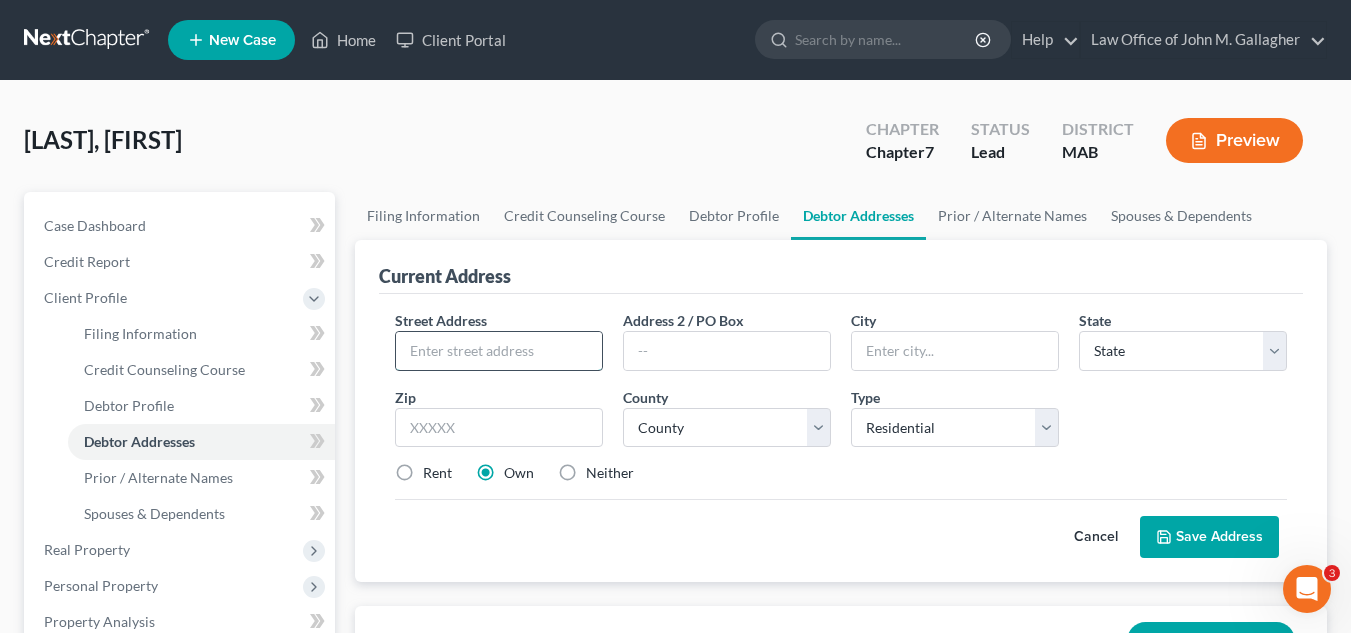 click at bounding box center (499, 351) 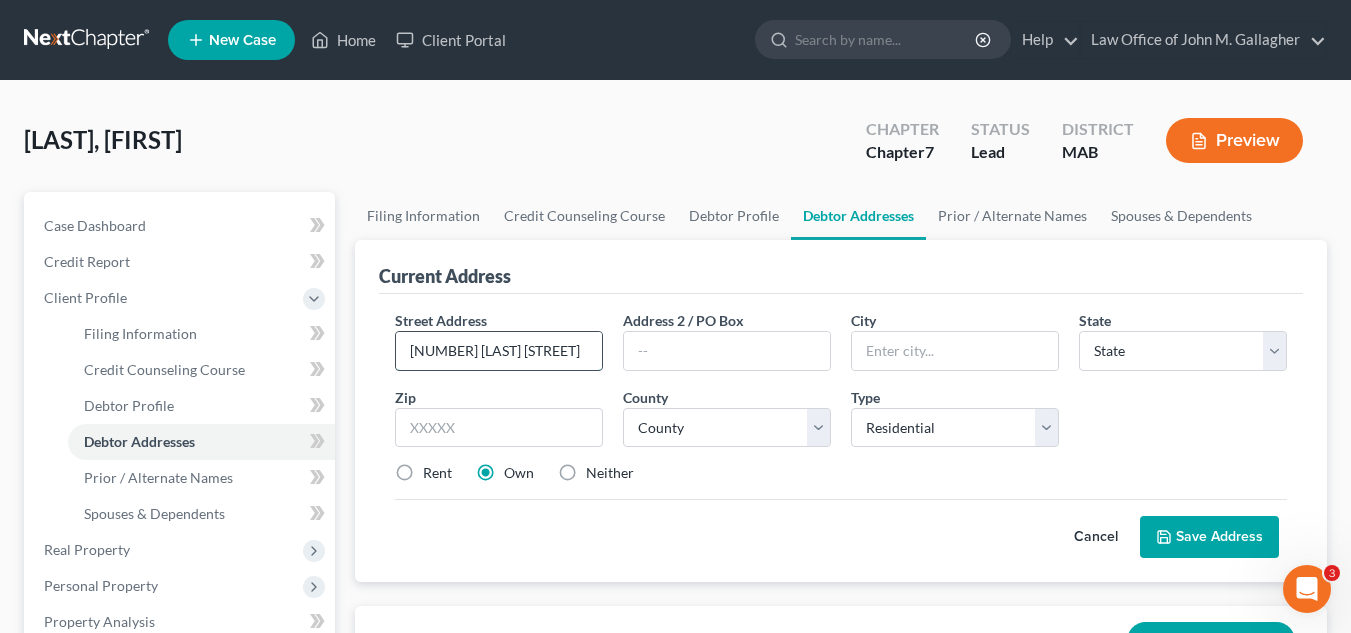 type on "[NUMBER] [LAST] [STREET]" 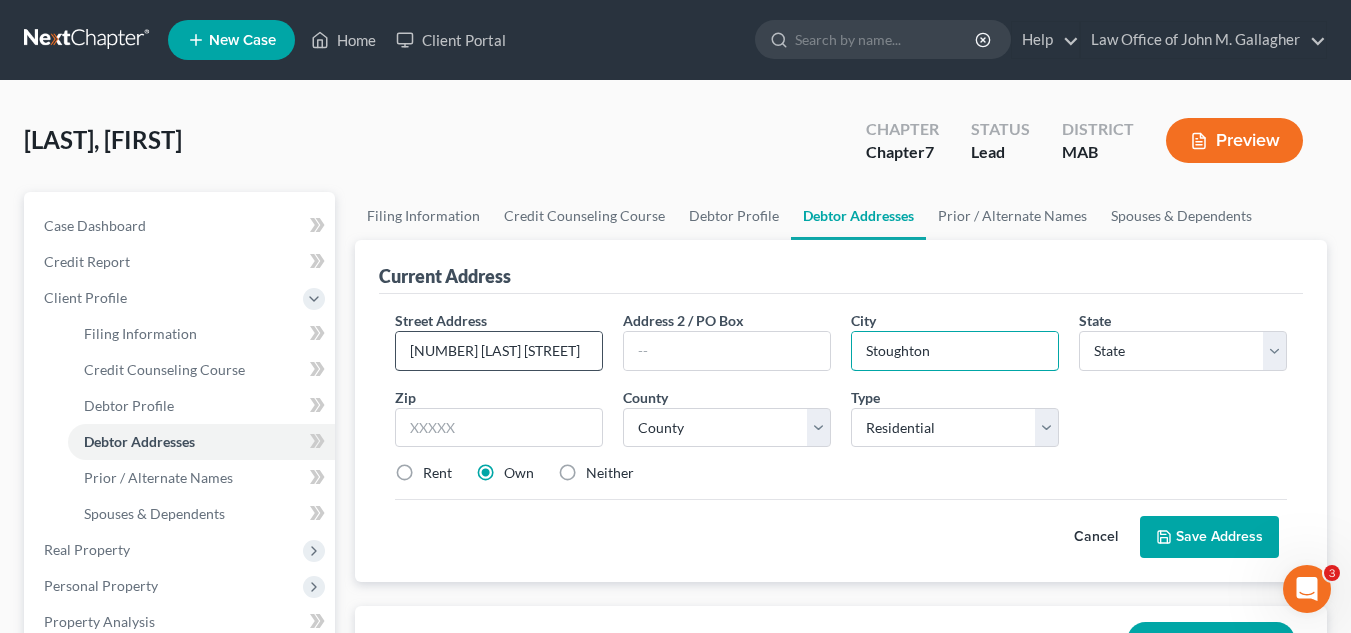 type on "Stoughton" 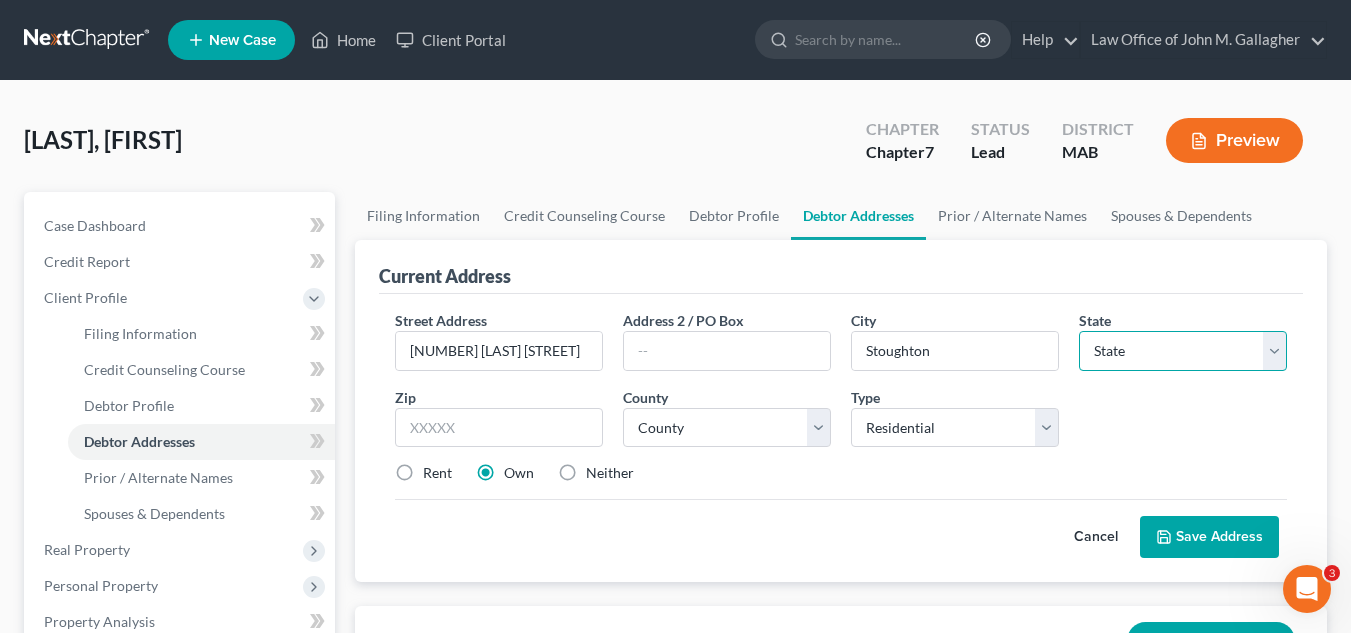 click on "State AL AK AR AZ CA CO CT DE DC FL GA GU HI ID IL IN IA KS KY LA ME MD MA MI MN MS MO MT NC ND NE NV NH NJ NM NY OH OK OR PA PR RI SC SD TN TX UT VI VA VT WA WV WI WY" at bounding box center [1183, 351] 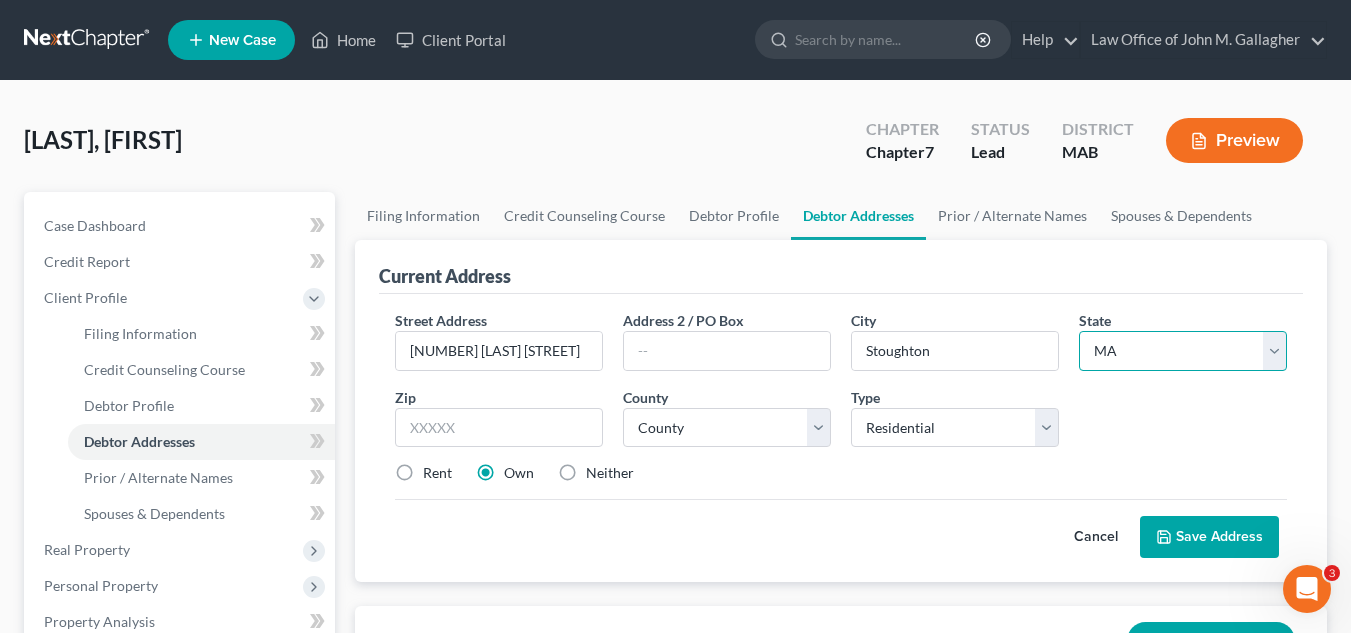 click on "State AL AK AR AZ CA CO CT DE DC FL GA GU HI ID IL IN IA KS KY LA ME MD MA MI MN MS MO MT NC ND NE NV NH NJ NM NY OH OK OR PA PR RI SC SD TN TX UT VI VA VT WA WV WI WY" at bounding box center [1183, 351] 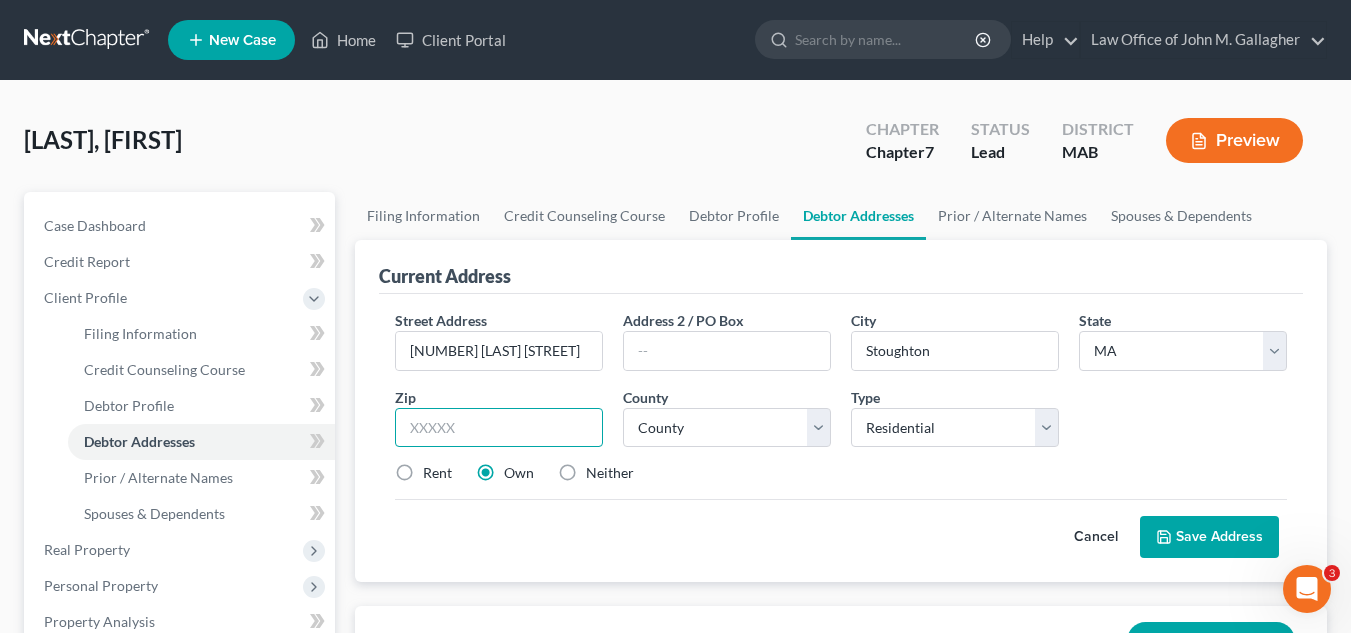 click at bounding box center [499, 428] 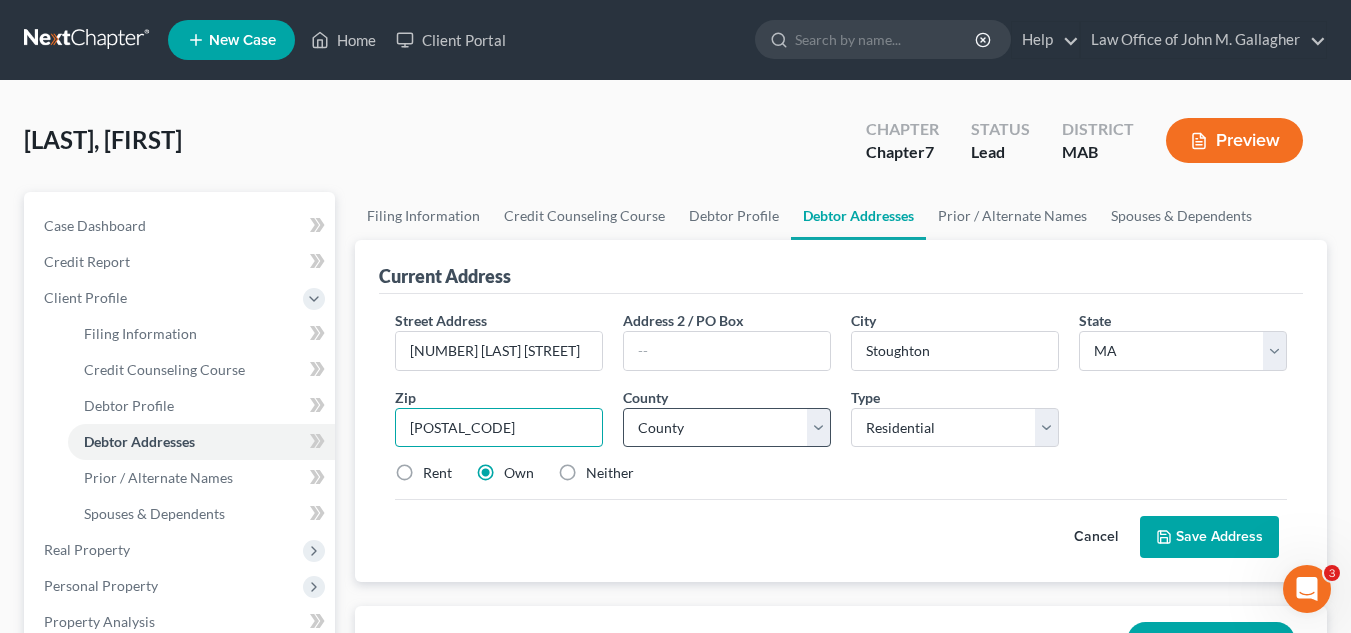 type on "[POSTAL_CODE]" 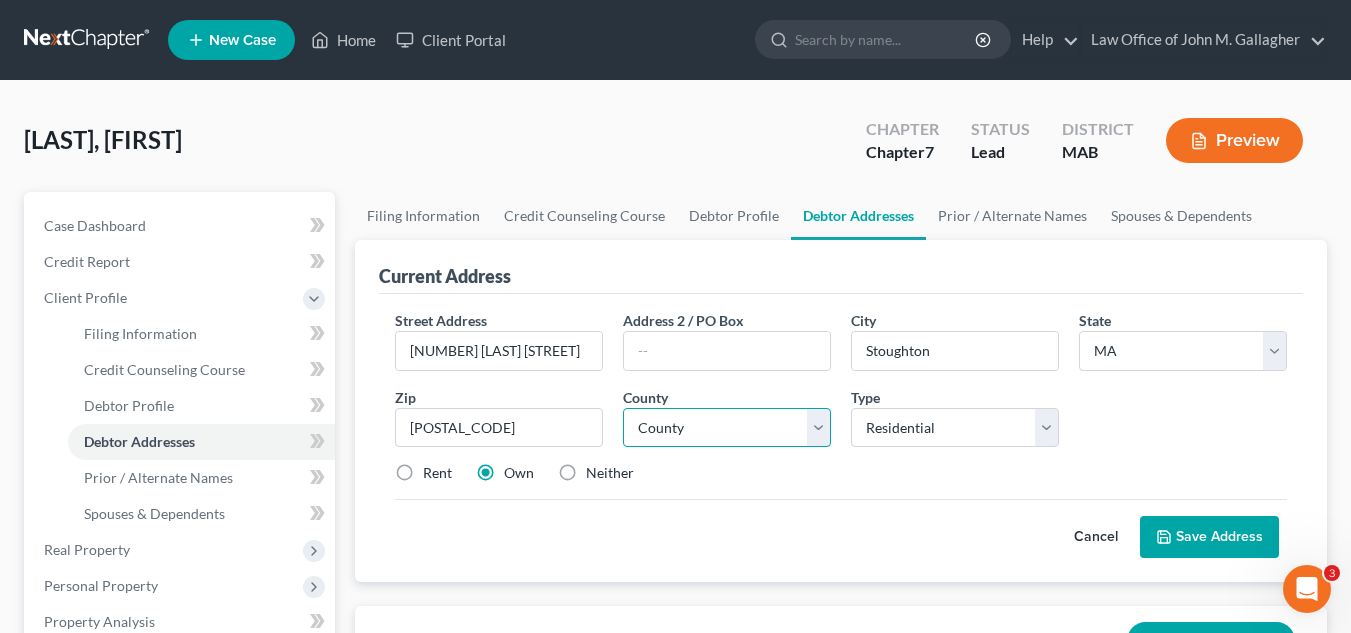 click on "County Barnstable County Berkshire County Bristol County Dukes County Essex County Franklin County Hampden County Hampshire County Middlesex County Nantucket County Norfolk County Plymouth County Suffolk County Worcester County" at bounding box center [727, 428] 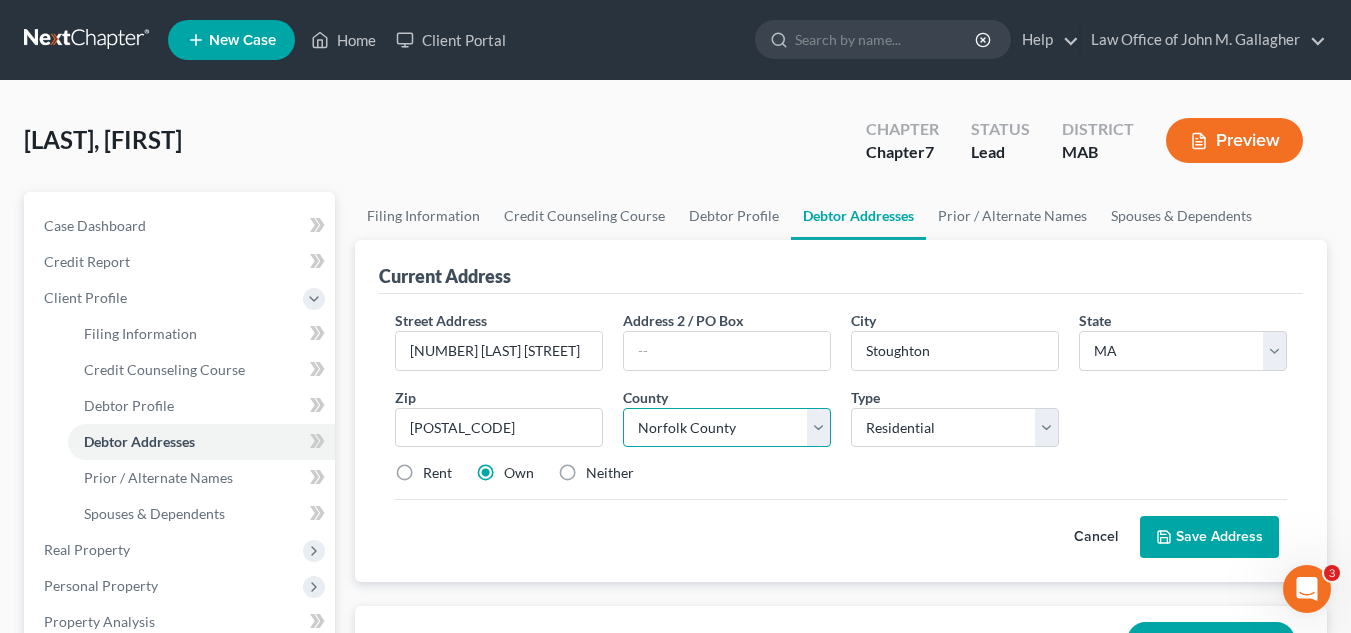 click on "County Barnstable County Berkshire County Bristol County Dukes County Essex County Franklin County Hampden County Hampshire County Middlesex County Nantucket County Norfolk County Plymouth County Suffolk County Worcester County" at bounding box center (727, 428) 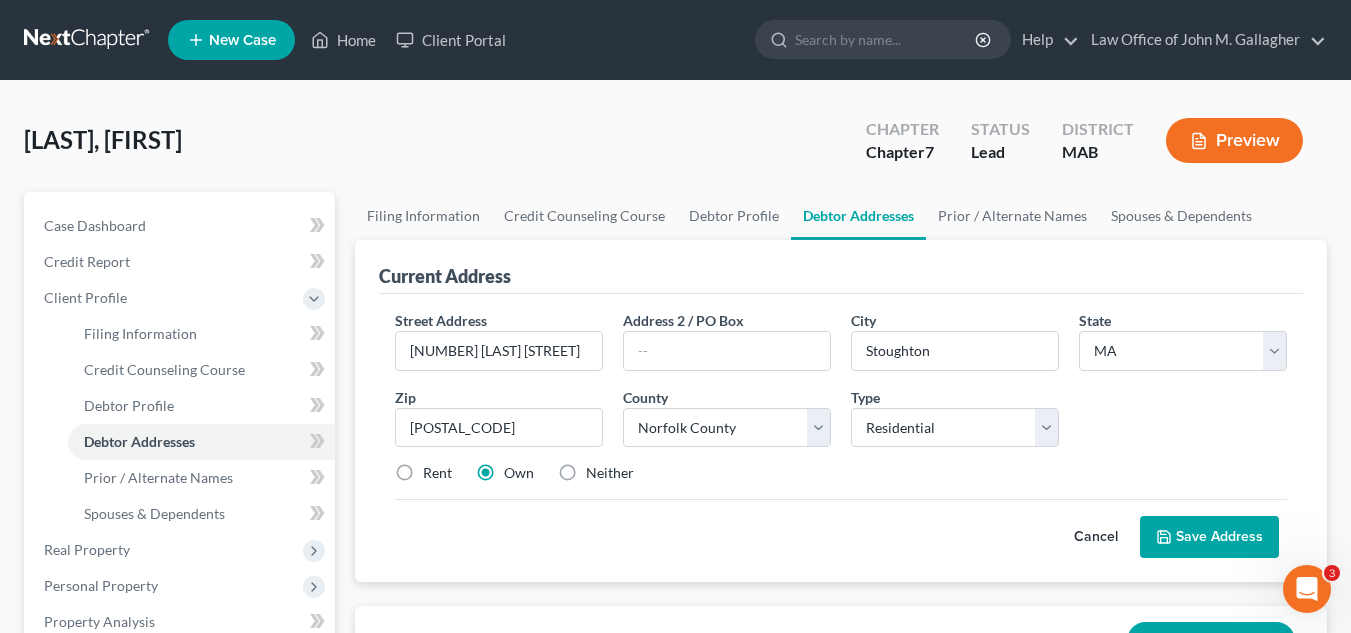 click on "Rent" at bounding box center [437, 473] 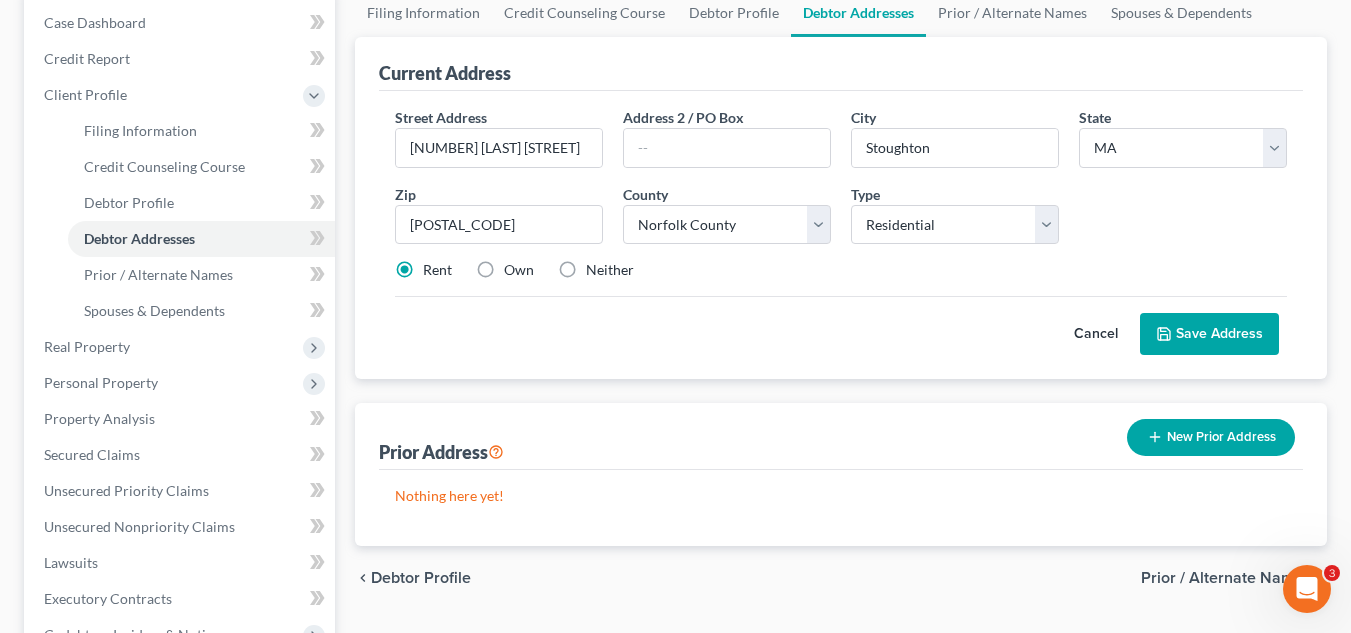 scroll, scrollTop: 205, scrollLeft: 0, axis: vertical 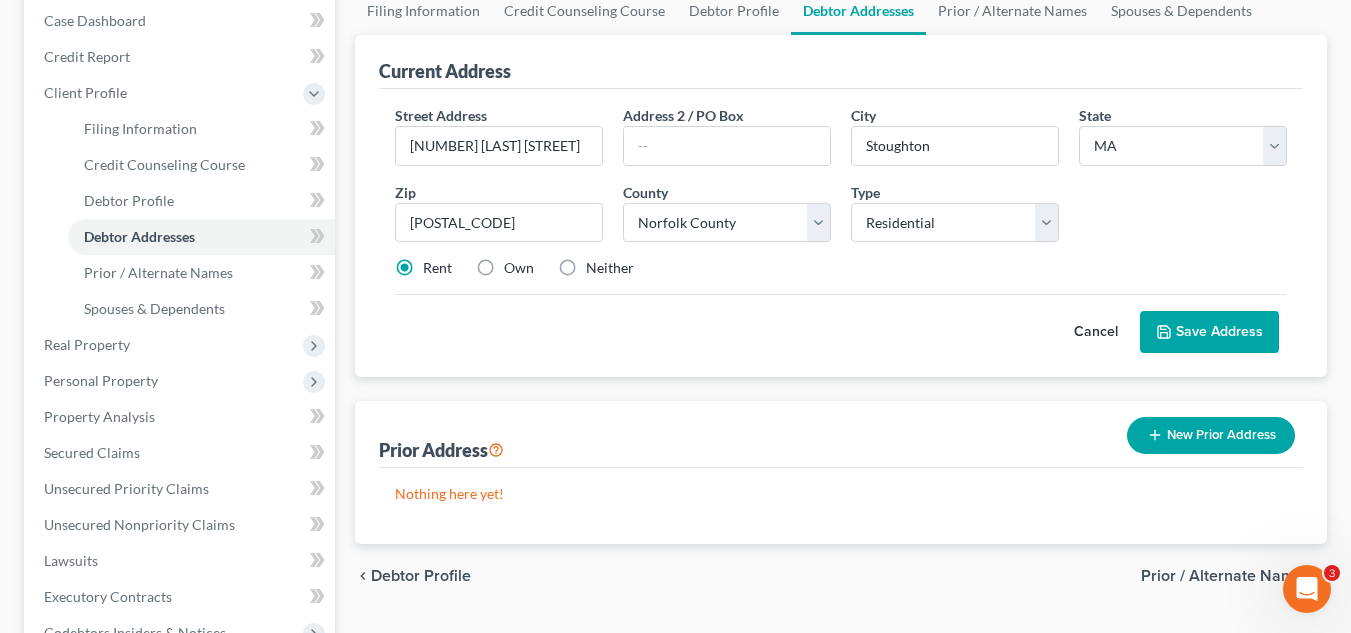 click on "Save Address" at bounding box center (1209, 332) 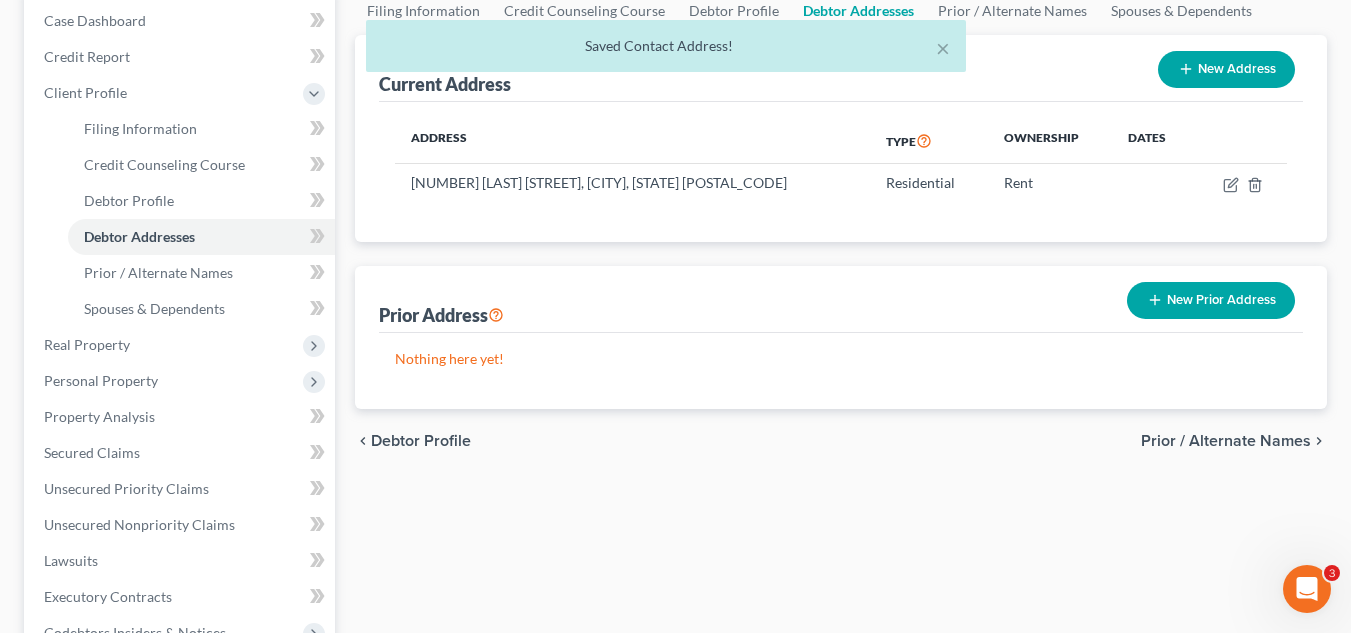click on "New Prior Address" at bounding box center (1211, 300) 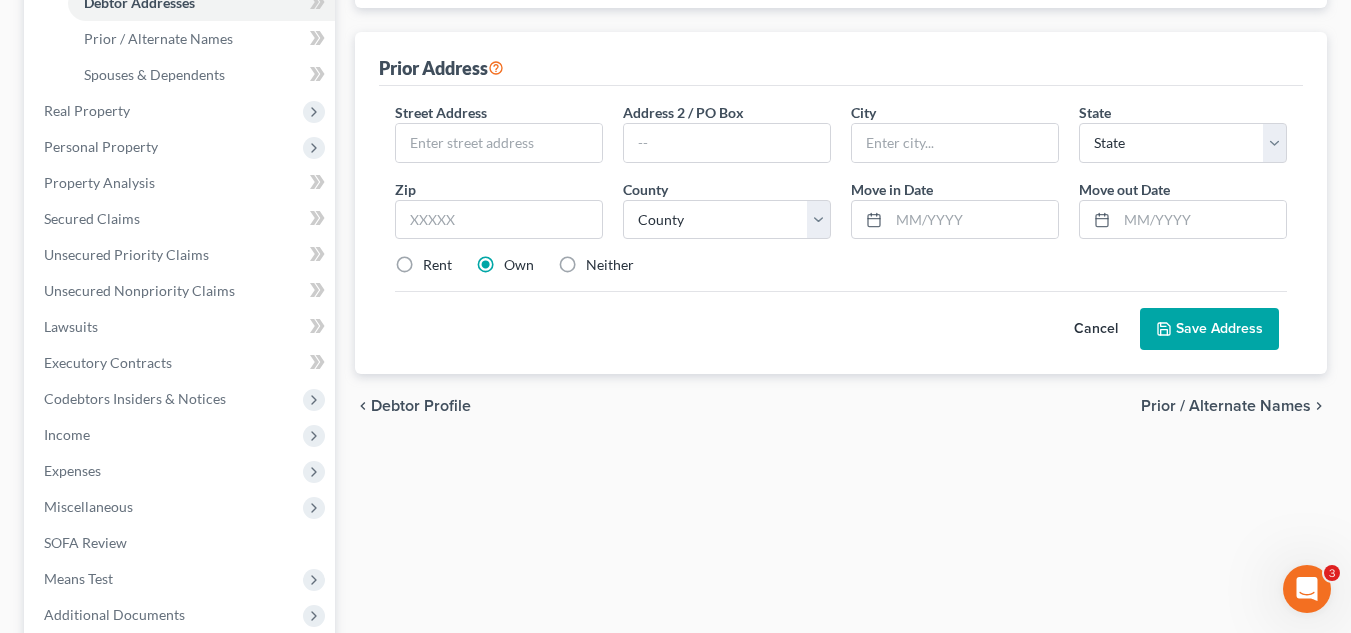 scroll, scrollTop: 449, scrollLeft: 0, axis: vertical 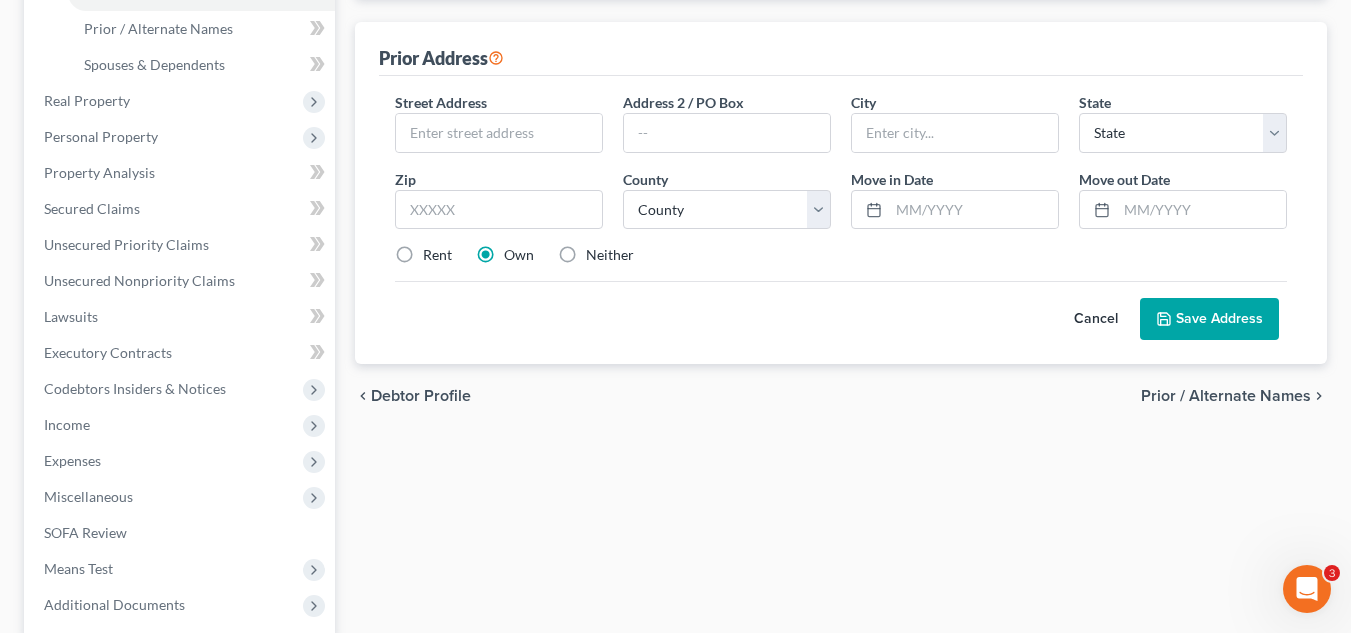 click on "Prior / Alternate Names" at bounding box center [1226, 396] 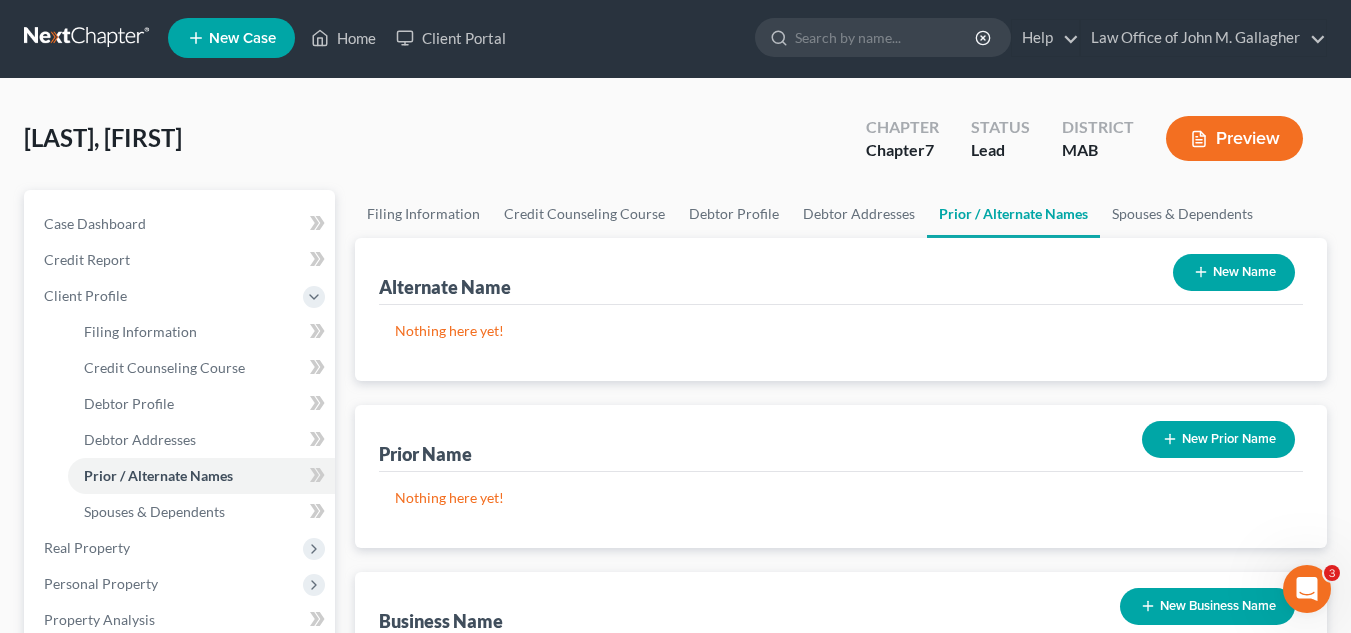 scroll, scrollTop: 0, scrollLeft: 0, axis: both 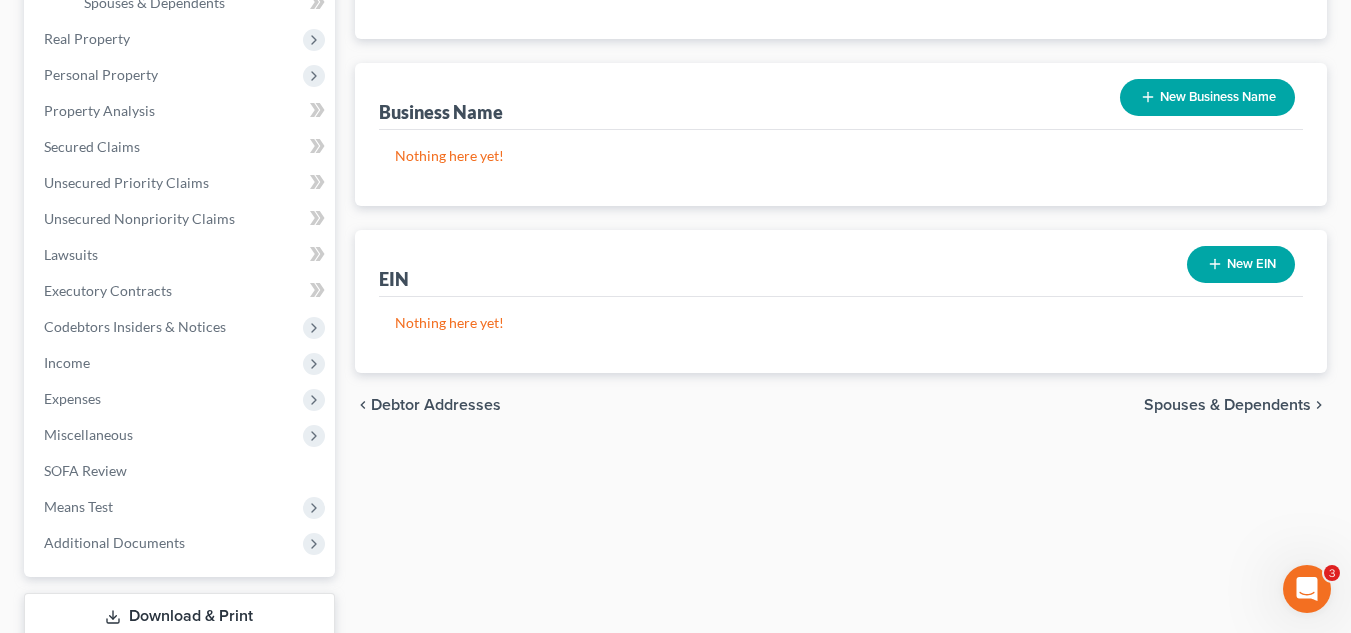 click on "Spouses & Dependents" at bounding box center (1227, 405) 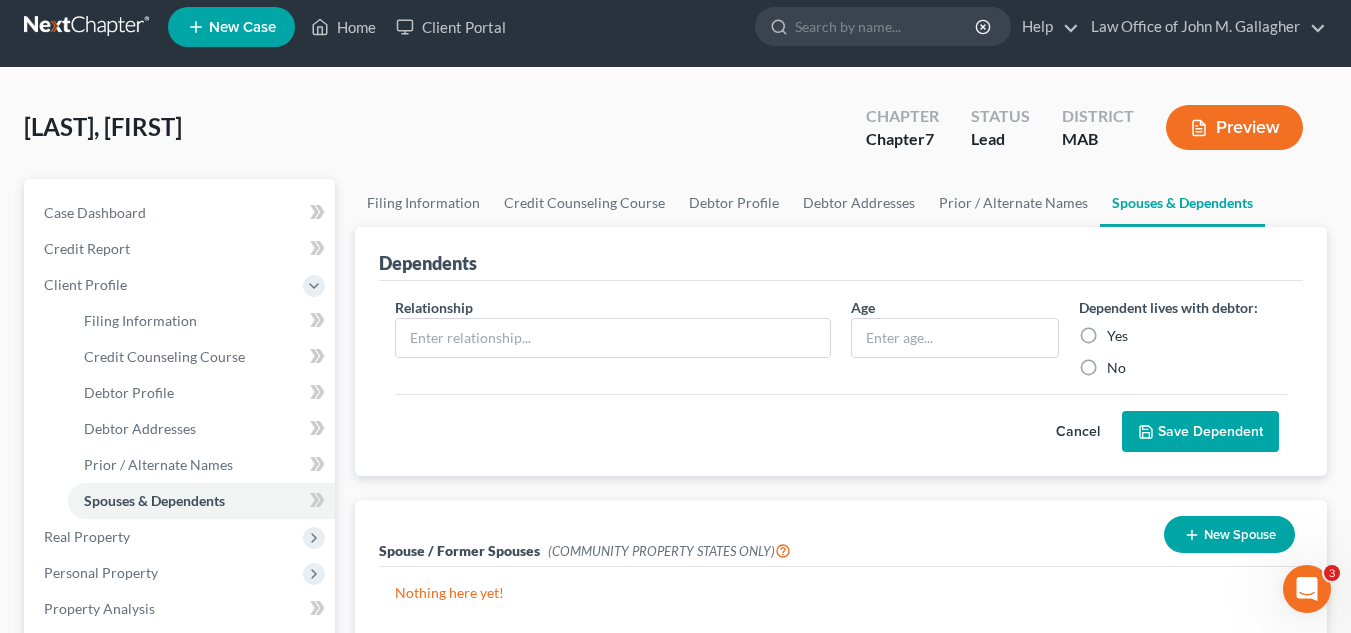 scroll, scrollTop: 0, scrollLeft: 0, axis: both 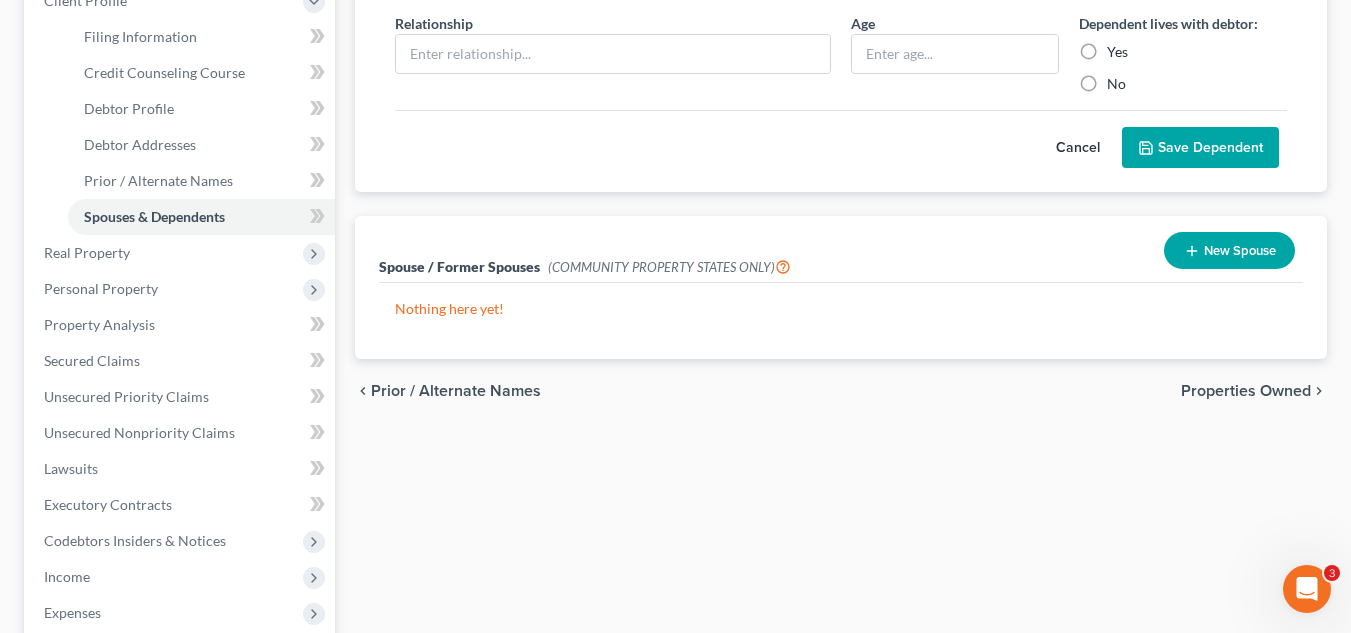 click on "Properties Owned" at bounding box center [1246, 391] 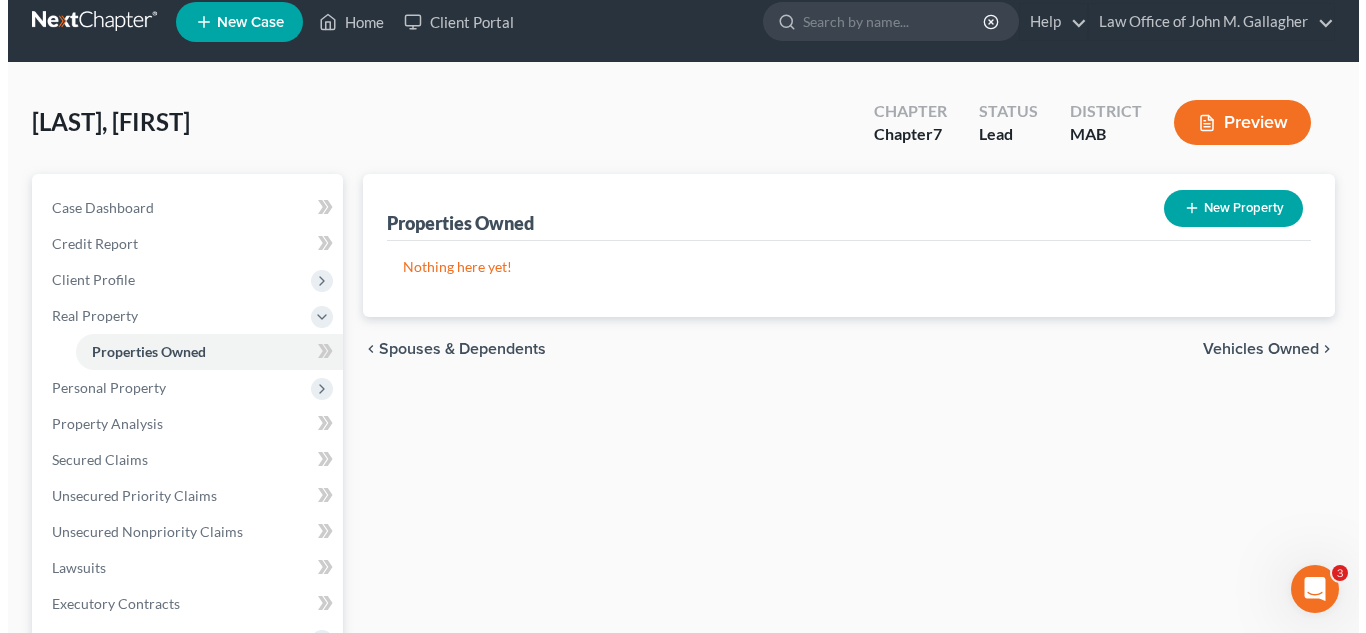 scroll, scrollTop: 0, scrollLeft: 0, axis: both 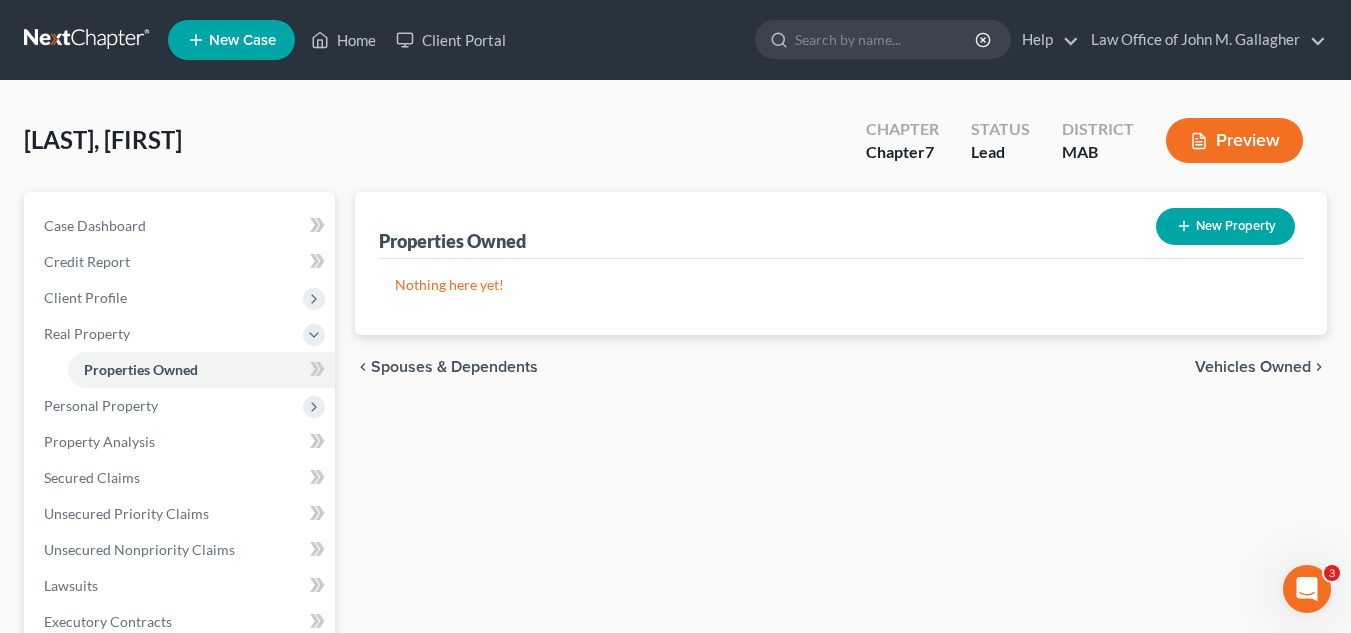 click on "Vehicles Owned" at bounding box center (1253, 367) 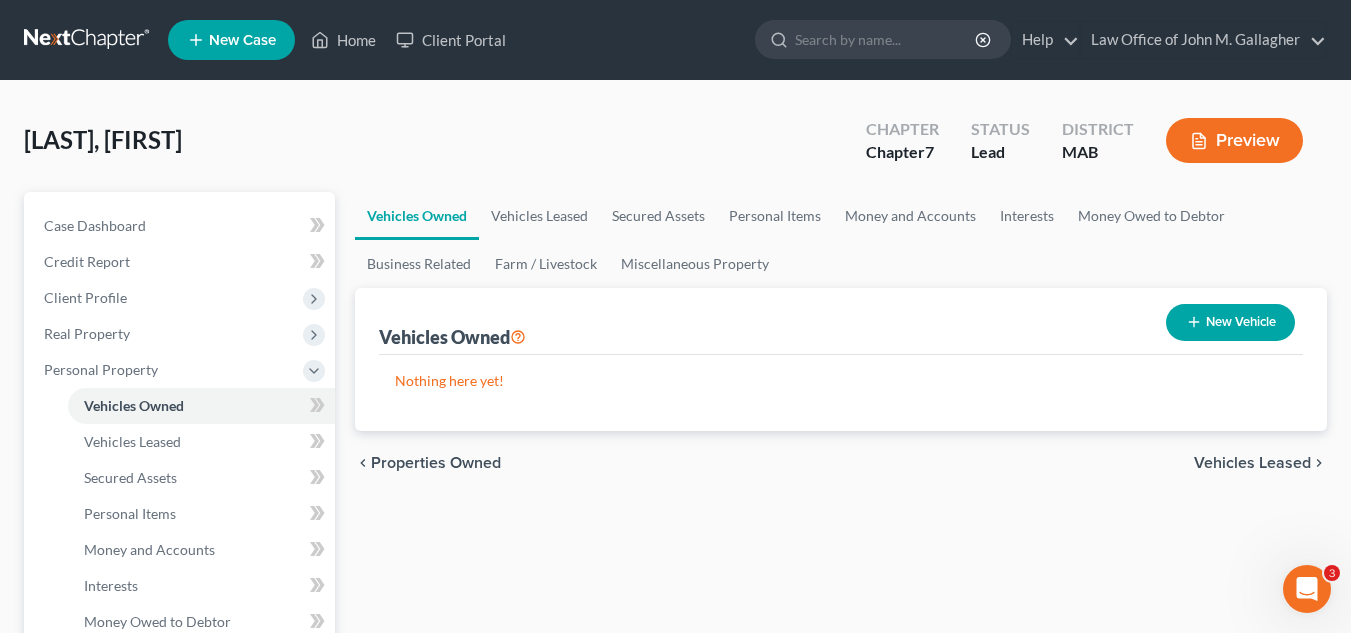 click on "New Vehicle" at bounding box center (1230, 322) 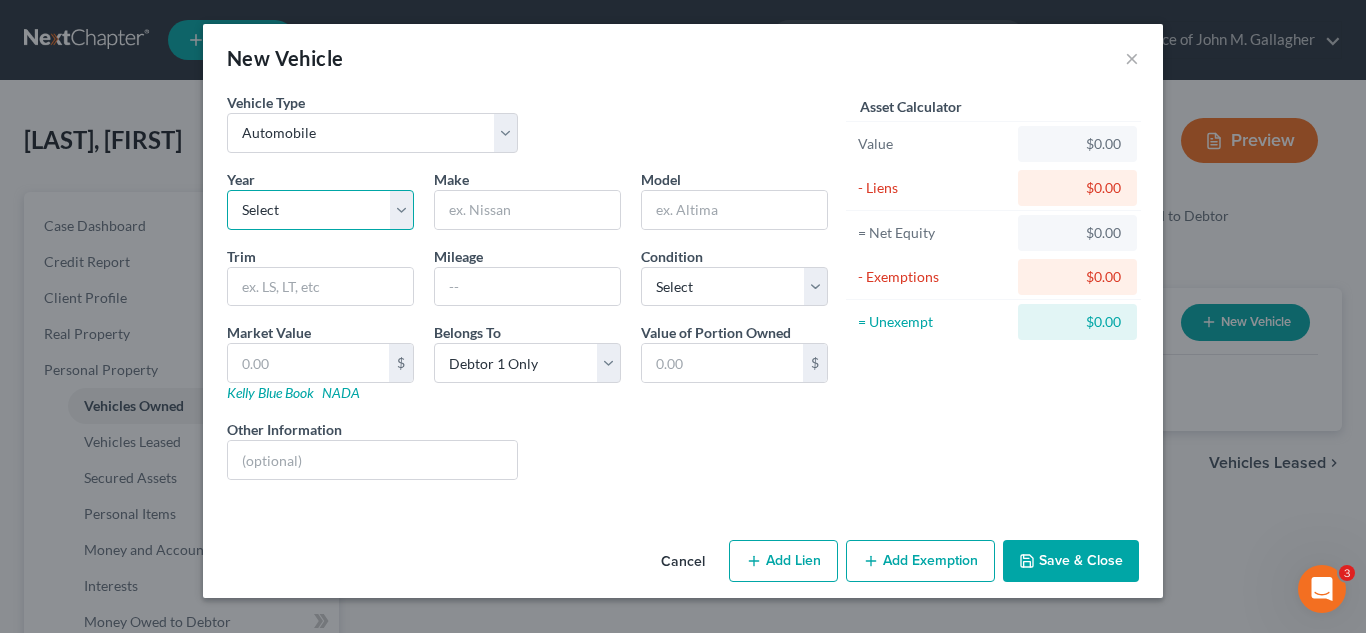 click on "Select 2026 2025 2024 2023 2022 2021 2020 2019 2018 2017 2016 2015 2014 2013 2012 2011 2010 2009 2008 2007 2006 2005 2004 2003 2002 2001 2000 1999 1998 1997 1996 1995 1994 1993 1992 1991 1990 1989 1988 1987 1986 1985 1984 1983 1982 1981 1980 1979 1978 1977 1976 1975 1974 1973 1972 1971 1970 1969 1968 1967 1966 1965 1964 1963 1962 1961 1960 1959 1958 1957 1956 1955 1954 1953 1952 1951 1950 1949 1948 1947 1946 1945 1944 1943 1942 1941 1940 1939 1938 1937 1936 1935 1934 1933 1932 1931 1930 1929 1928 1927 1926 1925 1924 1923 1922 1921 1920 1919 1918 1917 1916 1915 1914 1913 1912 1911 1910 1909 1908 1907 1906 1905 1904 1903 1902 1901" at bounding box center (320, 210) 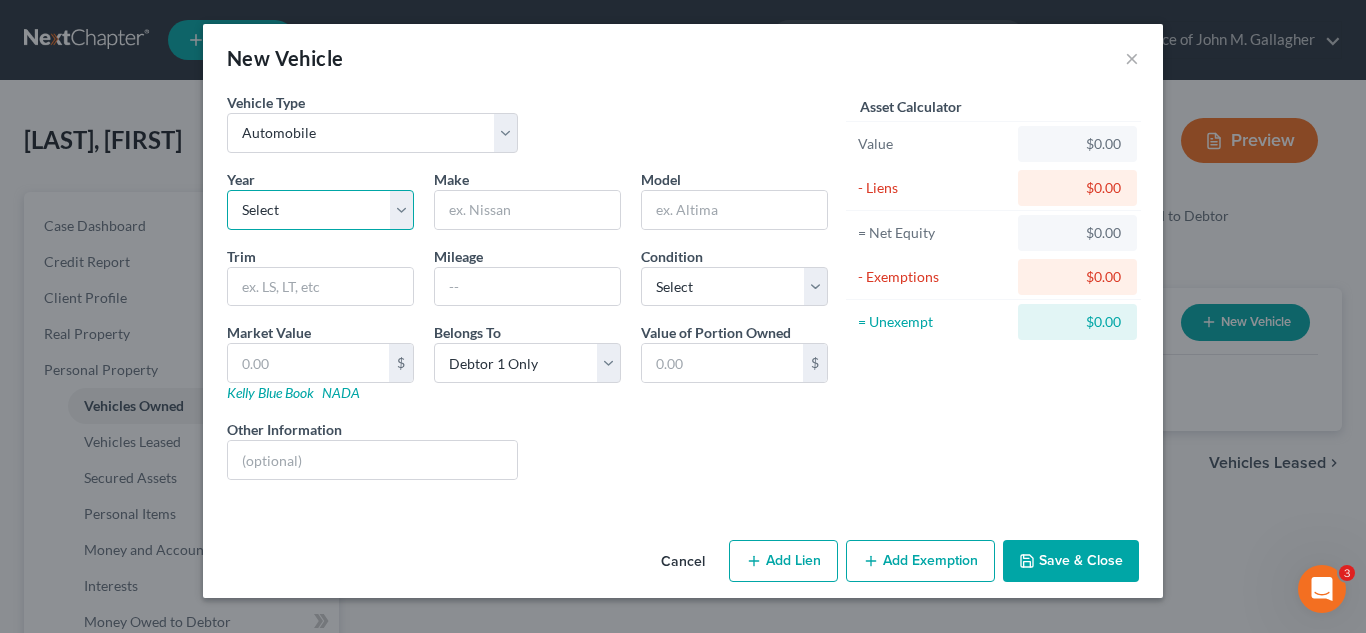 select on "11" 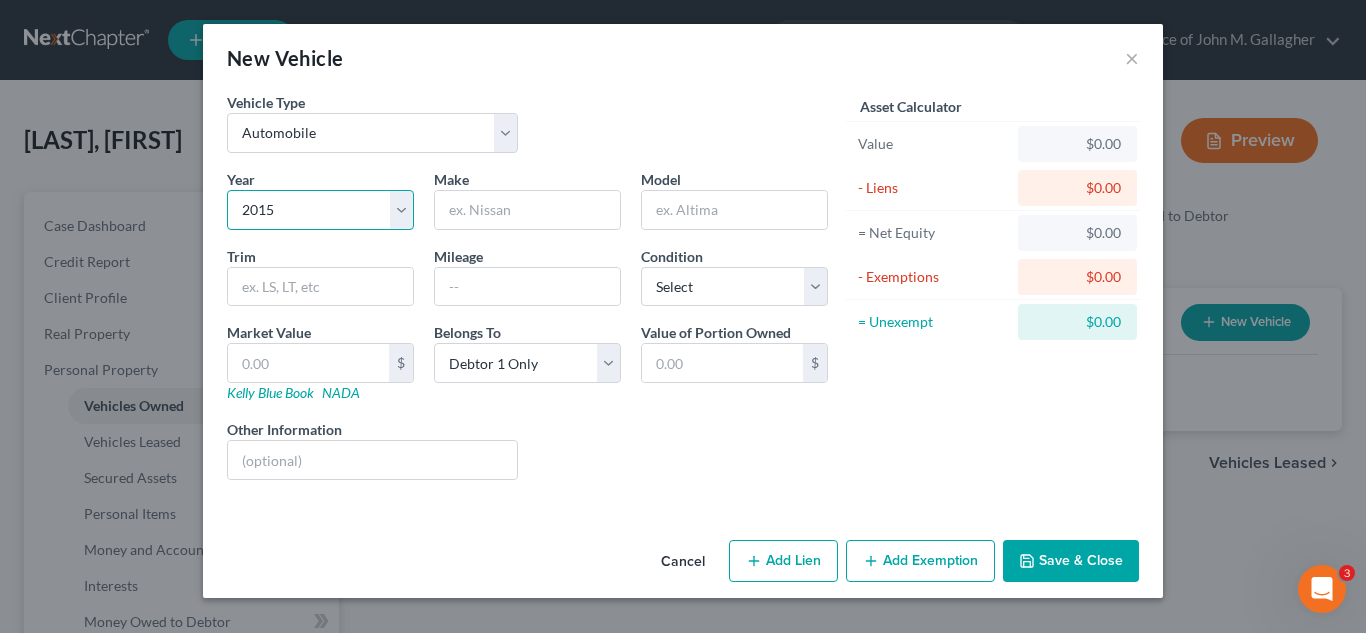 click on "Select 2026 2025 2024 2023 2022 2021 2020 2019 2018 2017 2016 2015 2014 2013 2012 2011 2010 2009 2008 2007 2006 2005 2004 2003 2002 2001 2000 1999 1998 1997 1996 1995 1994 1993 1992 1991 1990 1989 1988 1987 1986 1985 1984 1983 1982 1981 1980 1979 1978 1977 1976 1975 1974 1973 1972 1971 1970 1969 1968 1967 1966 1965 1964 1963 1962 1961 1960 1959 1958 1957 1956 1955 1954 1953 1952 1951 1950 1949 1948 1947 1946 1945 1944 1943 1942 1941 1940 1939 1938 1937 1936 1935 1934 1933 1932 1931 1930 1929 1928 1927 1926 1925 1924 1923 1922 1921 1920 1919 1918 1917 1916 1915 1914 1913 1912 1911 1910 1909 1908 1907 1906 1905 1904 1903 1902 1901" at bounding box center [320, 210] 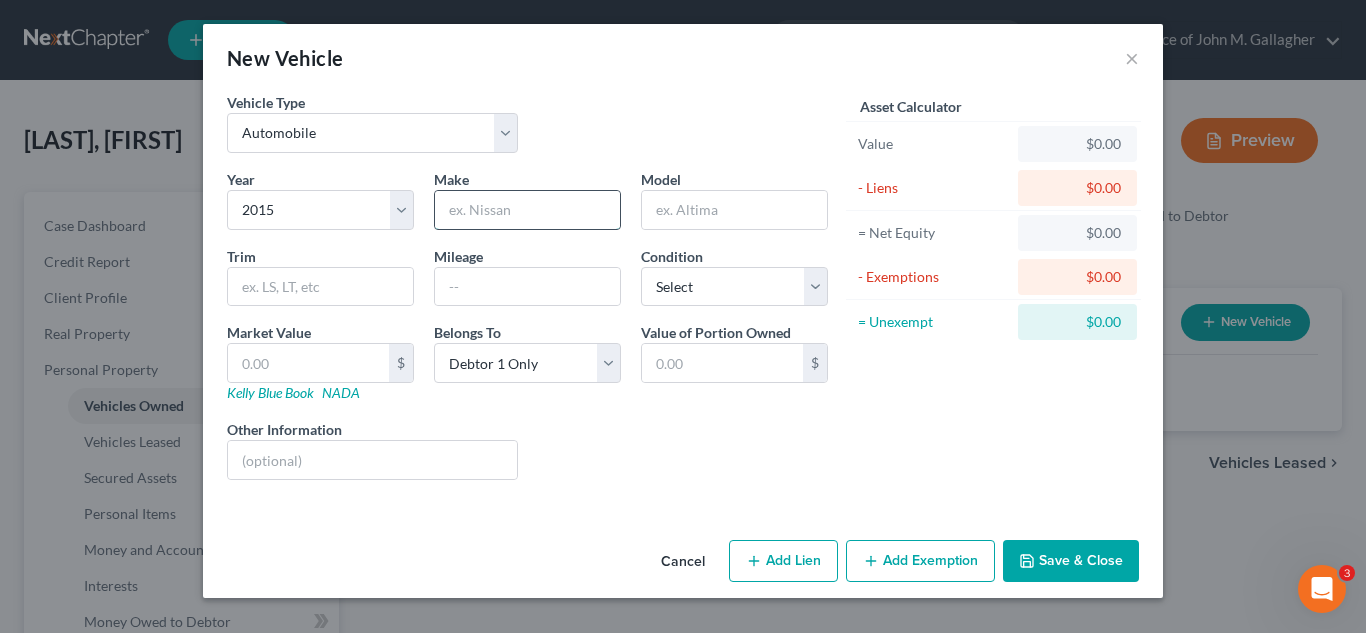 click at bounding box center (527, 210) 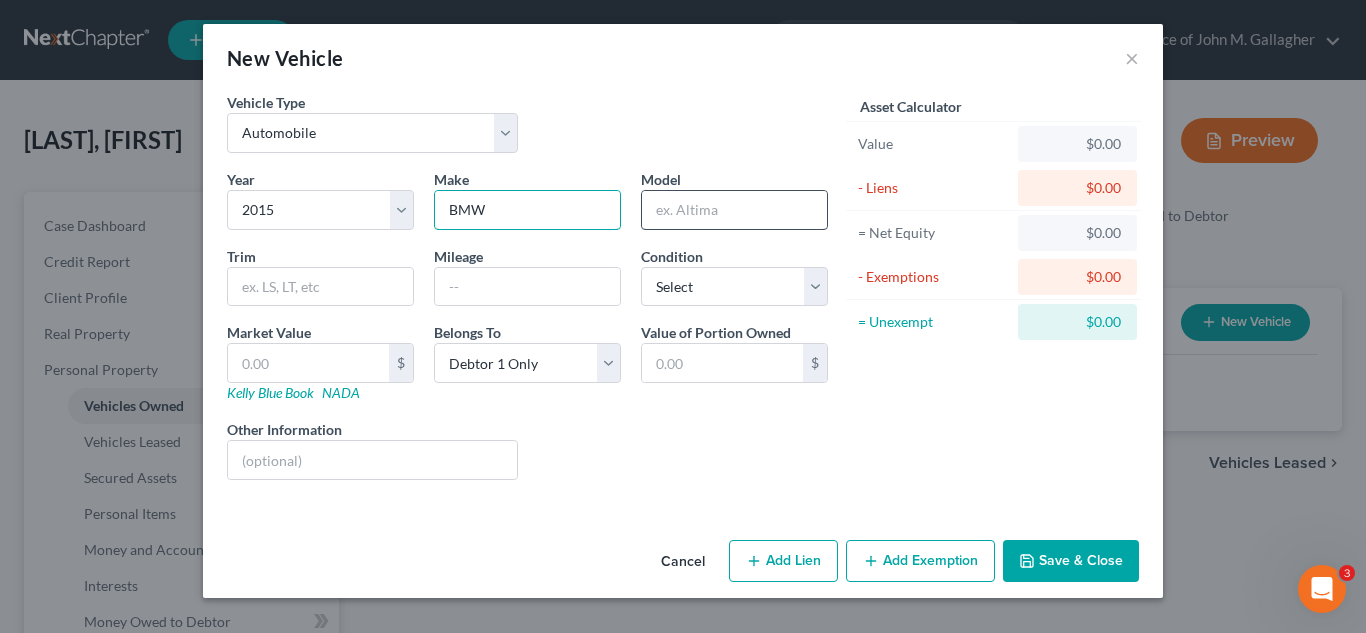 type on "BMW" 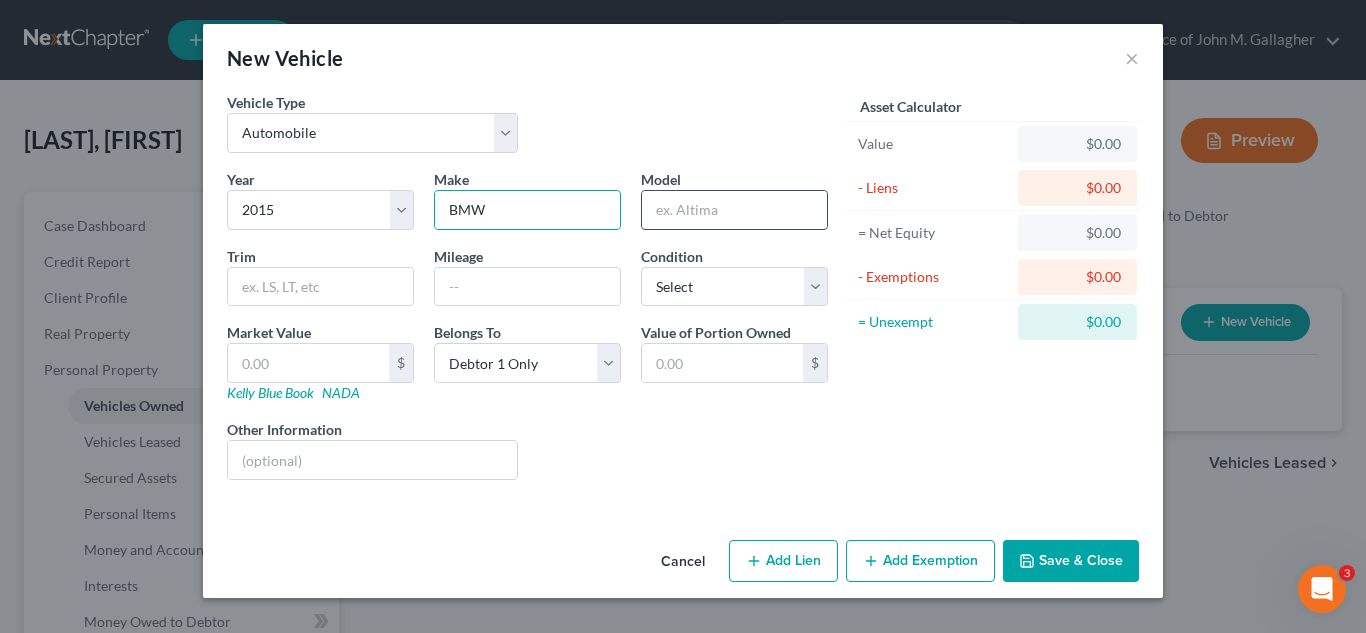 click at bounding box center (734, 210) 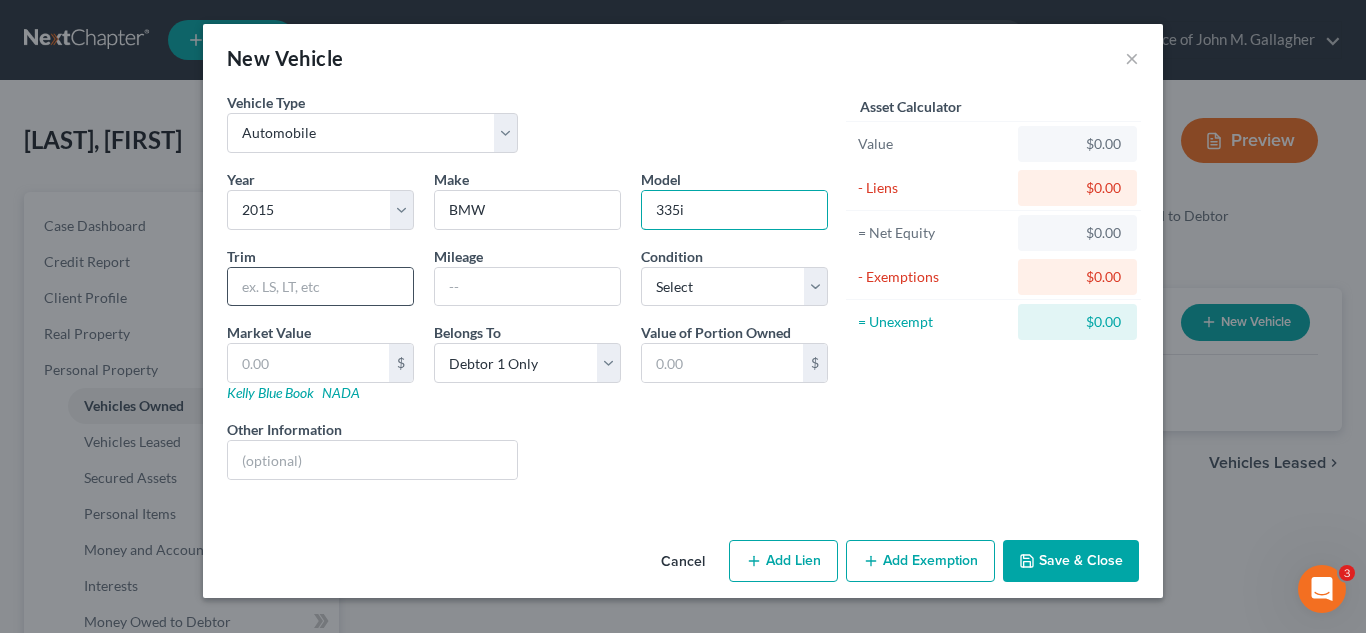 type on "335i" 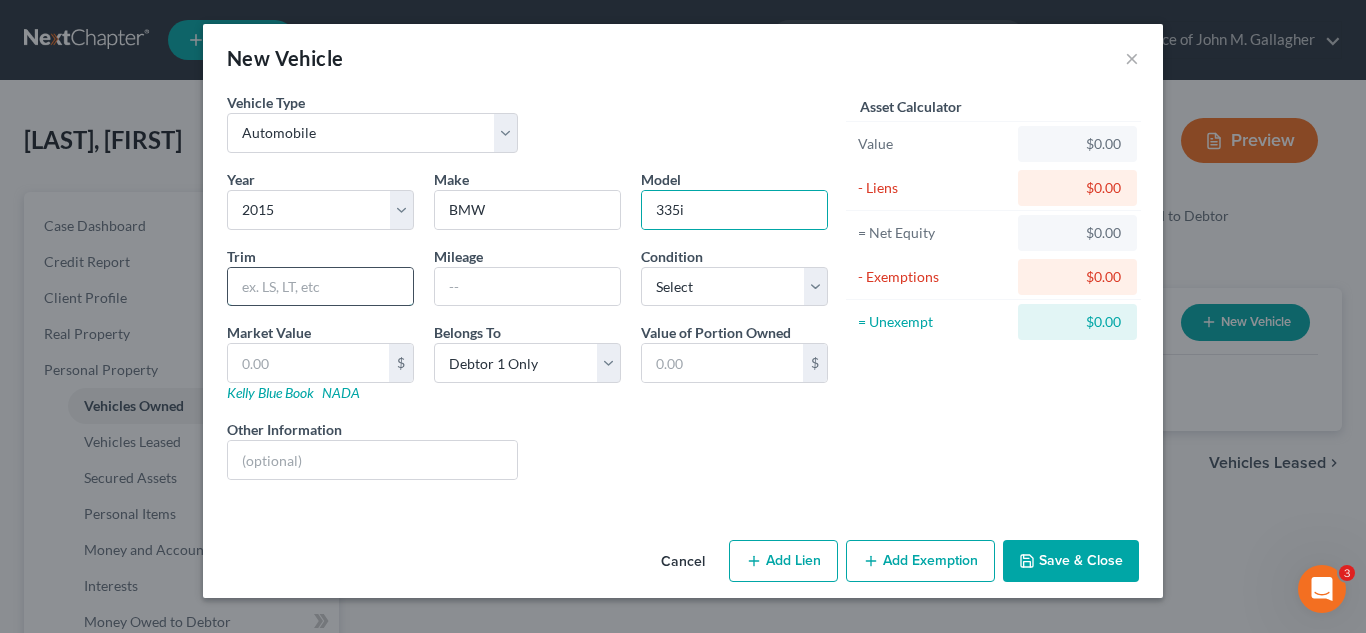 click at bounding box center [320, 287] 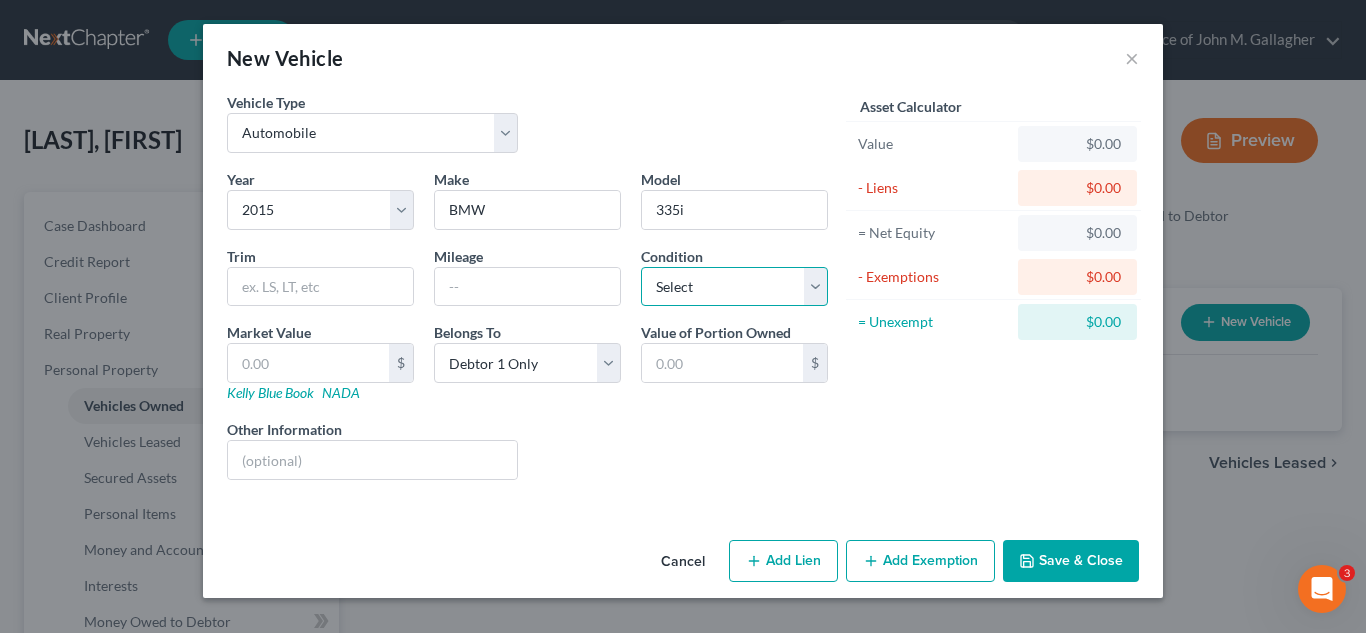 click on "Select Excellent Very Good Good Fair Poor" at bounding box center (734, 287) 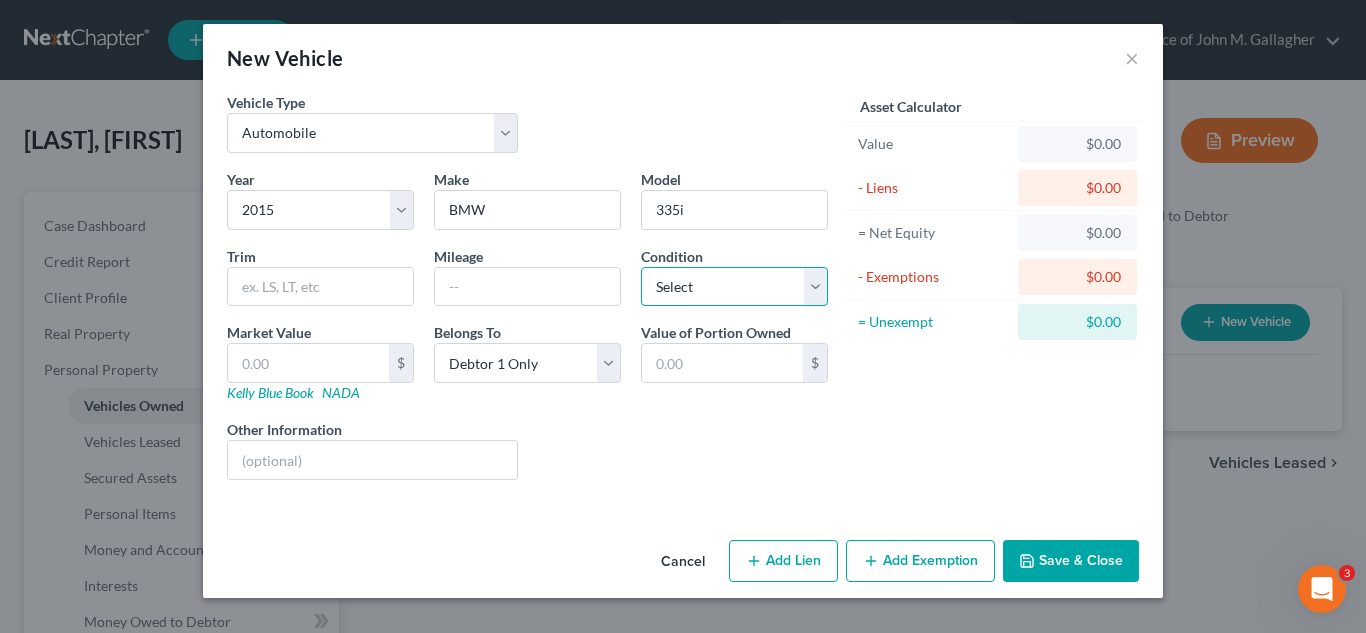 select on "2" 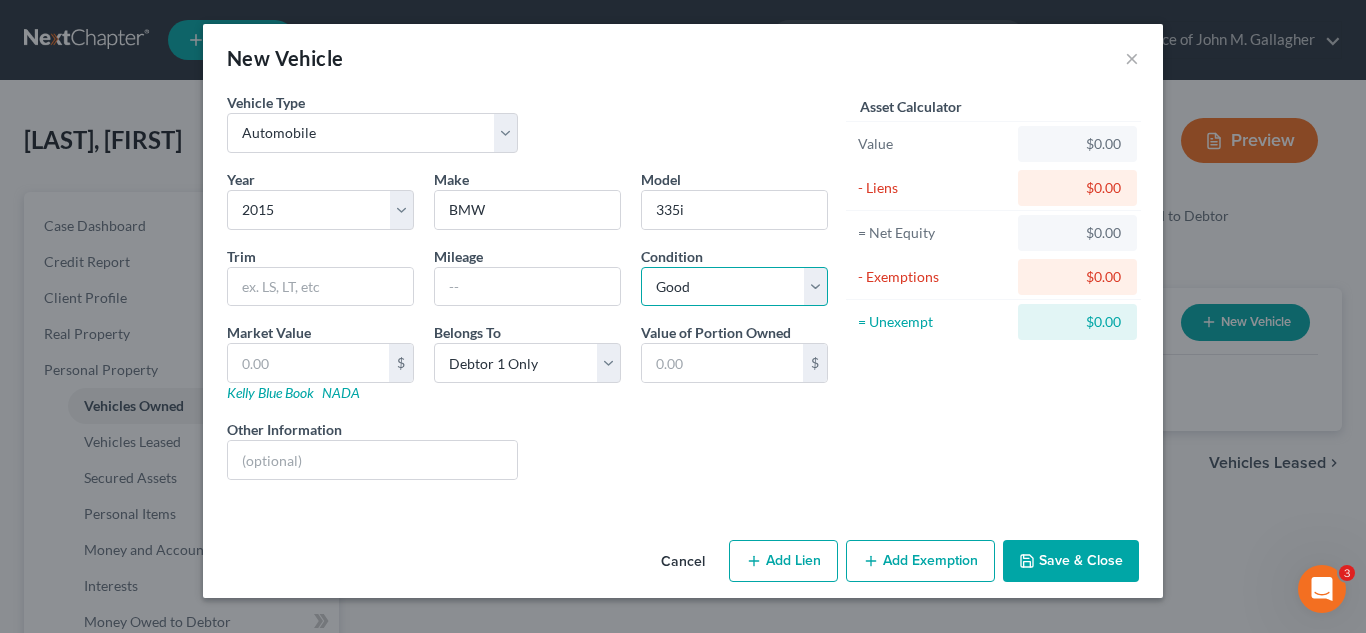 click on "Select Excellent Very Good Good Fair Poor" at bounding box center [734, 287] 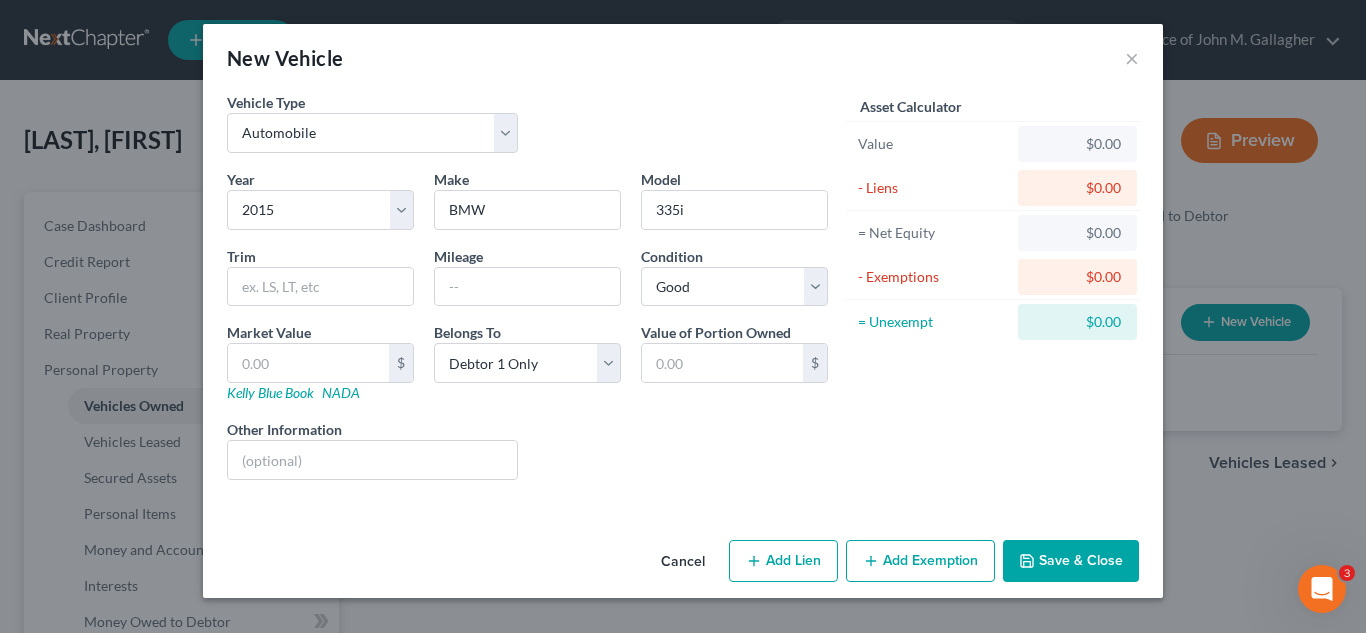 click on "Add Lien" at bounding box center (783, 561) 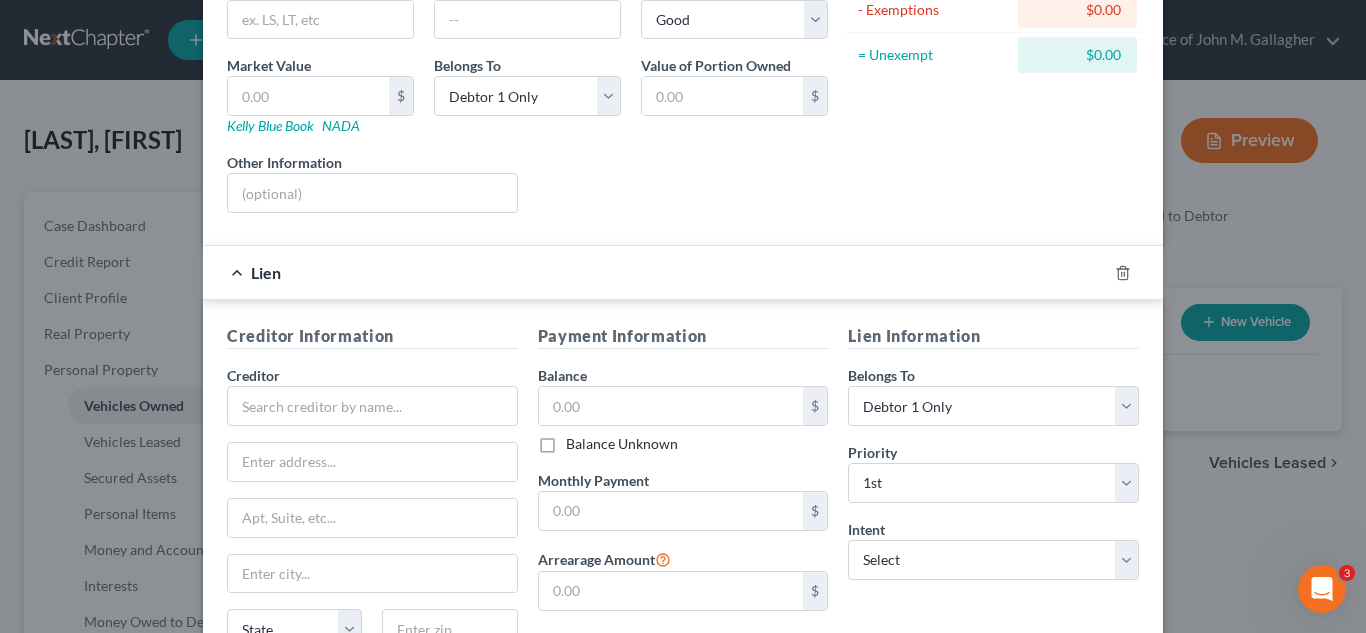 scroll, scrollTop: 271, scrollLeft: 0, axis: vertical 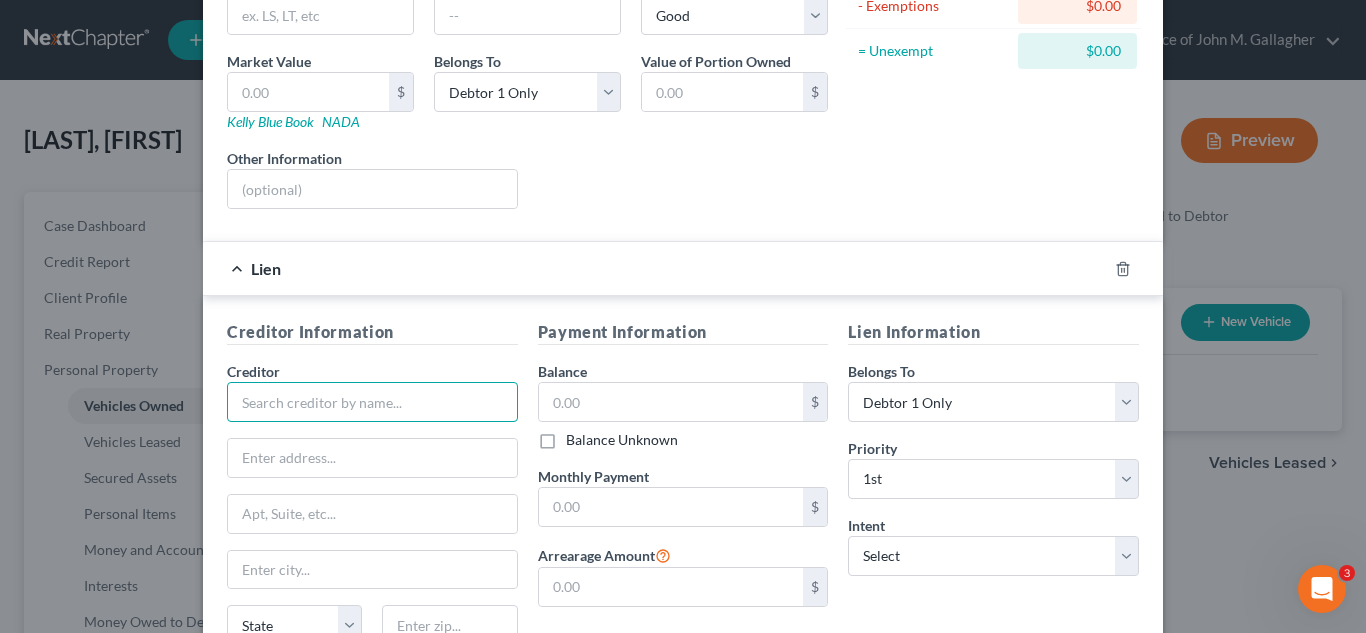 click at bounding box center [372, 402] 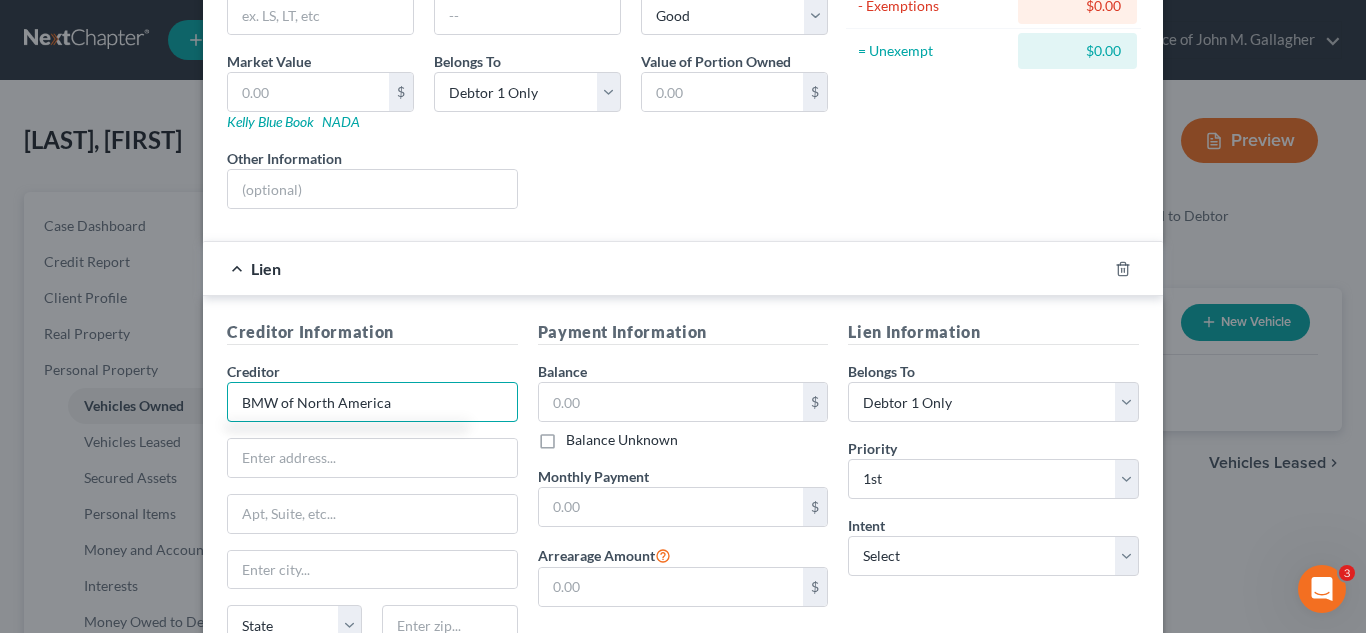 type on "BMW of North America" 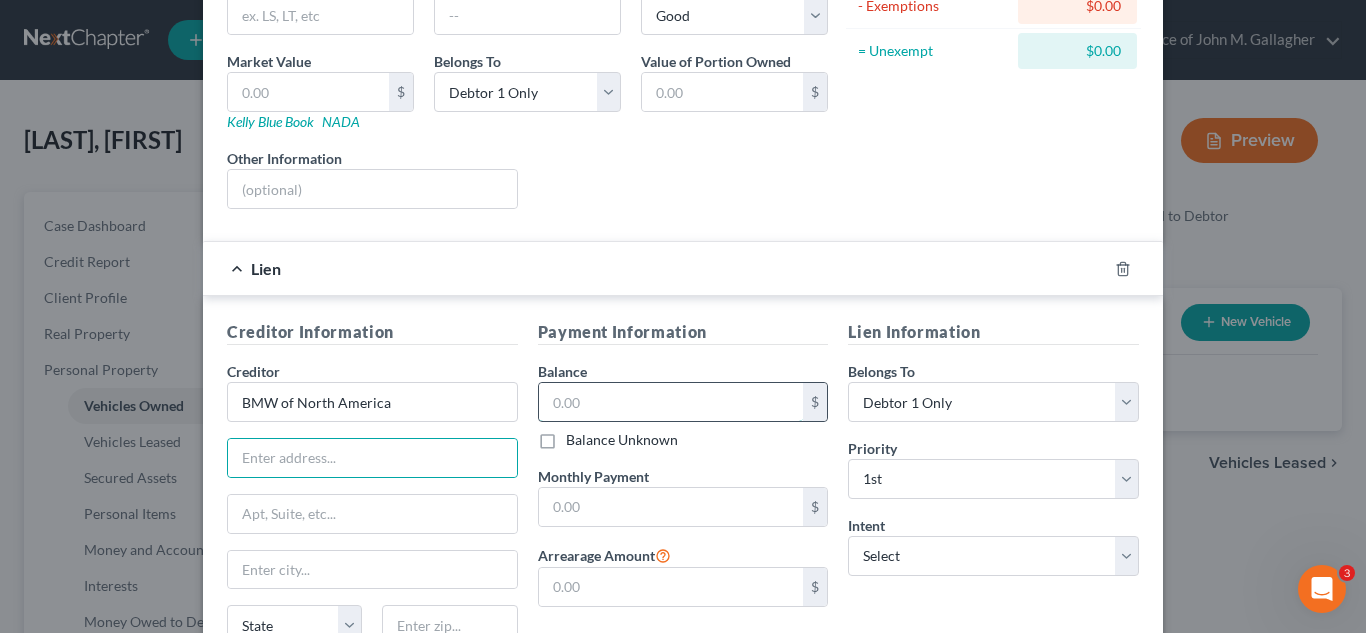 click at bounding box center [671, 402] 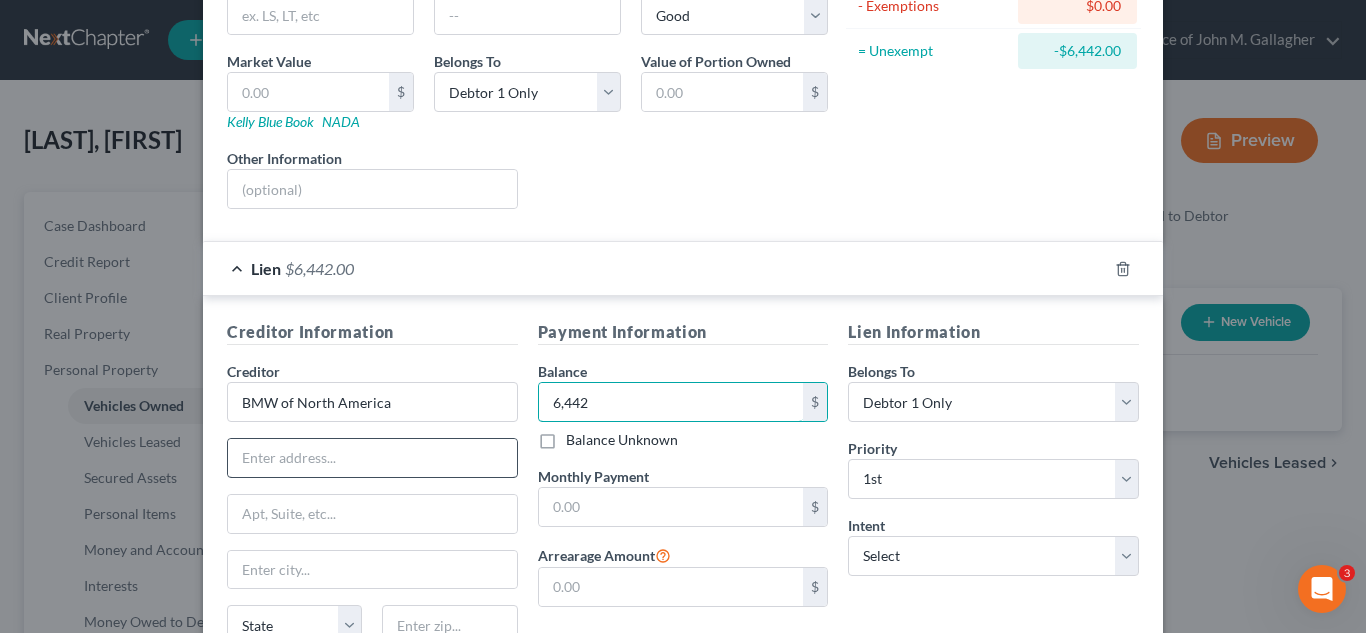 type on "6,442" 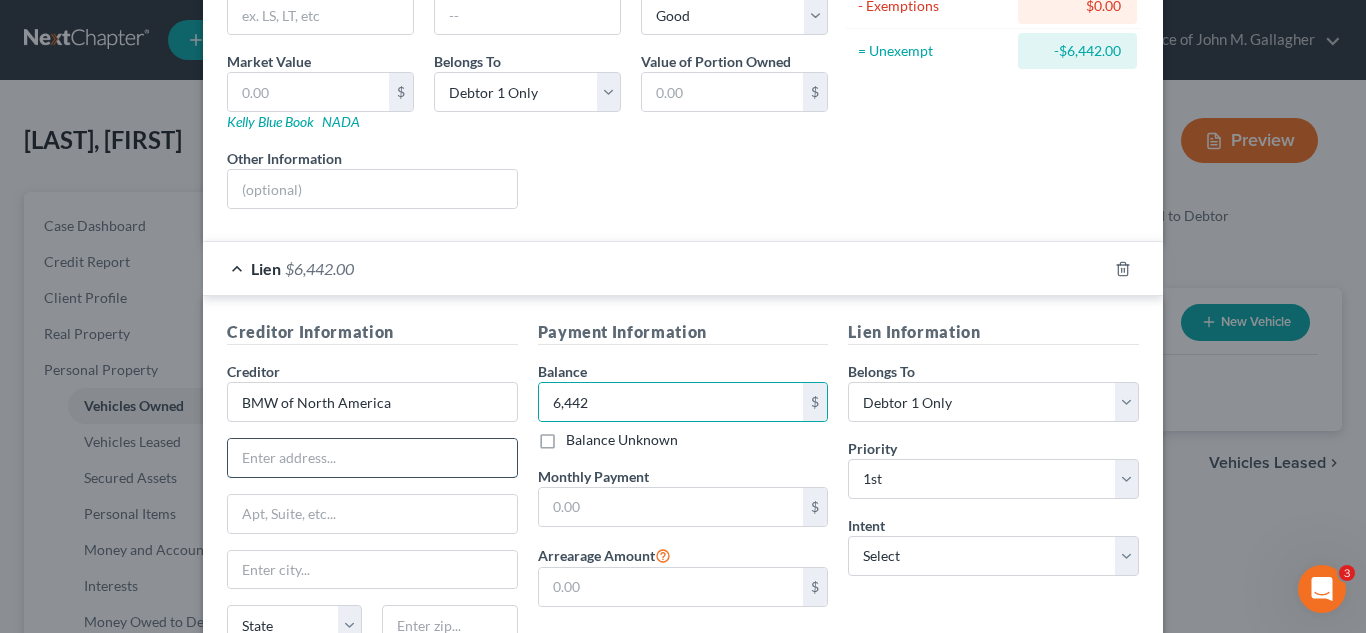 click at bounding box center (372, 458) 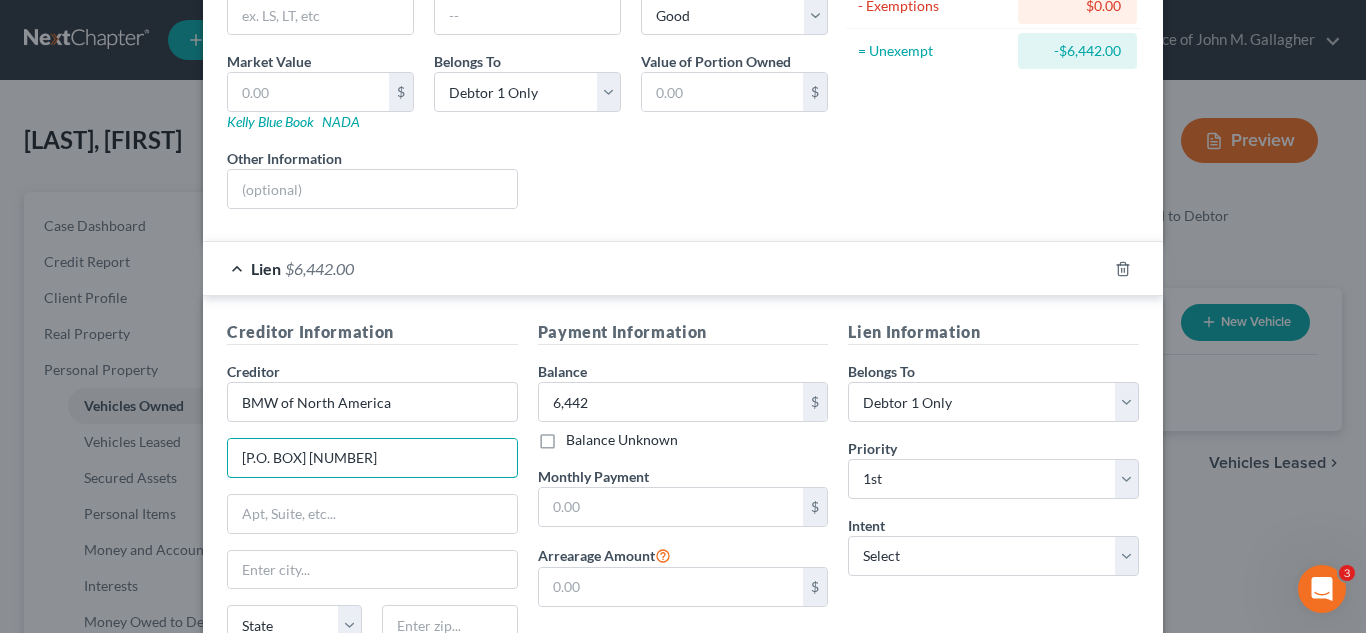 type on "[P.O. BOX] [NUMBER]" 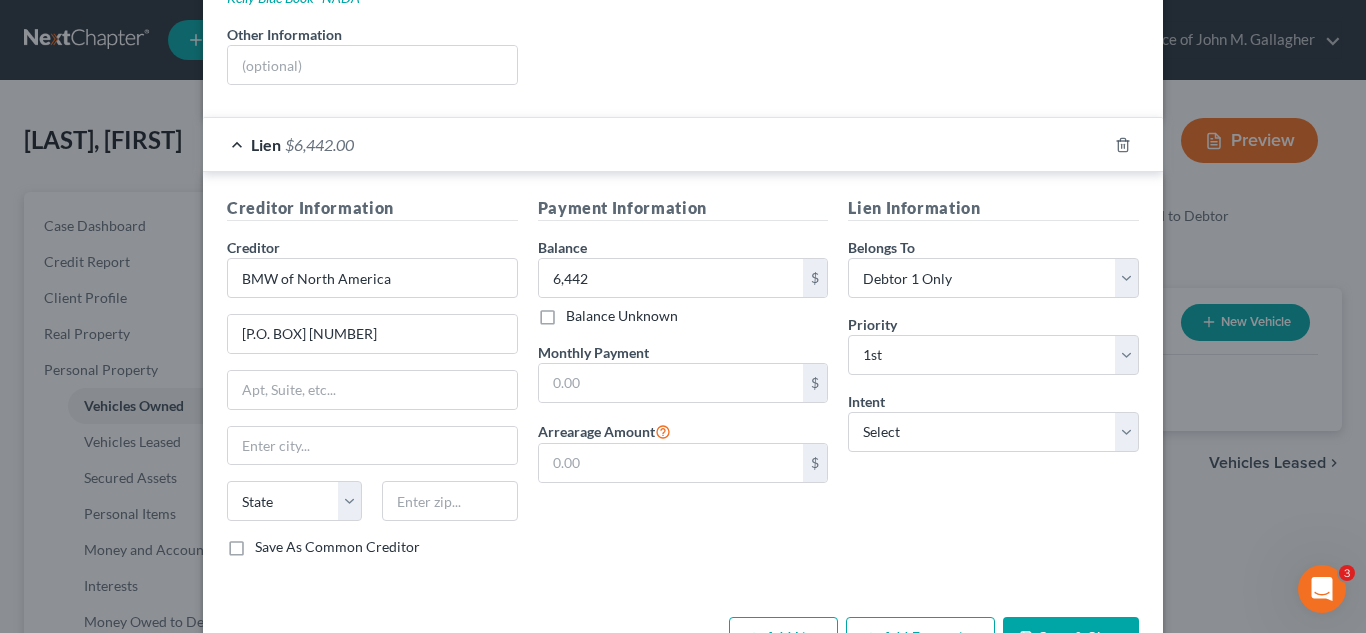 scroll, scrollTop: 432, scrollLeft: 0, axis: vertical 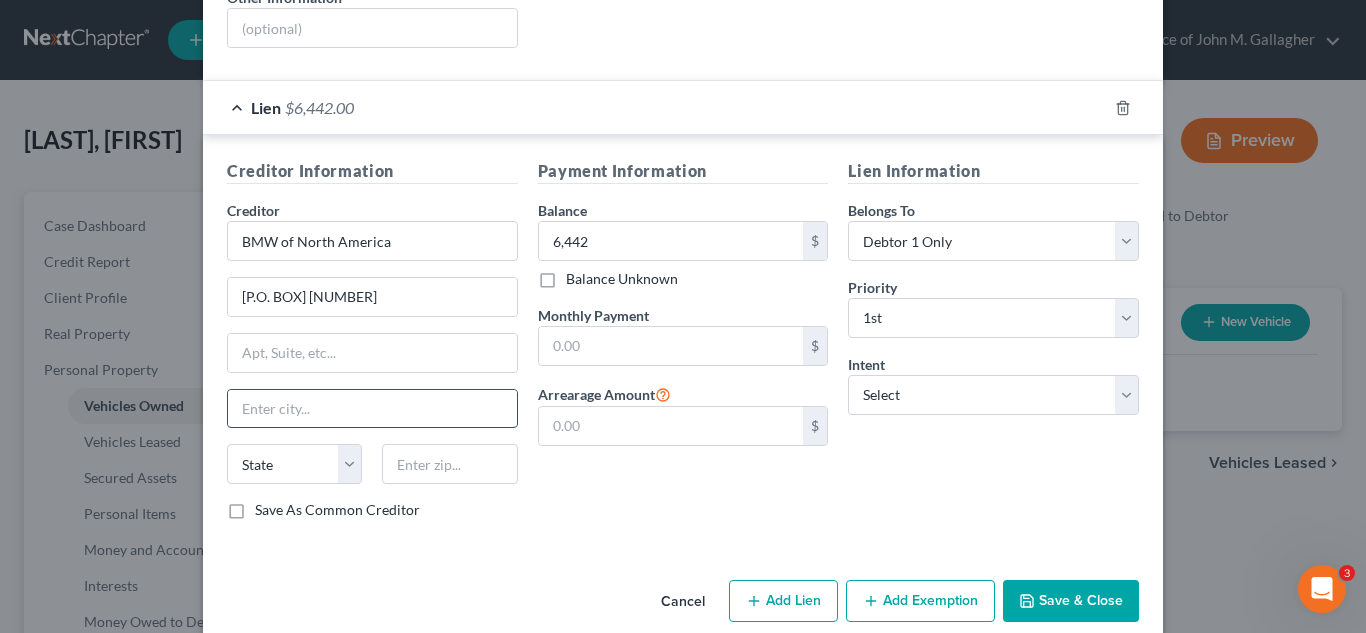 click at bounding box center [372, 409] 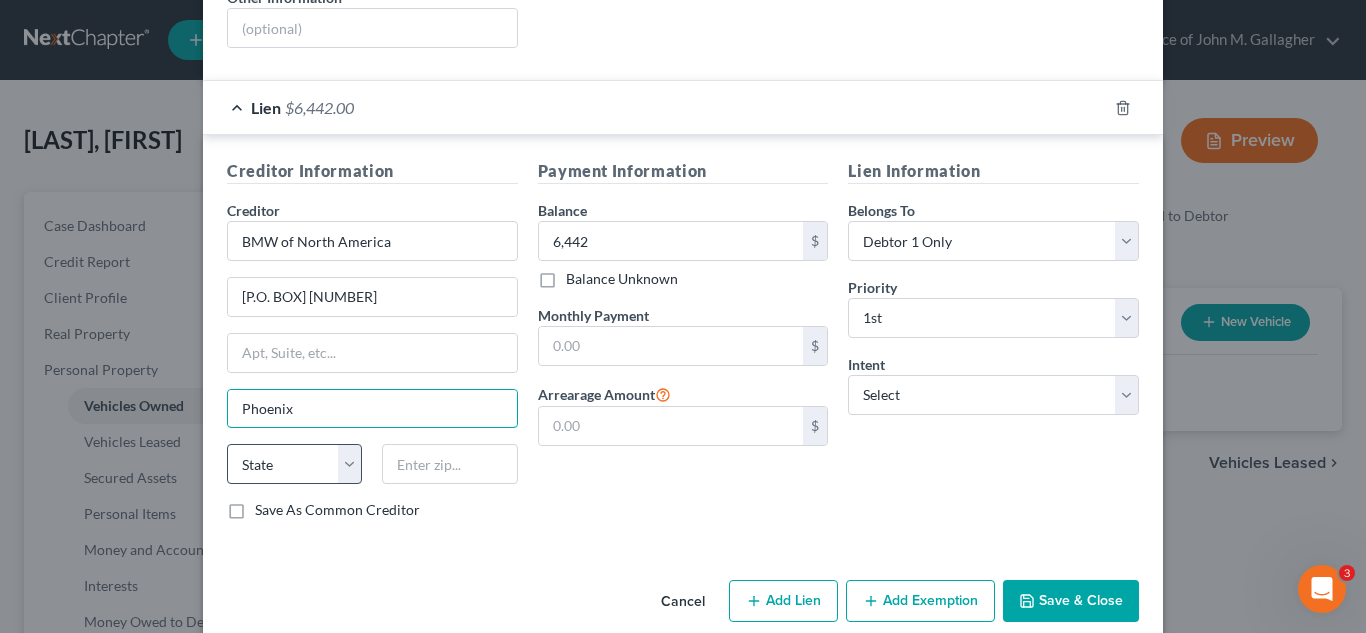type on "Phoenix" 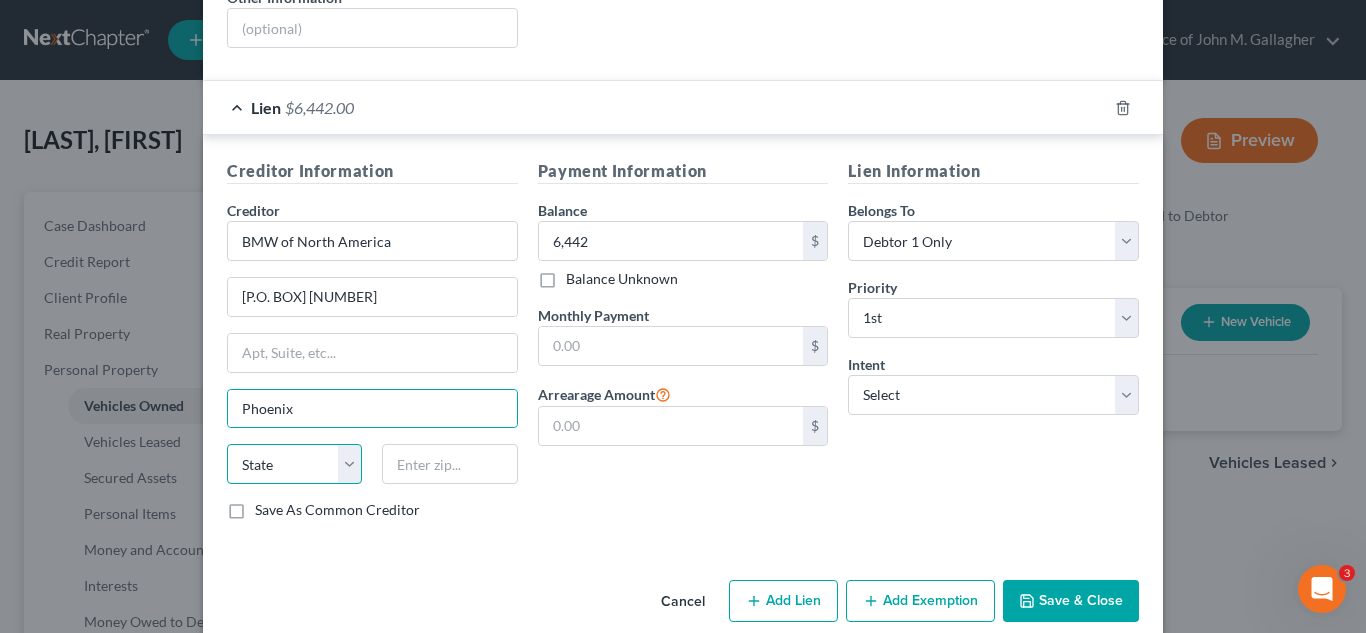 click on "State AL AK AR AZ CA CO CT DE DC FL GA GU HI ID IL IN IA KS KY LA ME MD MA MI MN MS MO MT NC ND NE NV NH NJ NM NY OH OK OR PA PR RI SC SD TN TX UT VI VA VT WA WV WI WY" at bounding box center (294, 464) 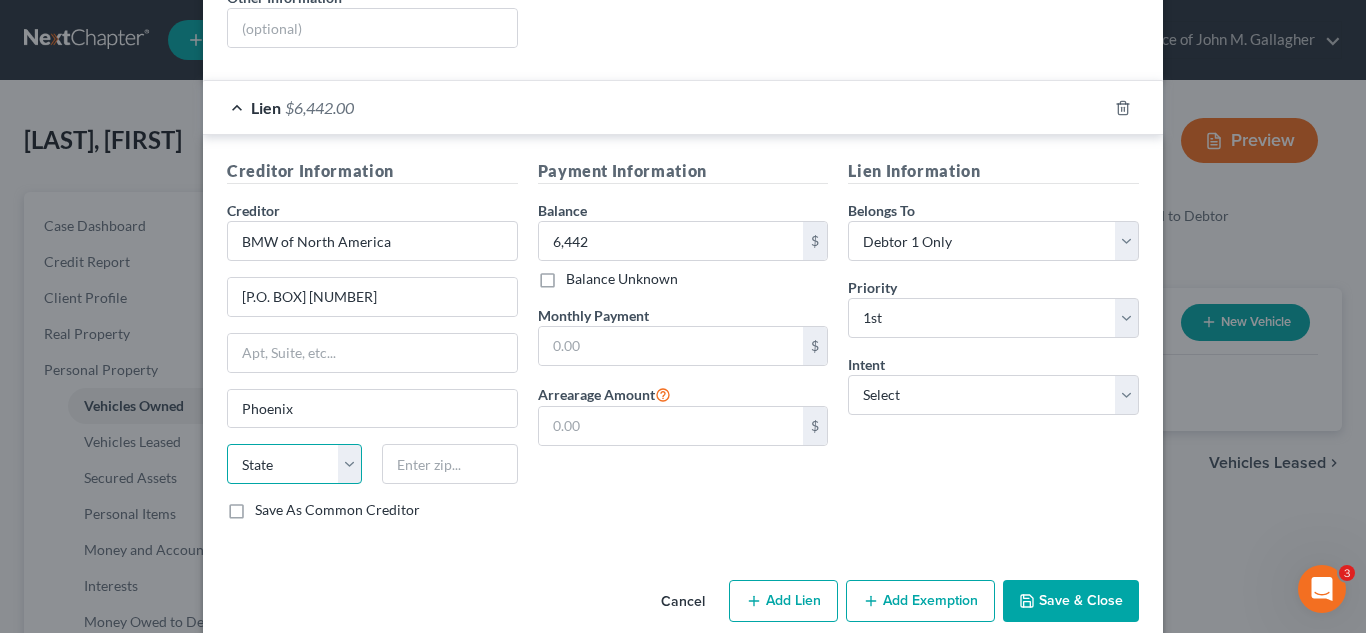 select on "3" 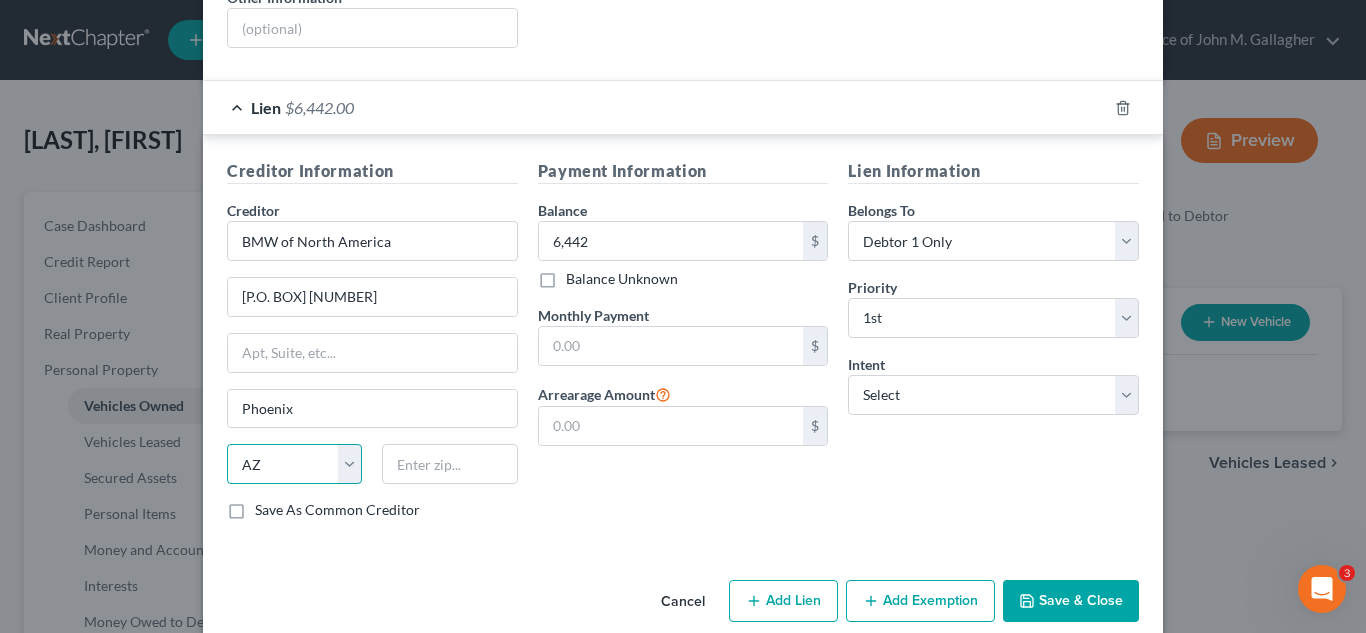click on "State AL AK AR AZ CA CO CT DE DC FL GA GU HI ID IL IN IA KS KY LA ME MD MA MI MN MS MO MT NC ND NE NV NH NJ NM NY OH OK OR PA PR RI SC SD TN TX UT VI VA VT WA WV WI WY" at bounding box center (294, 464) 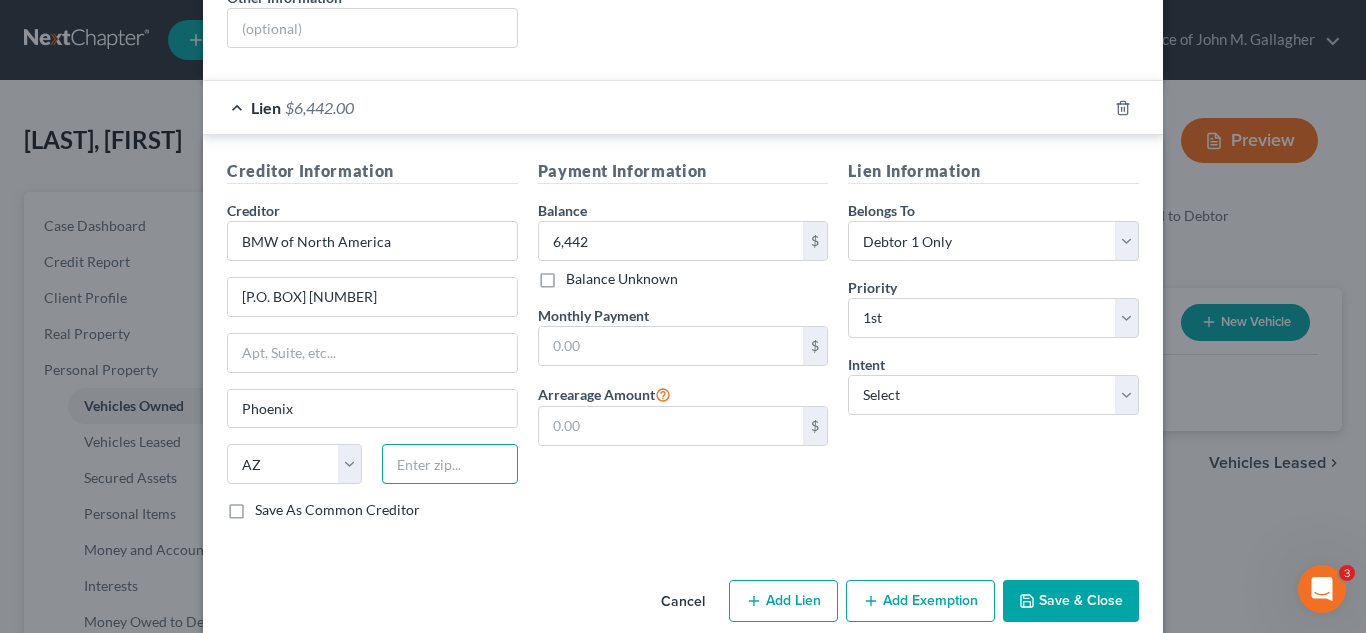 click at bounding box center (449, 464) 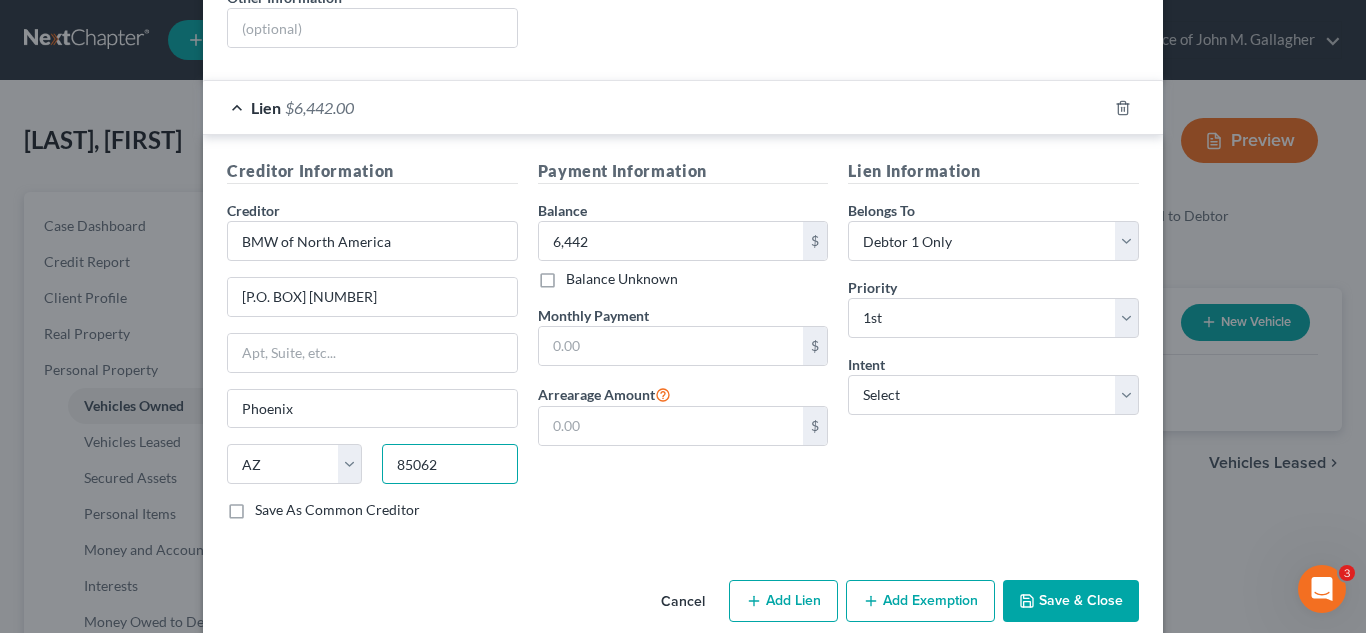 type on "85062" 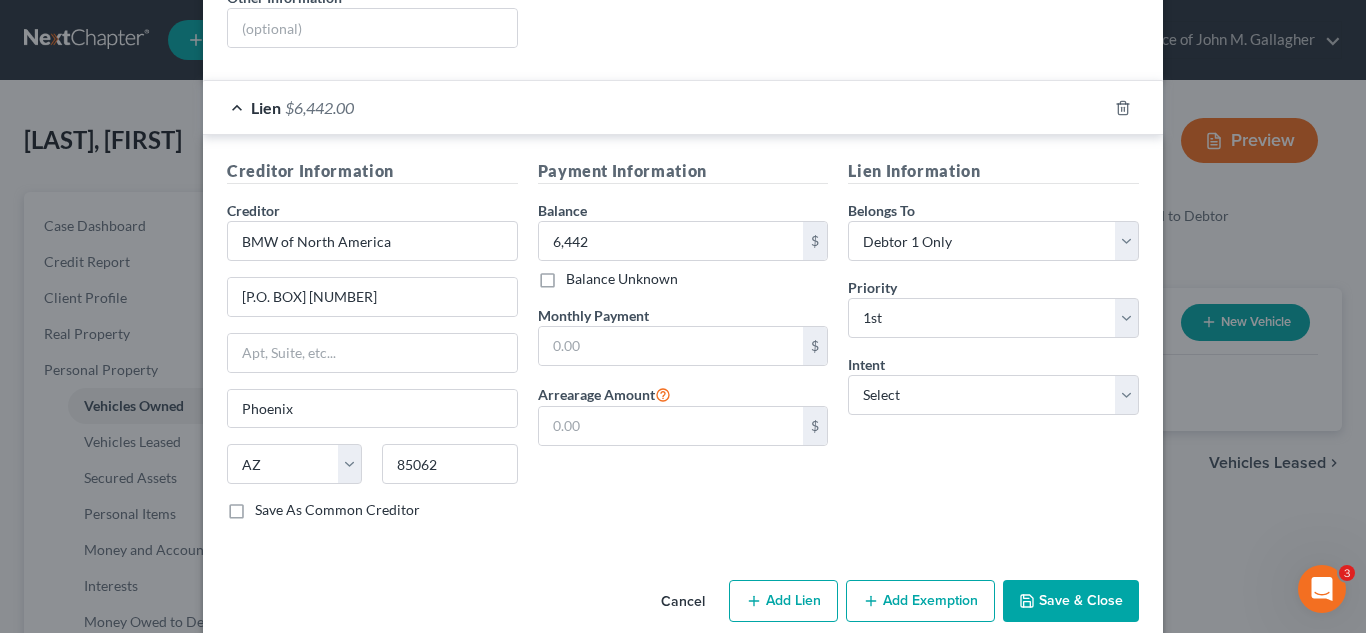 click on "Save As Common Creditor" at bounding box center [337, 510] 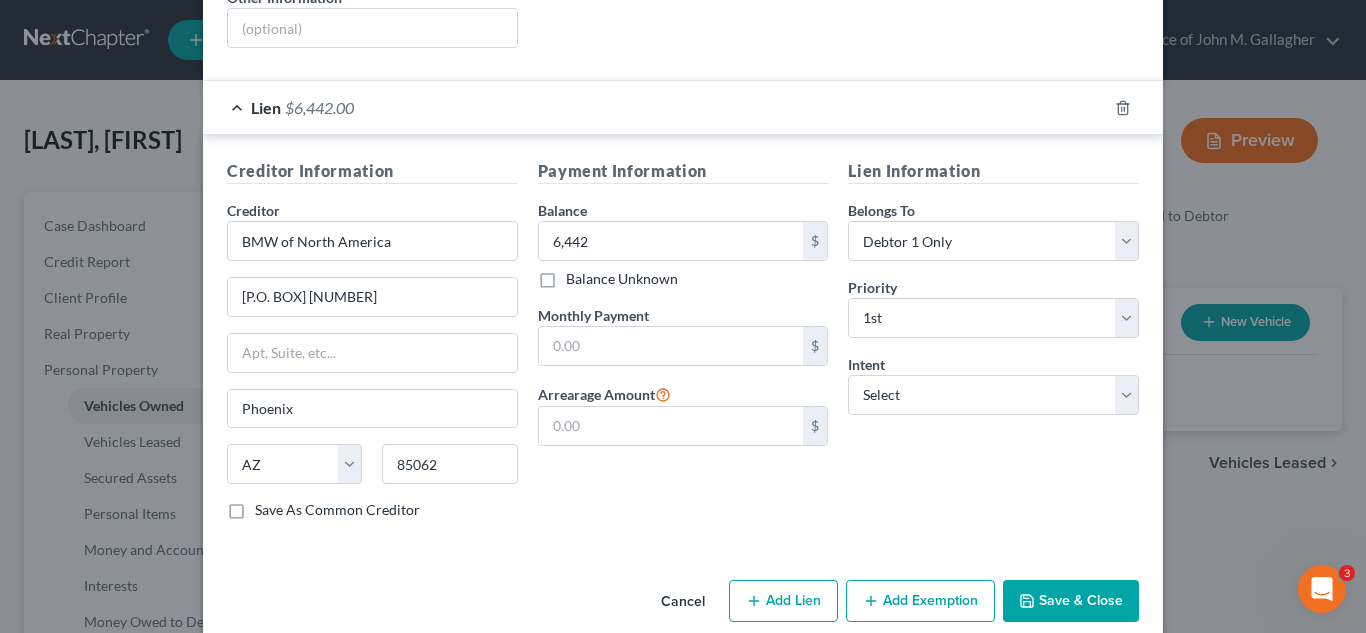 click on "Save As Common Creditor" at bounding box center [269, 506] 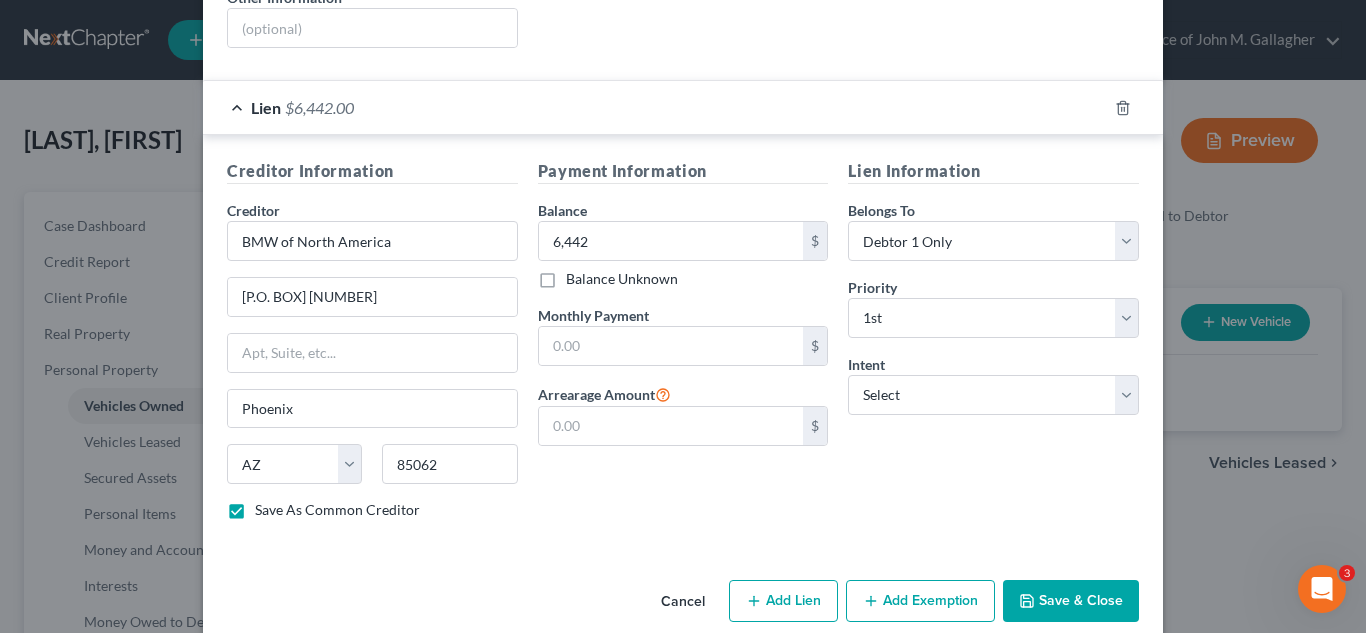 click on "Save As Common Creditor" at bounding box center [337, 510] 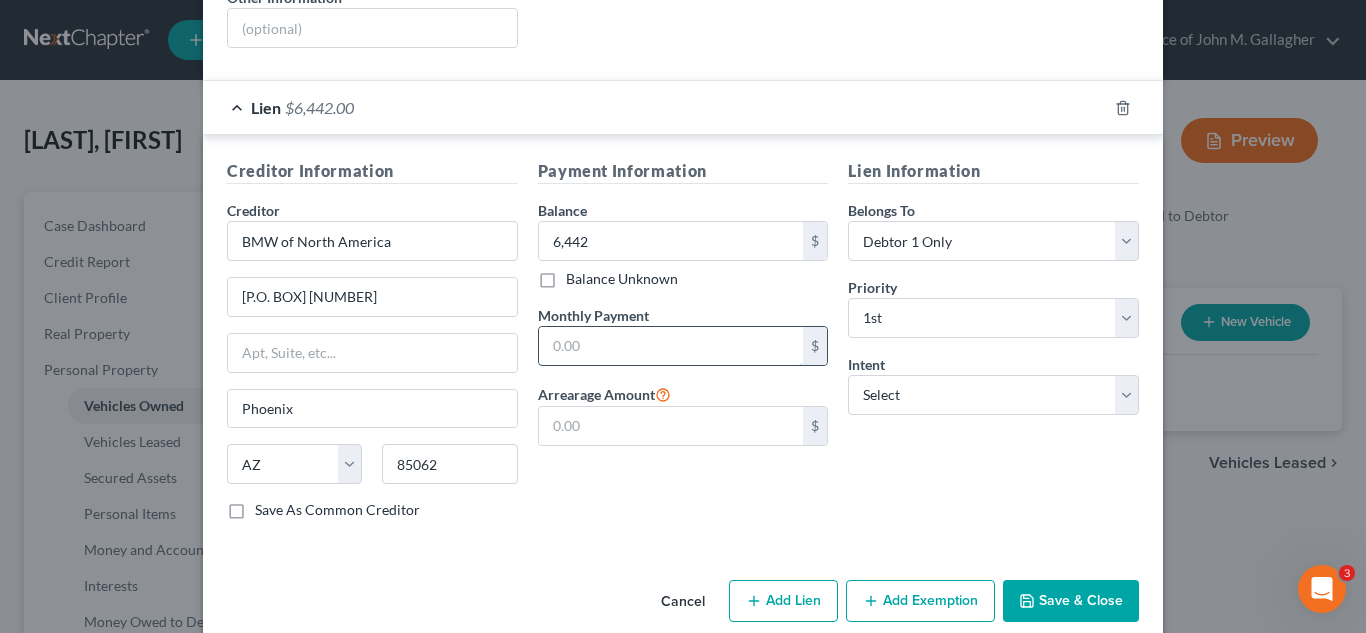click at bounding box center (671, 346) 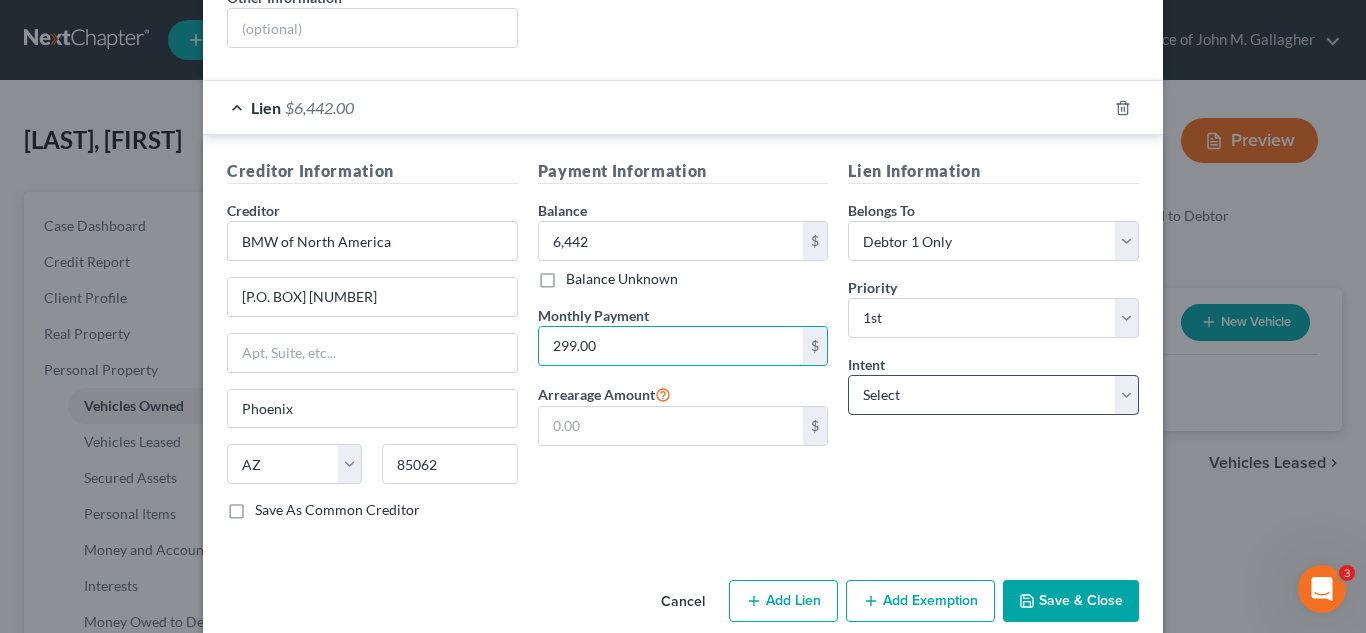 type on "299.00" 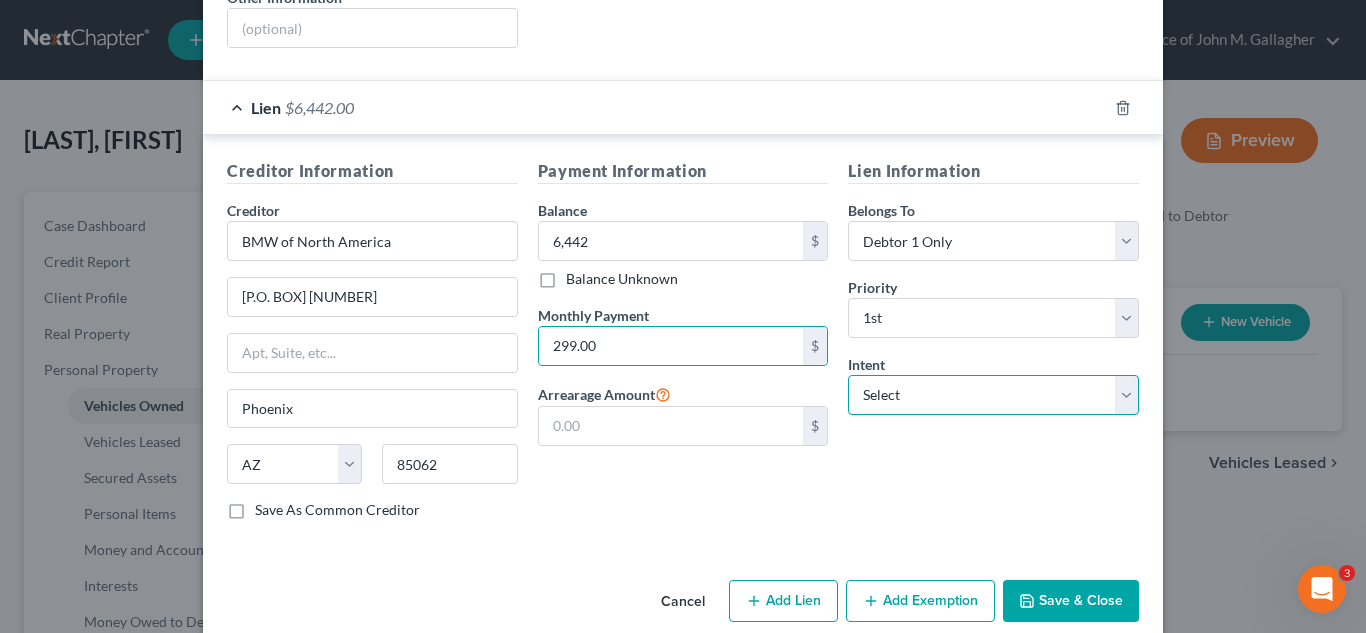 click on "Select Surrender Redeem Reaffirm Avoid Other" at bounding box center (993, 395) 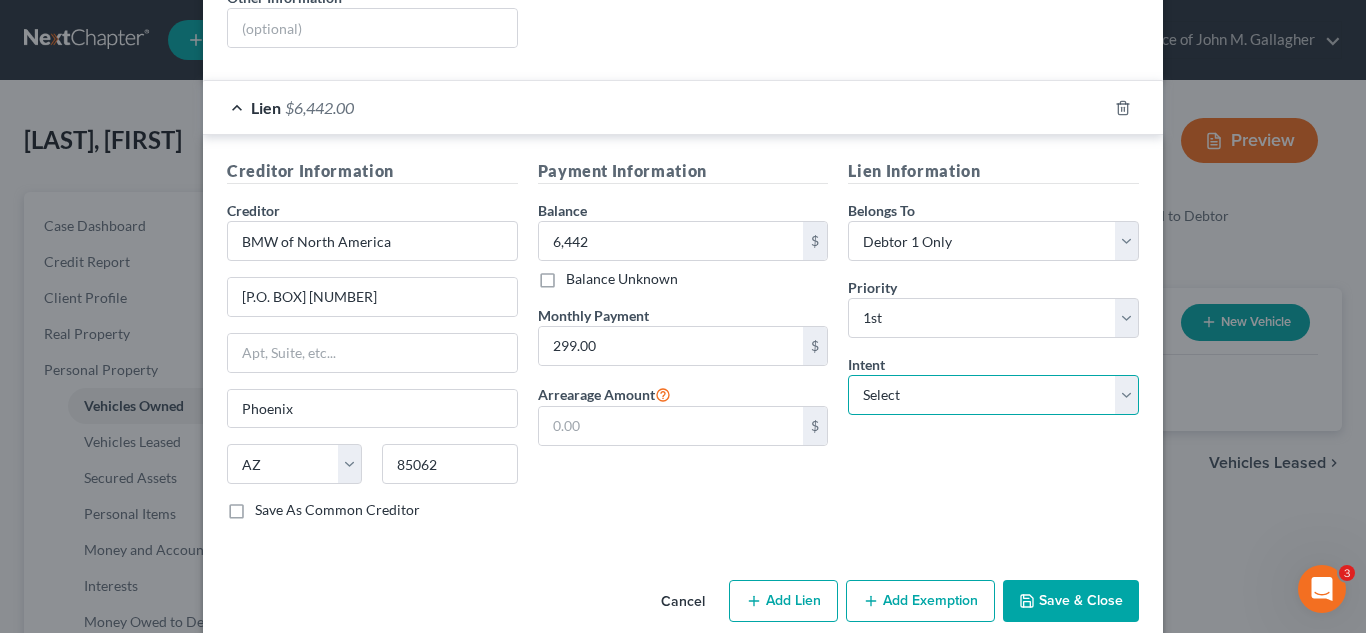 select on "2" 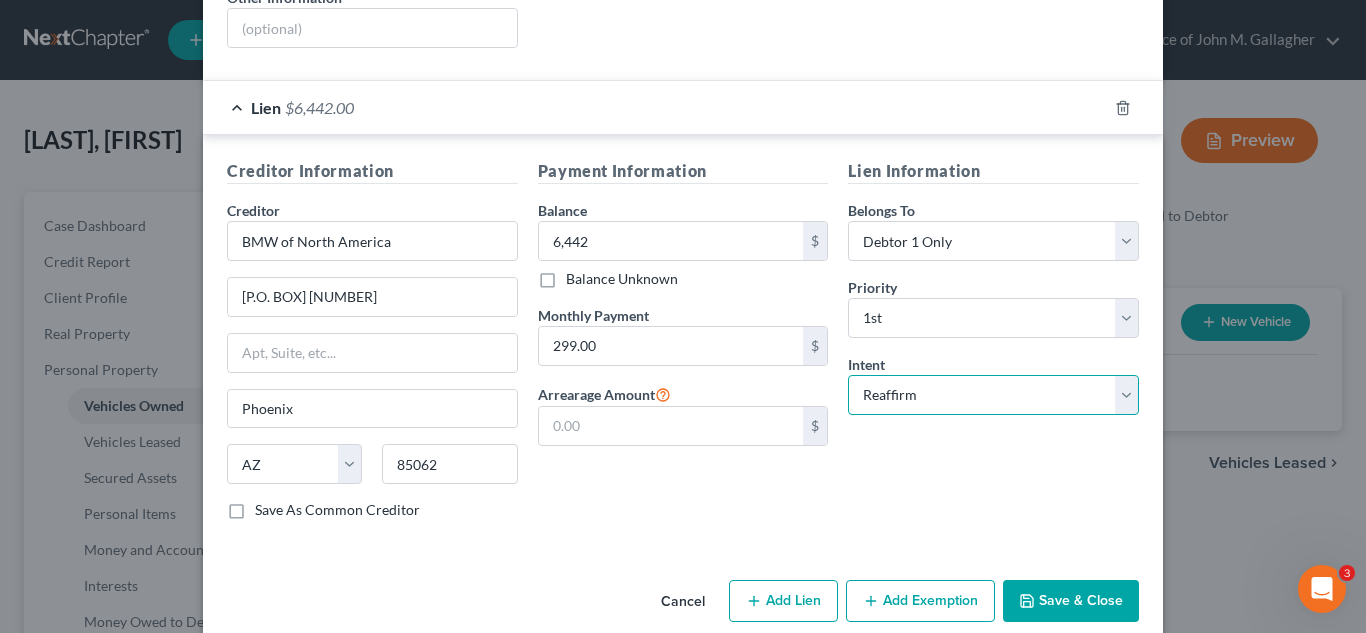 click on "Select Surrender Redeem Reaffirm Avoid Other" at bounding box center [993, 395] 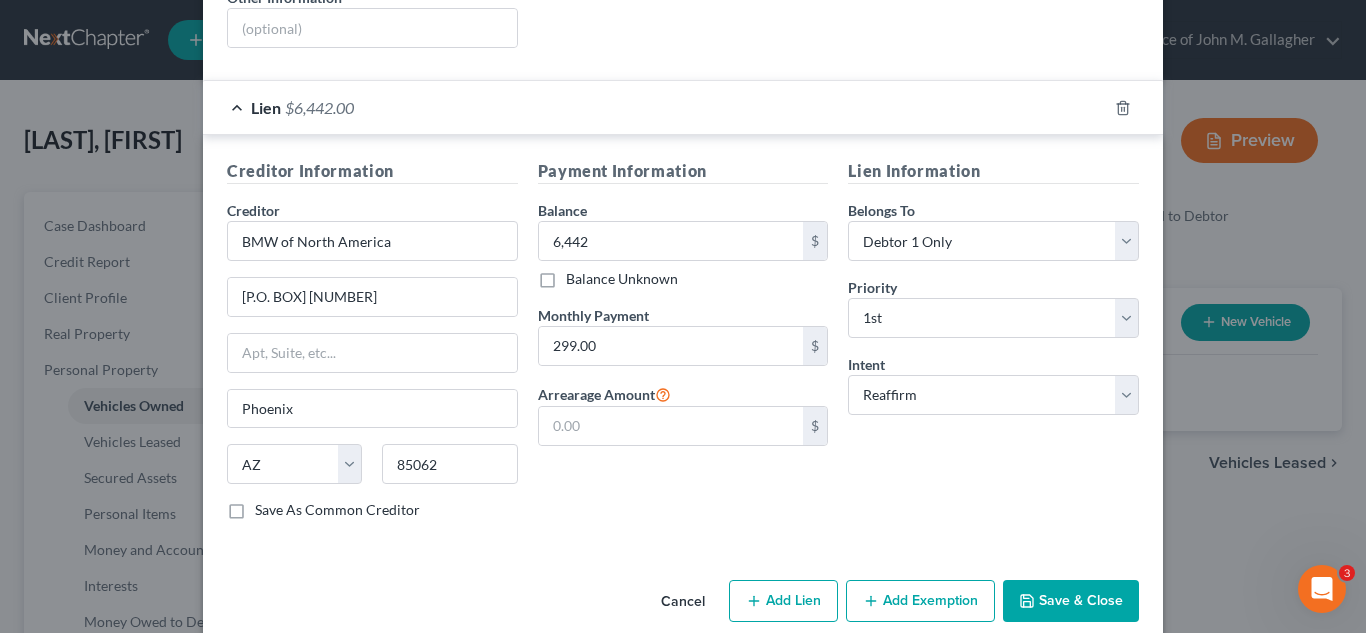 scroll, scrollTop: 461, scrollLeft: 0, axis: vertical 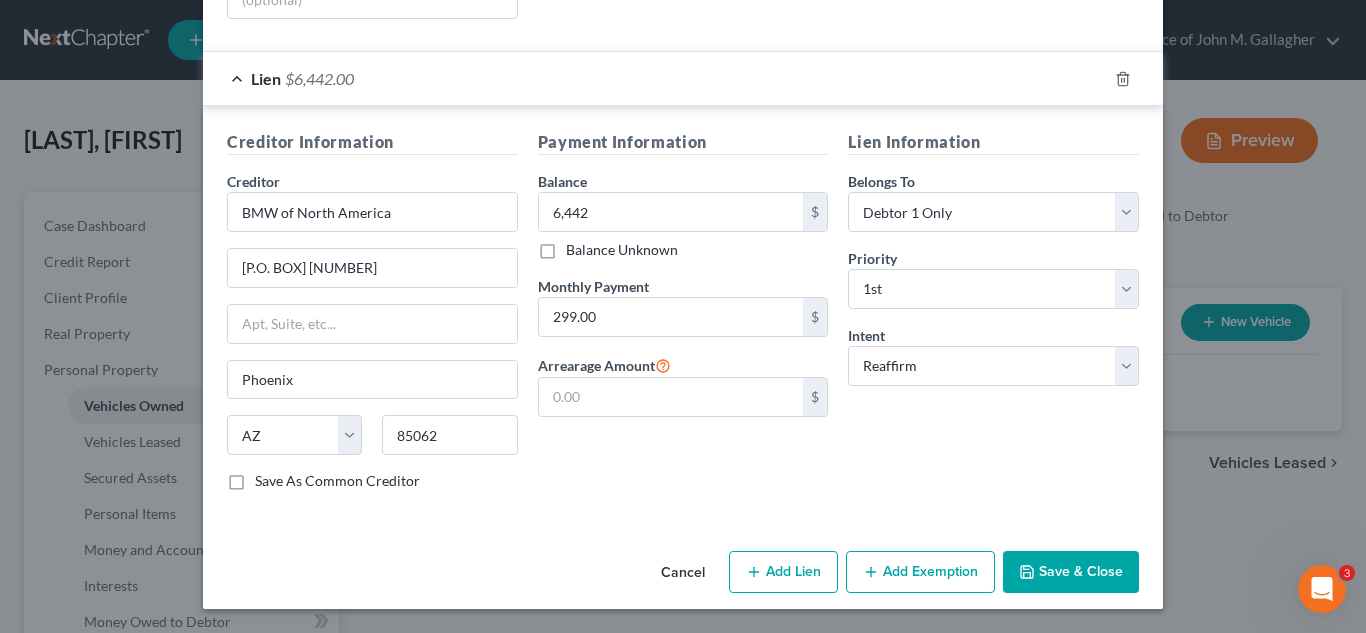 click on "Add Exemption" at bounding box center [920, 572] 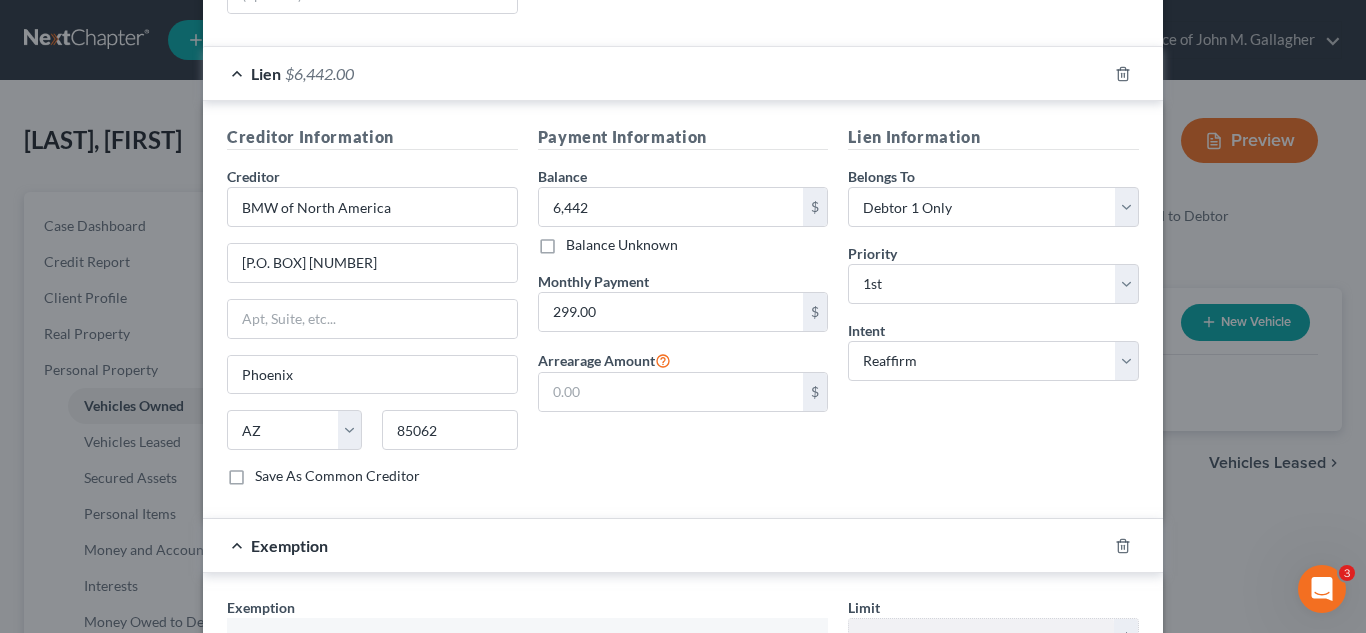 scroll, scrollTop: 395, scrollLeft: 0, axis: vertical 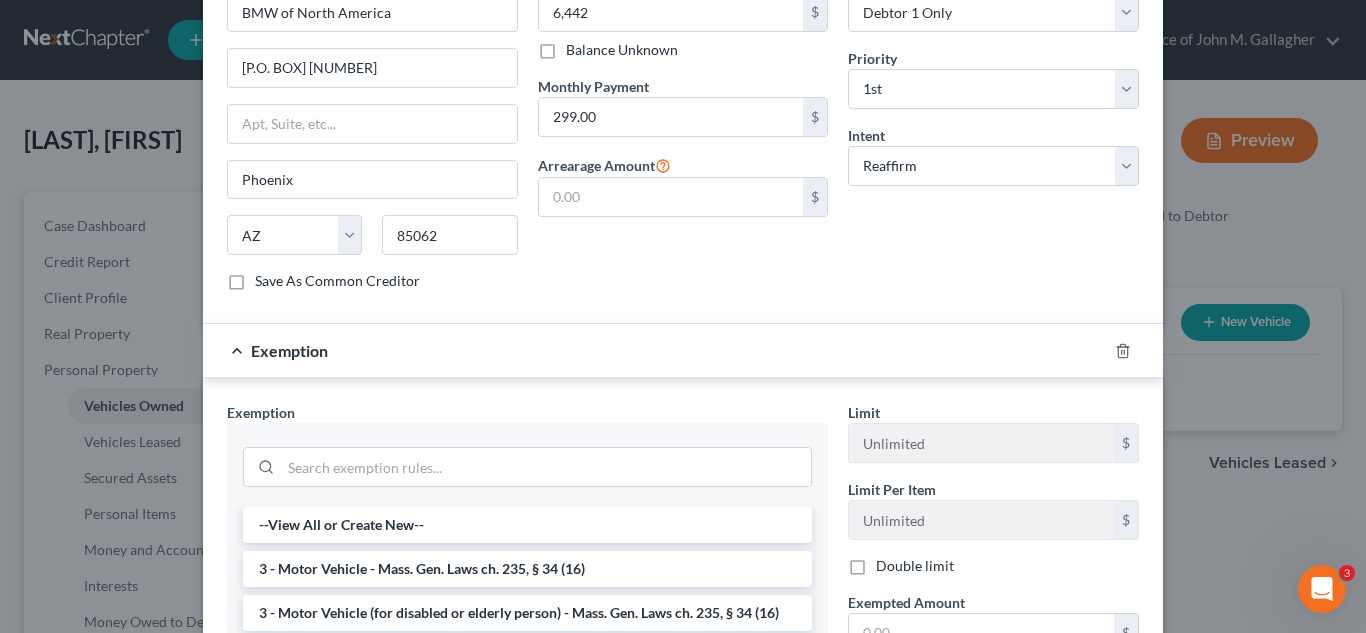 click on "Exemption" at bounding box center [289, 350] 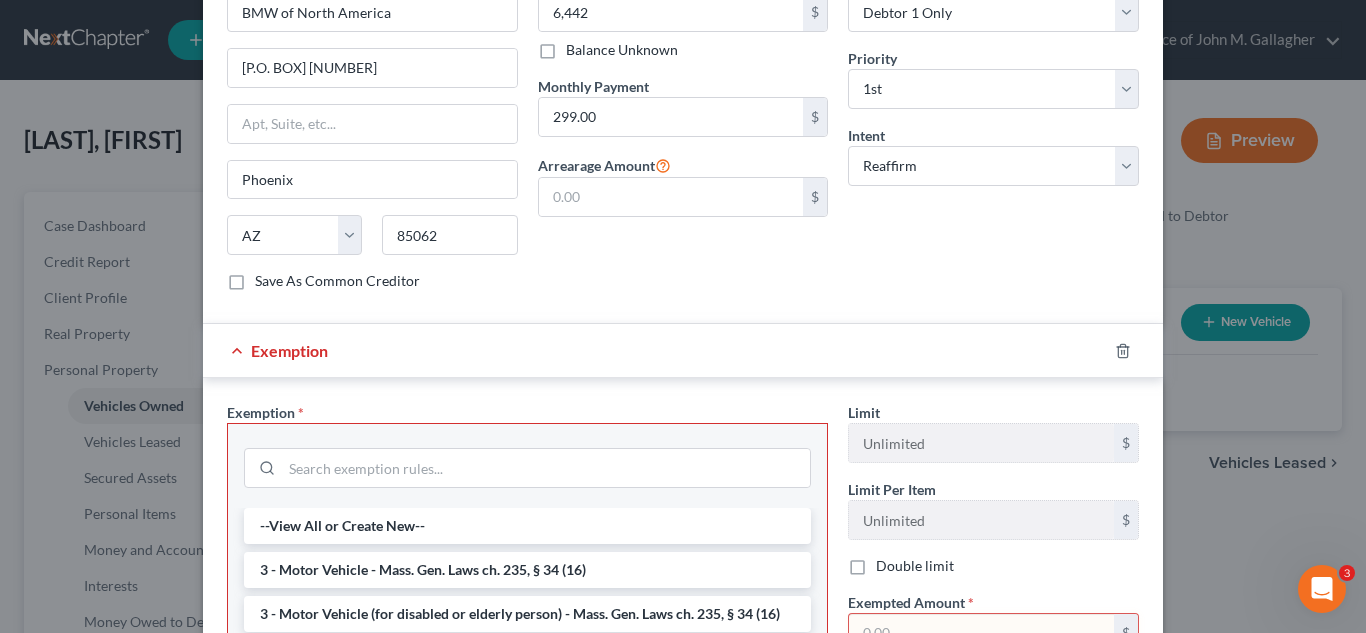 click on "Exemption" at bounding box center [289, 350] 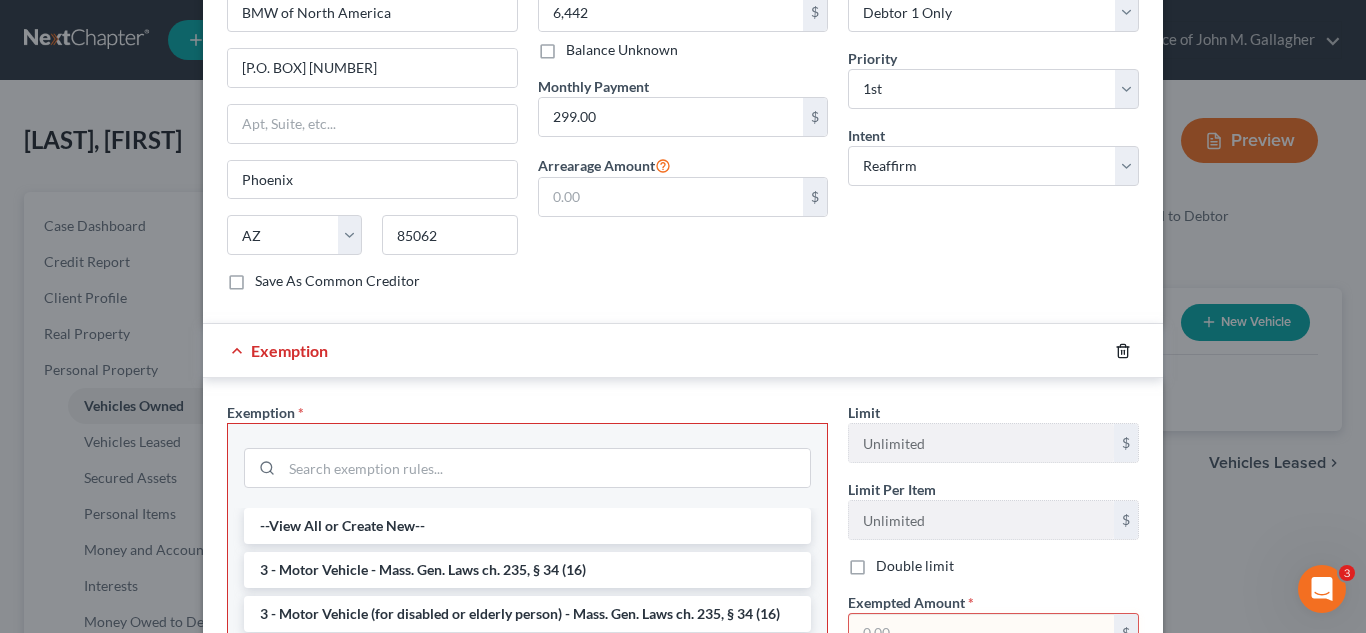 click 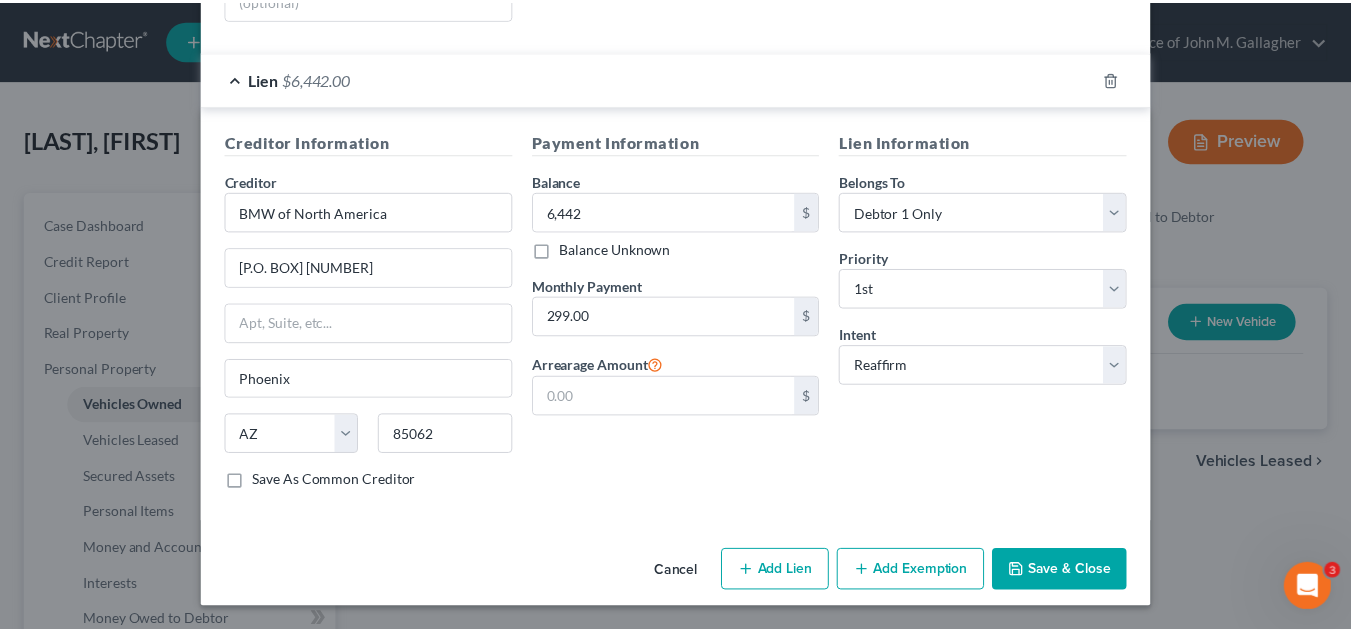 scroll, scrollTop: 461, scrollLeft: 0, axis: vertical 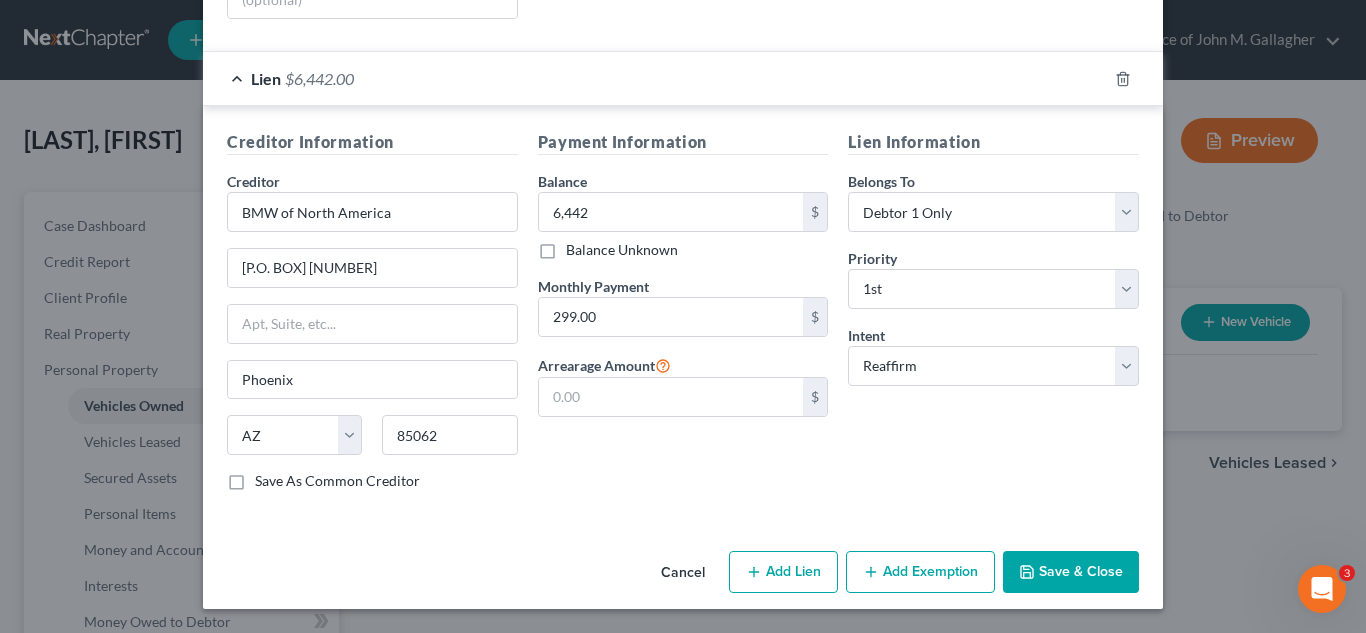click on "Save & Close" at bounding box center [1071, 572] 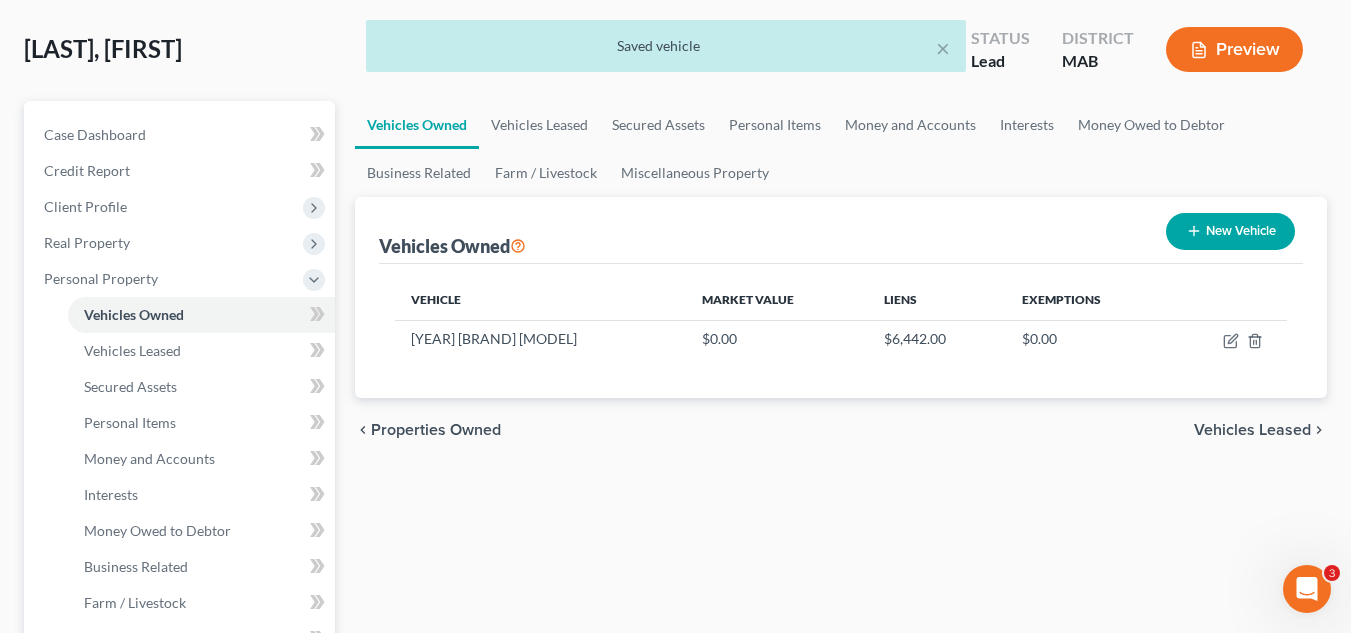 scroll, scrollTop: 98, scrollLeft: 0, axis: vertical 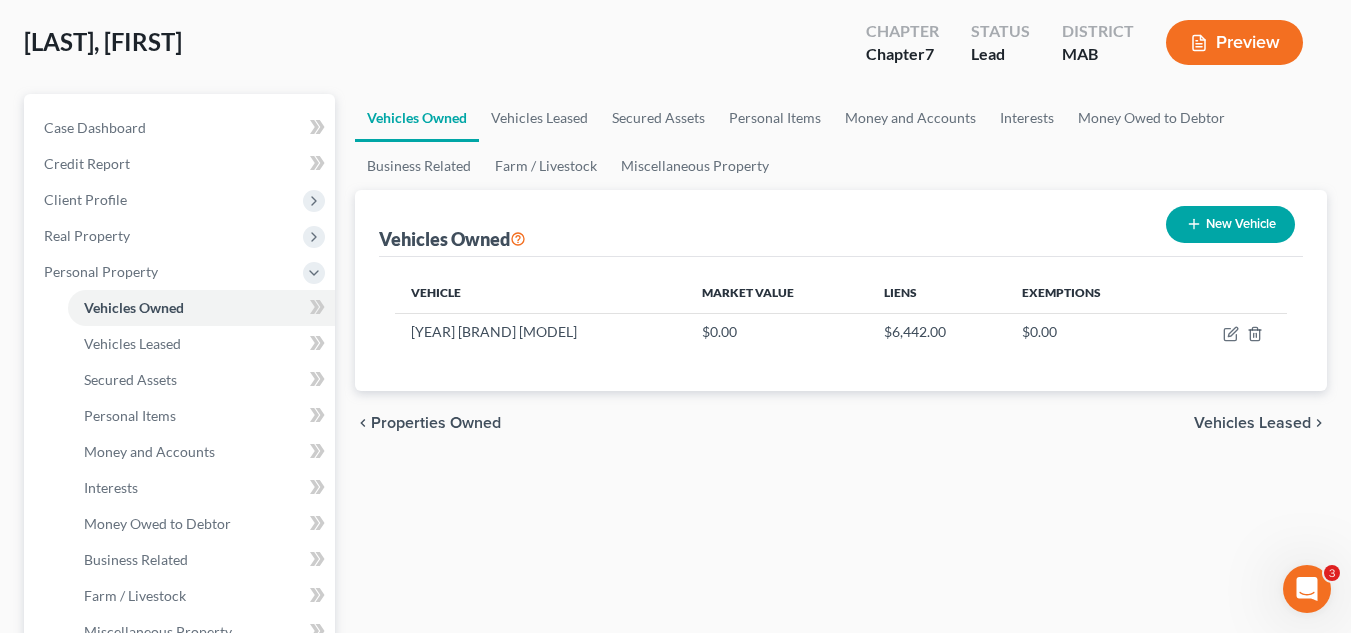 click on "Vehicles Leased" at bounding box center [1252, 423] 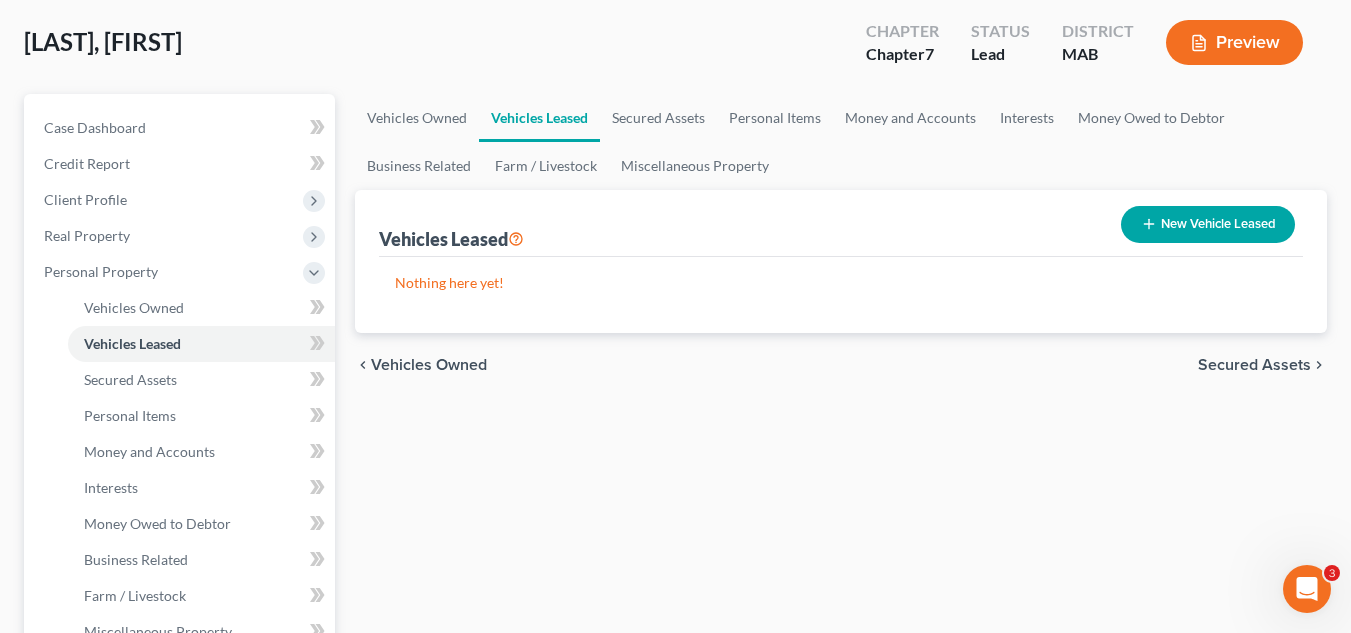 scroll, scrollTop: 0, scrollLeft: 0, axis: both 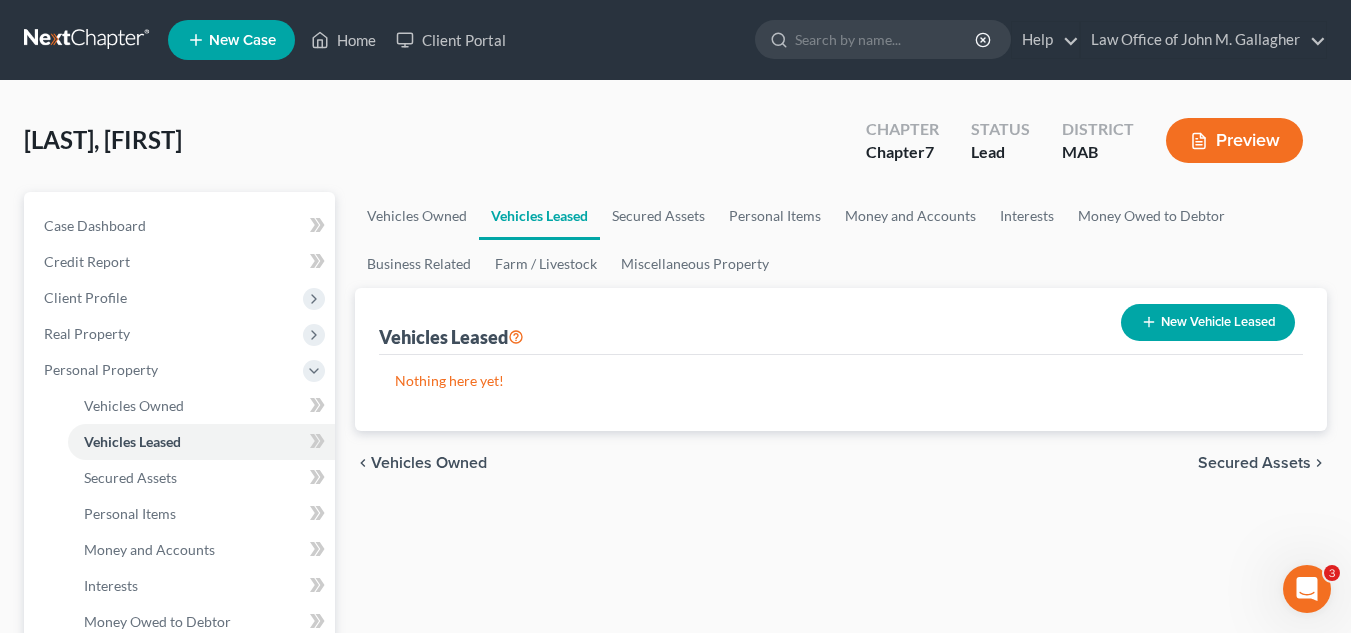 click on "Secured Assets" at bounding box center (1254, 463) 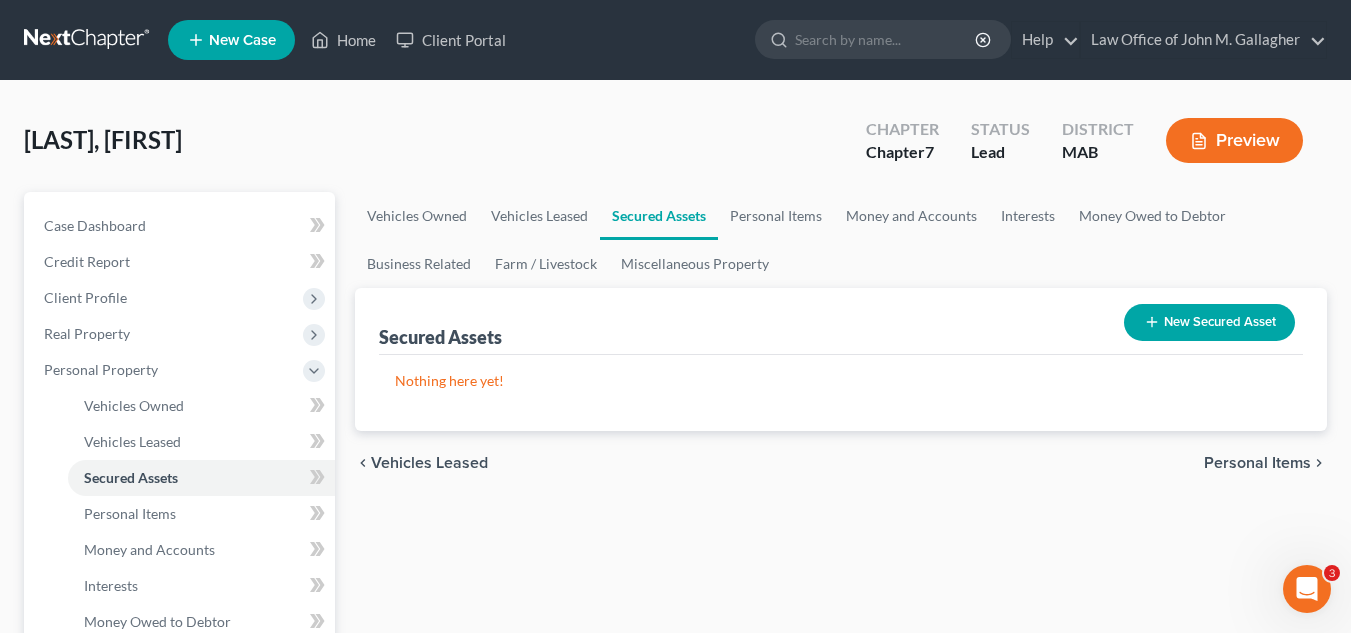 click on "Vehicles Leased" at bounding box center [429, 463] 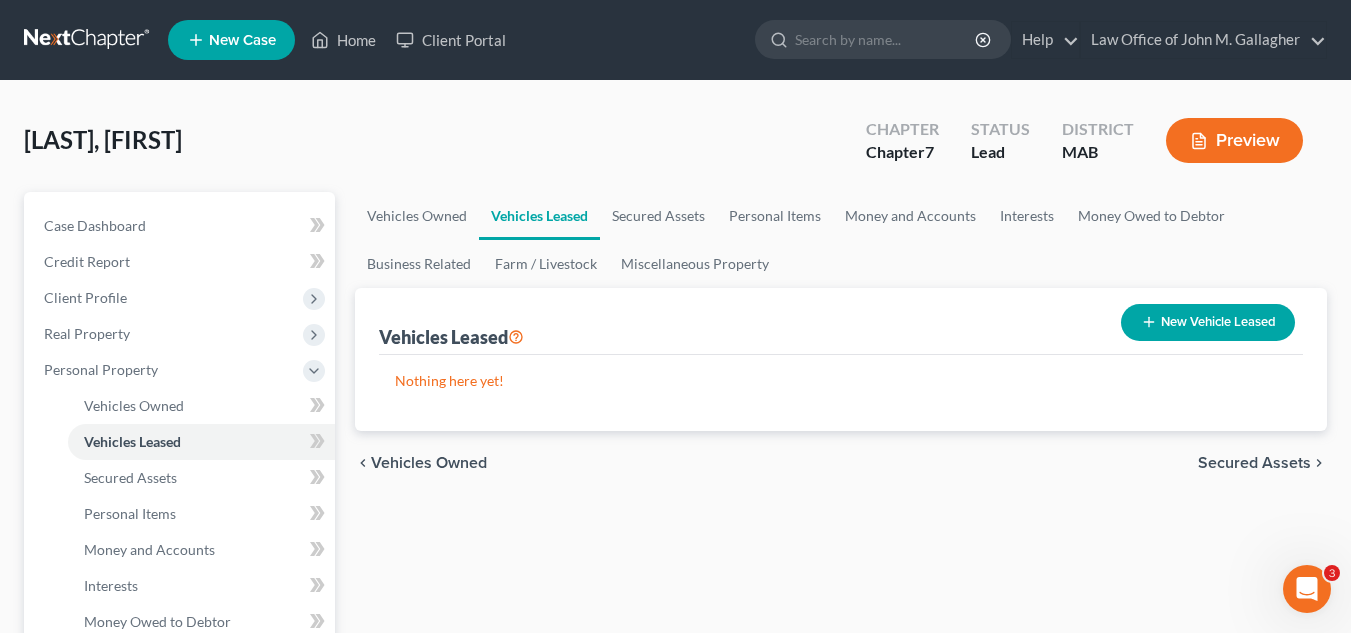 click on "Secured Assets" at bounding box center (1254, 463) 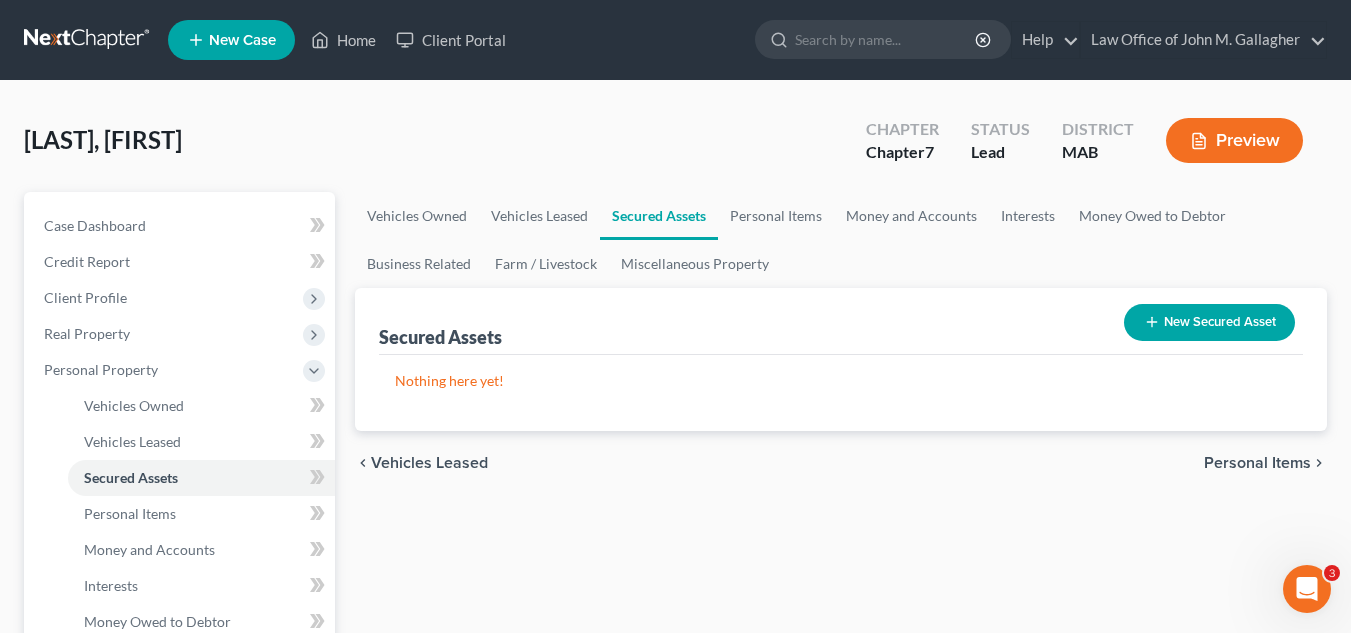 click on "Personal Items" at bounding box center [1257, 463] 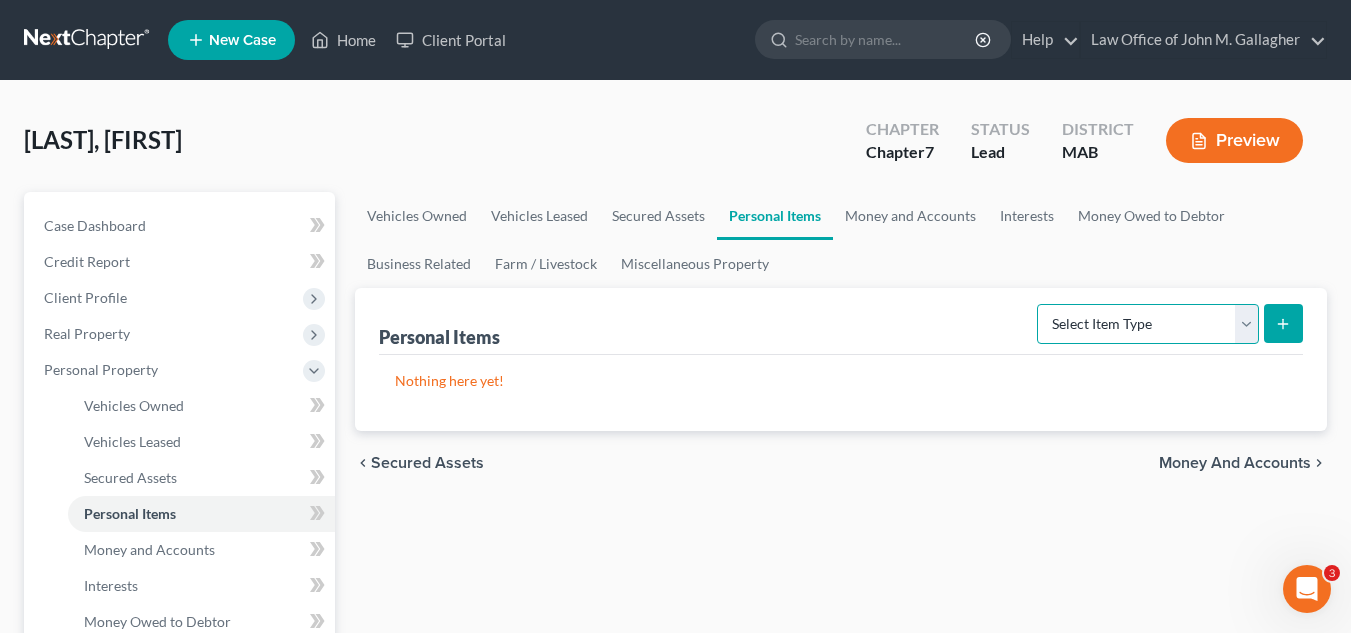 click on "Select Item Type Clothing Collectibles Of Value Electronics Firearms Household Goods Jewelry Other Pet(s) Sports & Hobby Equipment" at bounding box center (1148, 324) 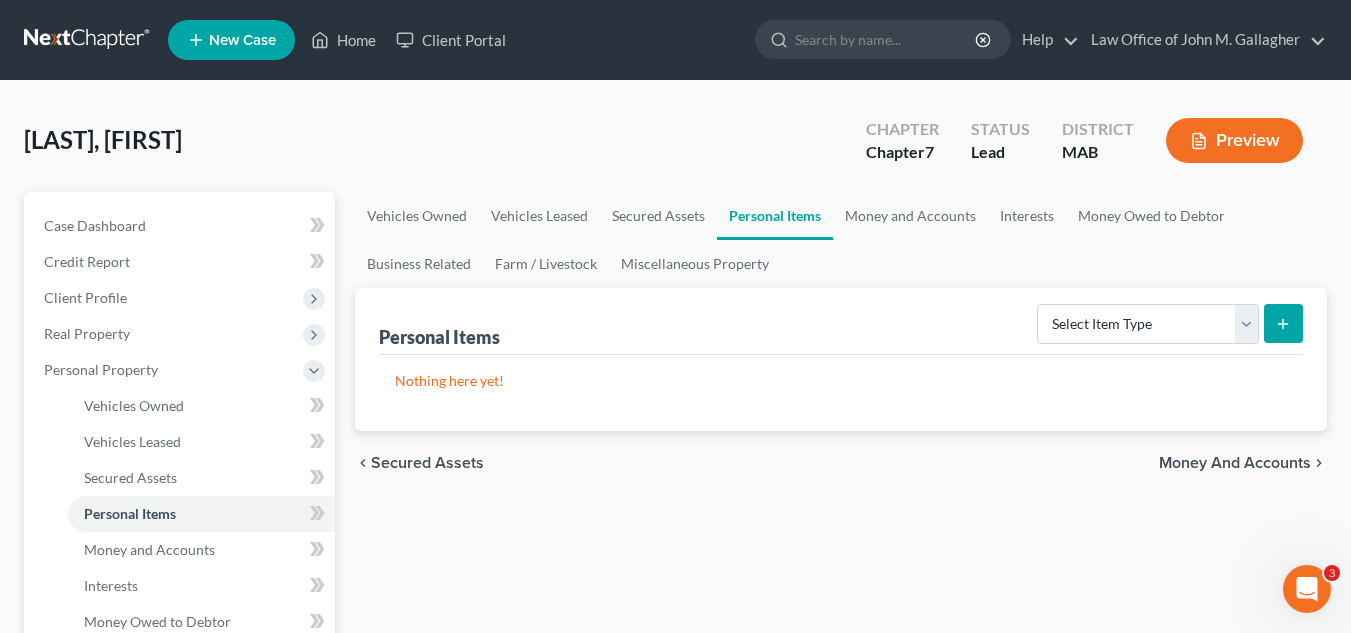 click on "Vehicles Owned
Vehicles Leased
Secured Assets
Personal Items
Money and Accounts
Interests
Money Owed to Debtor
Business Related
Farm / Livestock
Miscellaneous Property
Personal Items Select Item Type Clothing Collectibles Of Value Electronics Firearms Household Goods Jewelry Other Pet(s) Sports & Hobby Equipment
Nothing here yet!
chevron_left
Secured Assets
Money and Accounts
chevron_right" at bounding box center (841, 769) 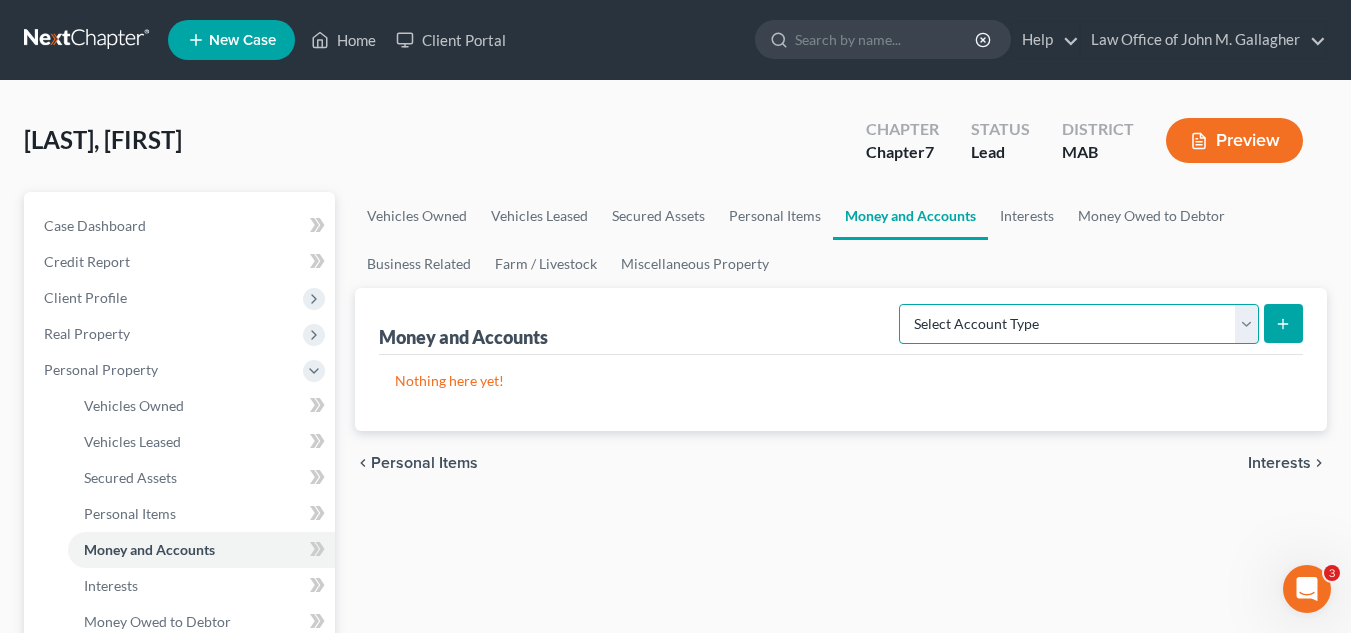 click on "Select Account Type Brokerage Cash on Hand Certificates of Deposit Checking Account Money Market Other (Credit Union, Health Savings Account, etc) Safe Deposit Box Savings Account Security Deposits or Prepayments" at bounding box center [1079, 324] 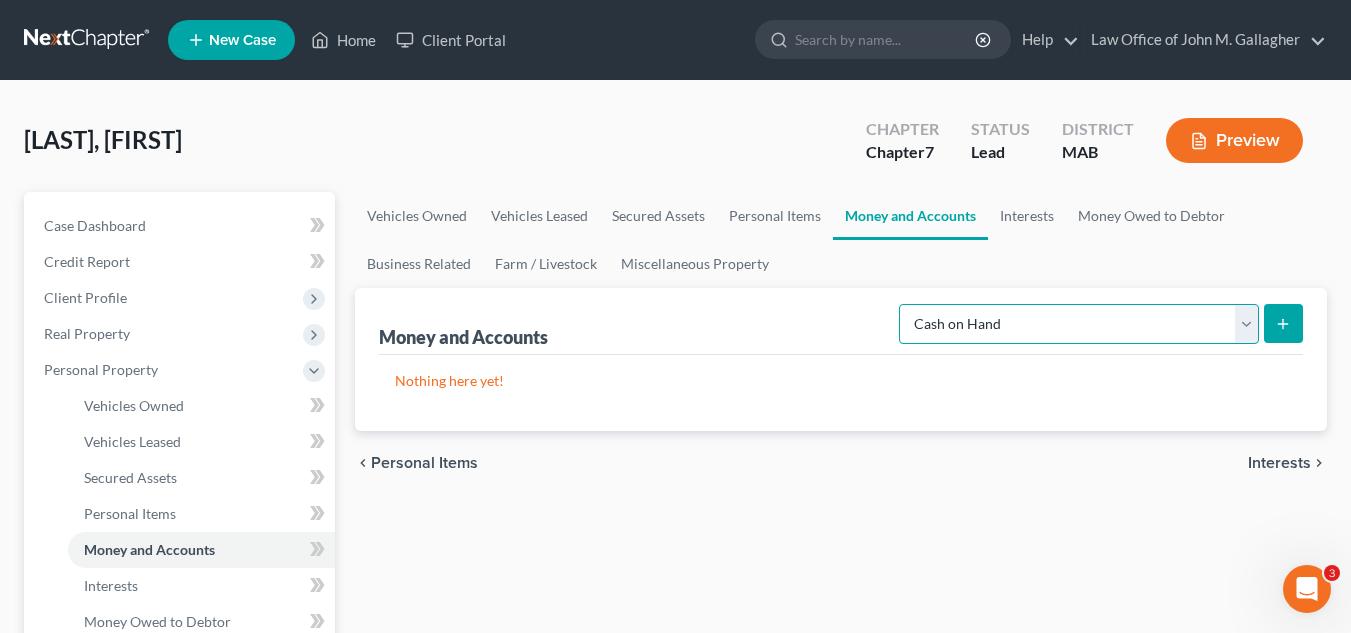 click on "Select Account Type Brokerage Cash on Hand Certificates of Deposit Checking Account Money Market Other (Credit Union, Health Savings Account, etc) Safe Deposit Box Savings Account Security Deposits or Prepayments" at bounding box center [1079, 324] 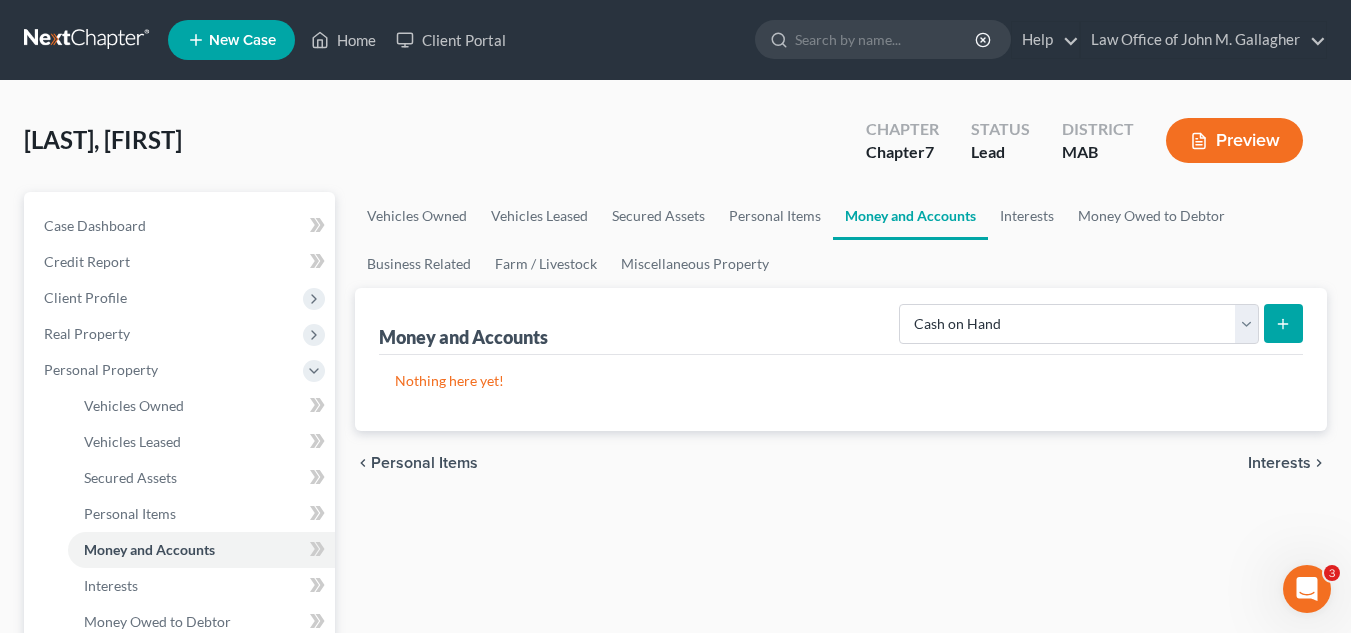 click 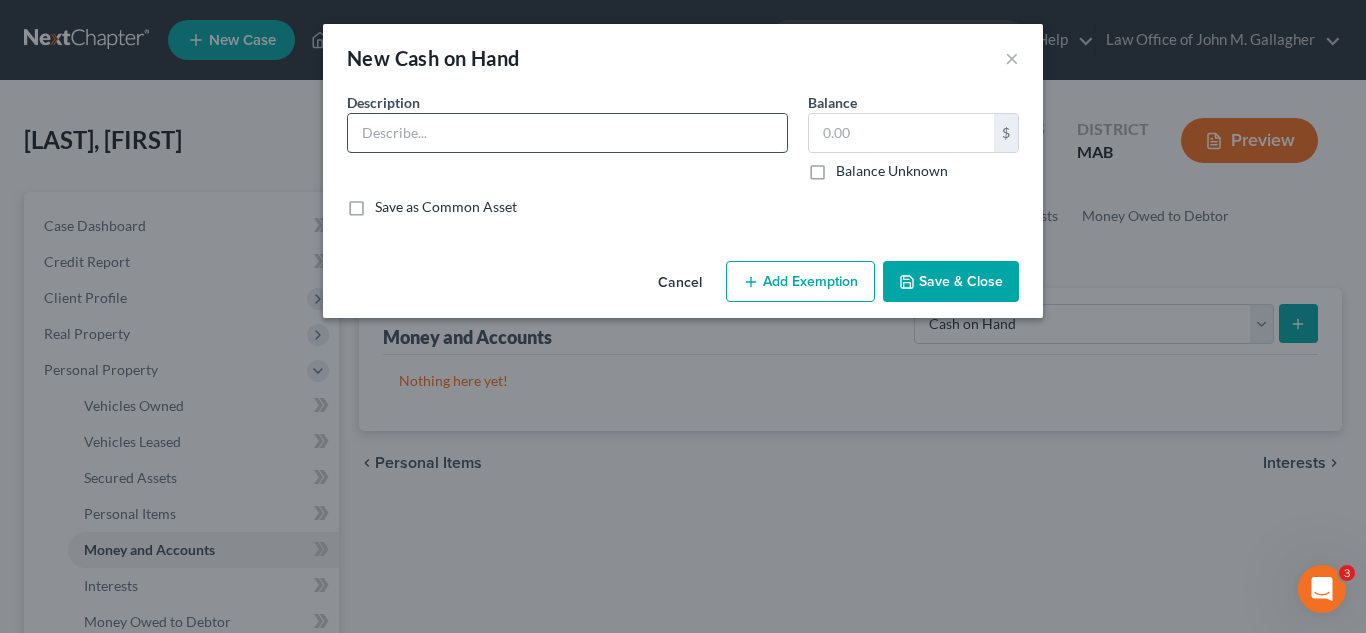 click at bounding box center (567, 133) 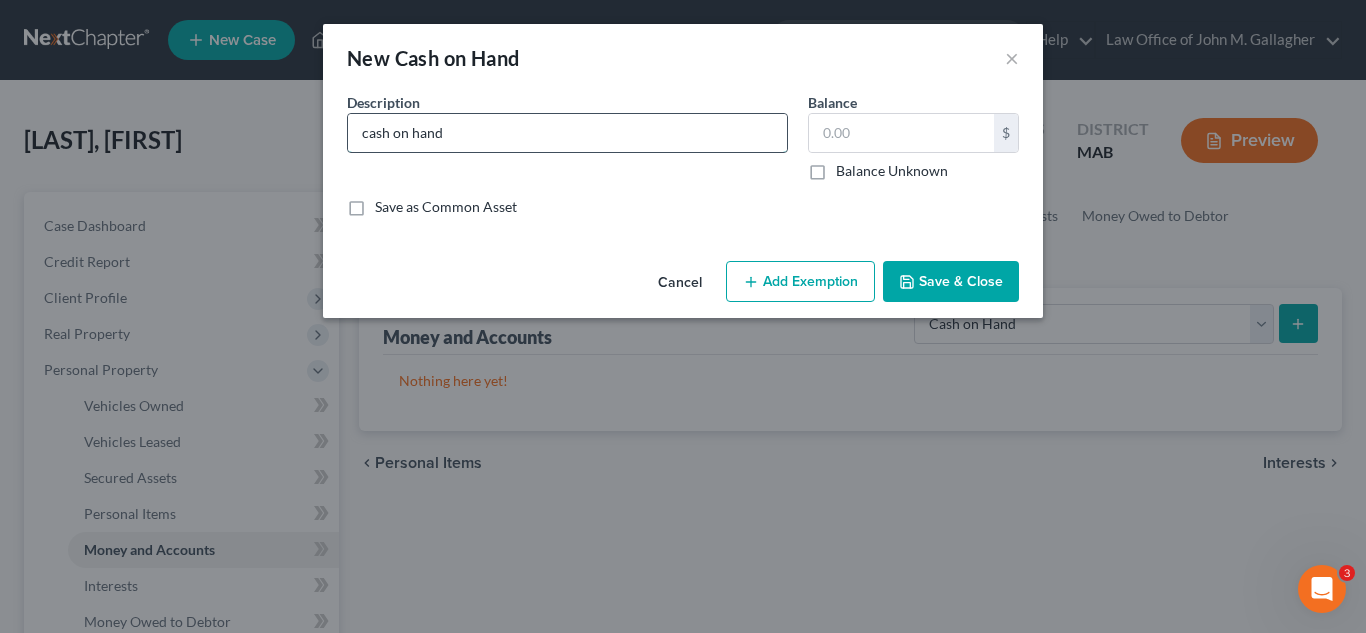 type on "cash on hand" 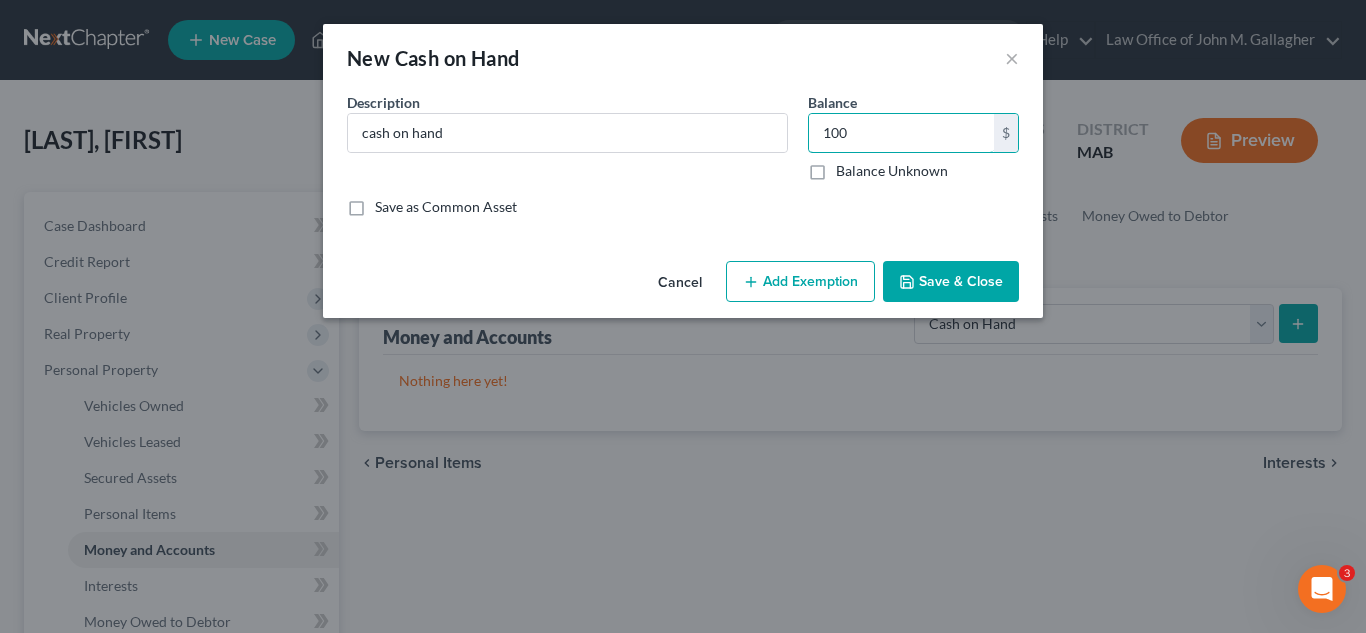 type on "100" 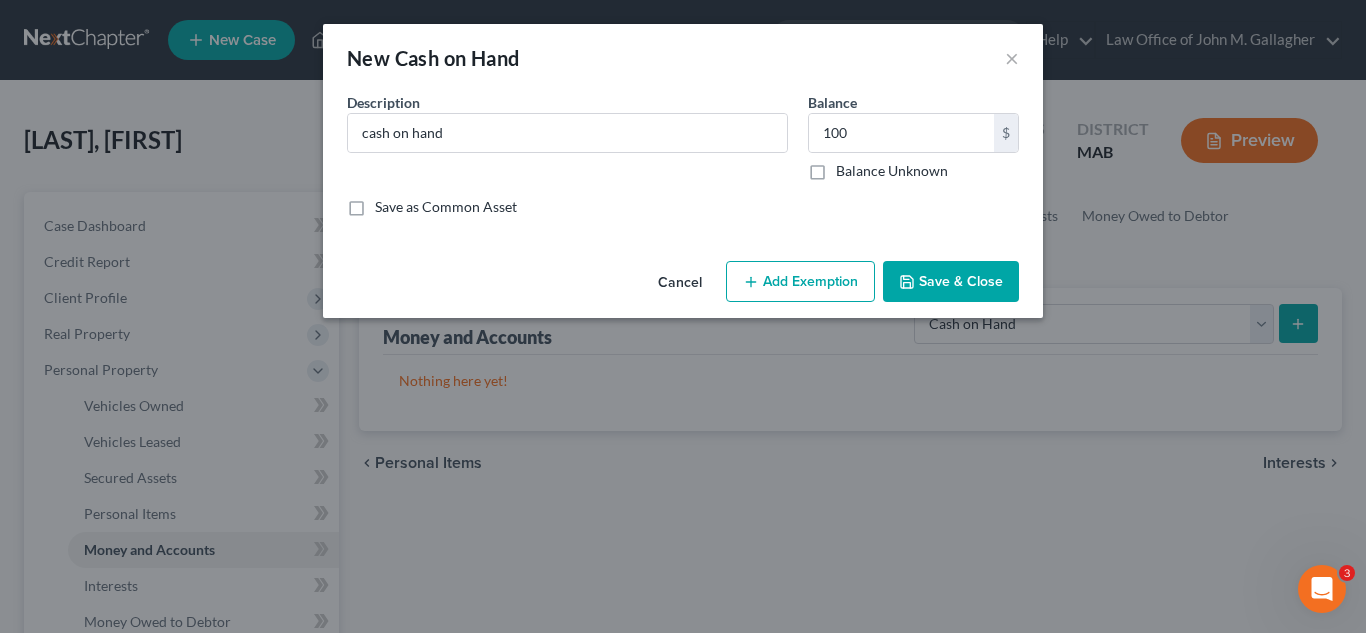 click on "Save & Close" at bounding box center (951, 282) 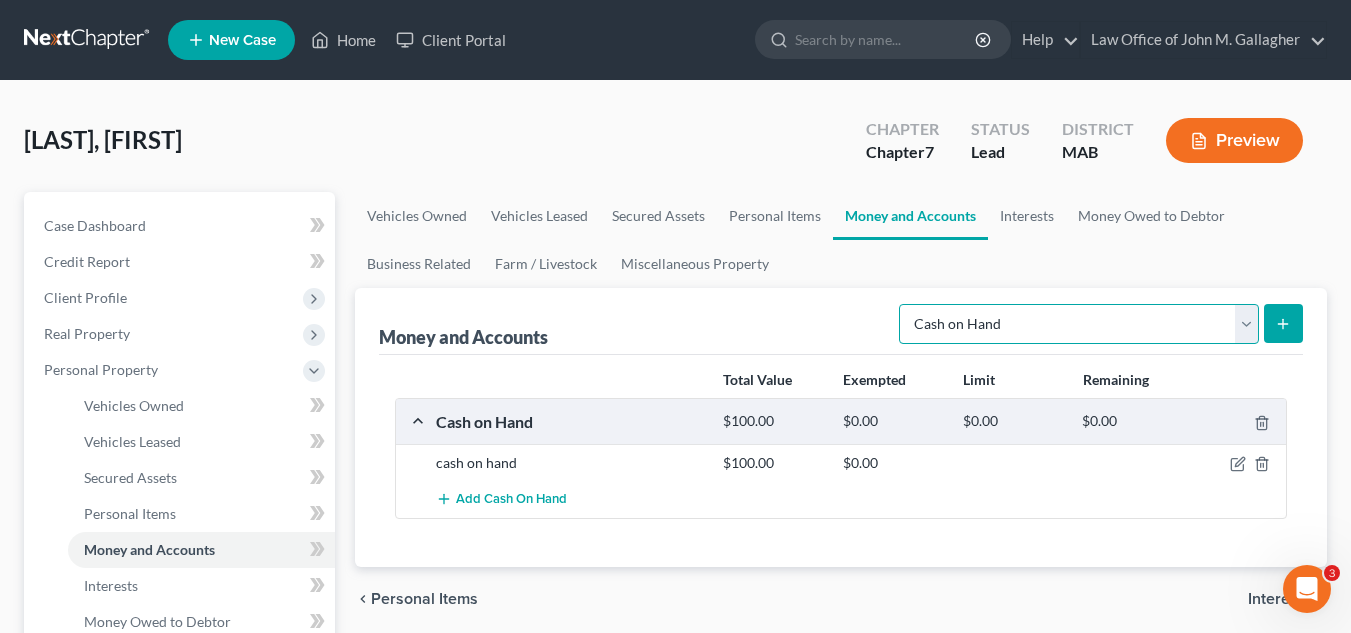 click on "Select Account Type Brokerage Cash on Hand Certificates of Deposit Checking Account Money Market Other (Credit Union, Health Savings Account, etc) Safe Deposit Box Savings Account Security Deposits or Prepayments" at bounding box center [1079, 324] 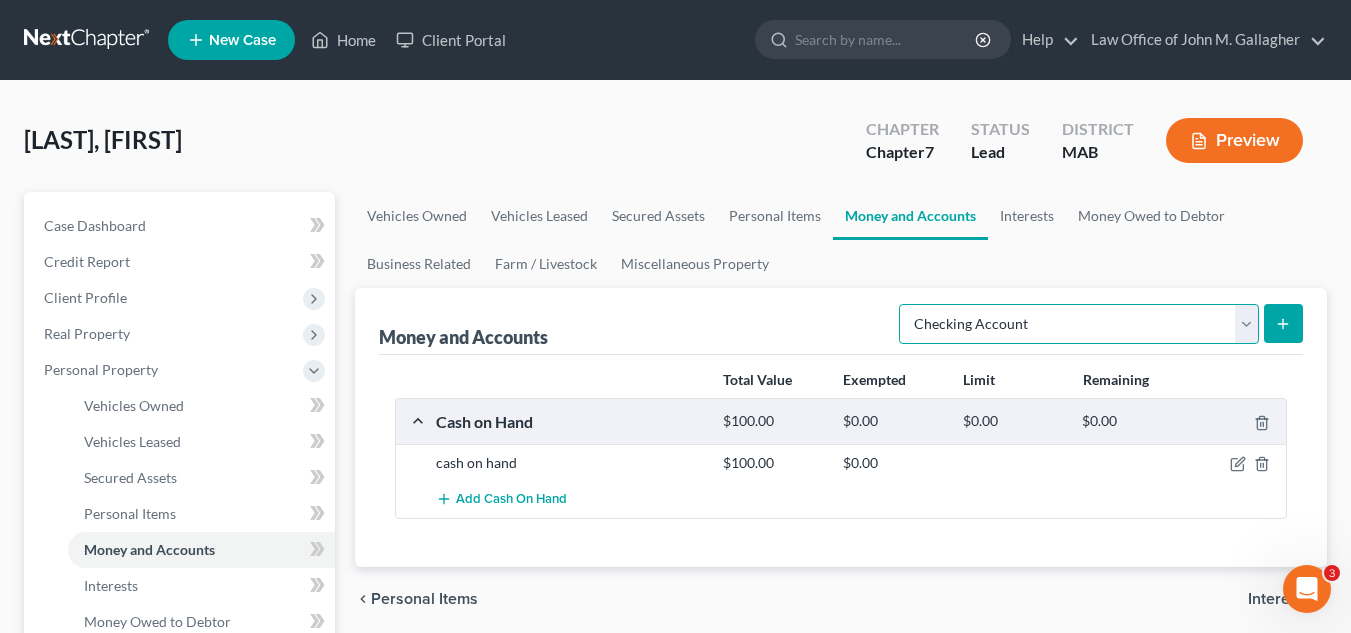 click on "Select Account Type Brokerage Cash on Hand Certificates of Deposit Checking Account Money Market Other (Credit Union, Health Savings Account, etc) Safe Deposit Box Savings Account Security Deposits or Prepayments" at bounding box center (1079, 324) 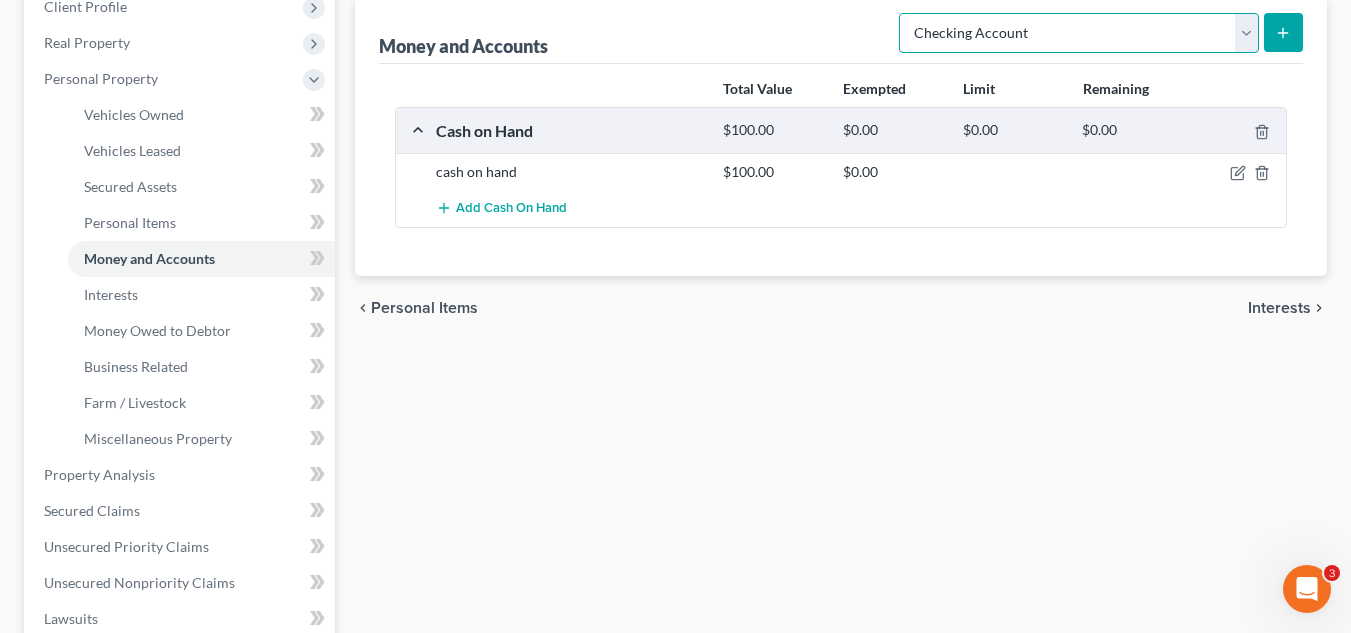 scroll, scrollTop: 296, scrollLeft: 0, axis: vertical 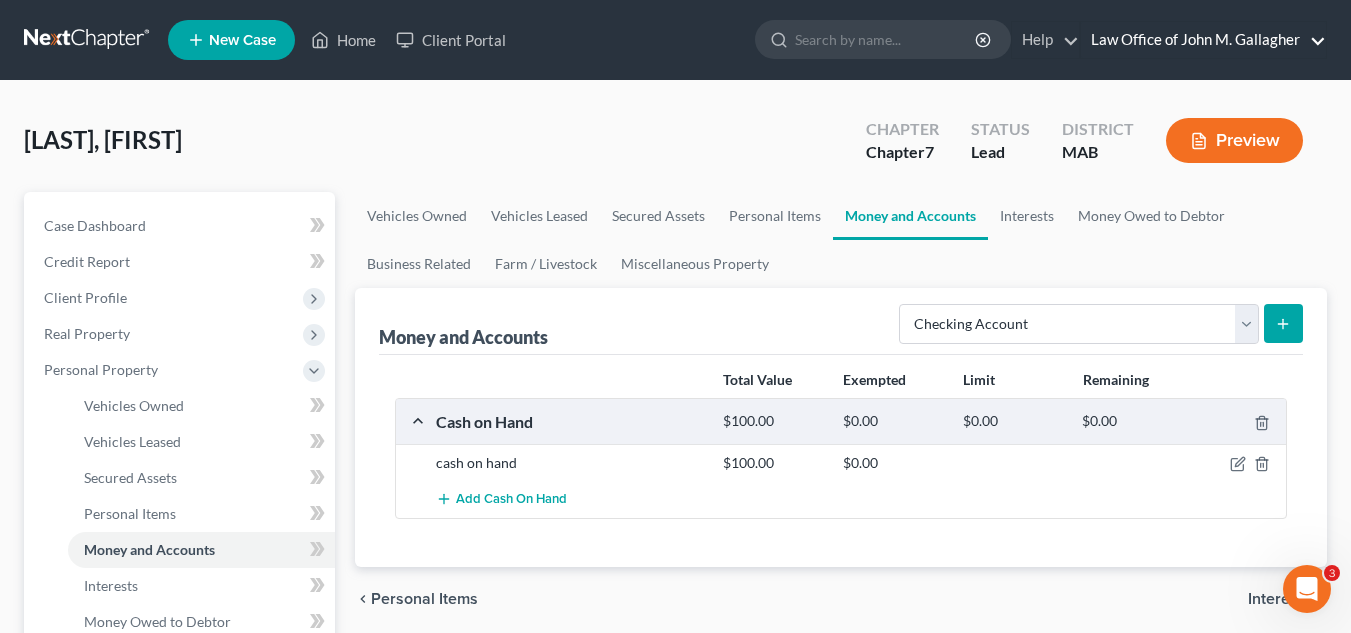 click on "Law Office of John M. Gallagher" at bounding box center [1203, 40] 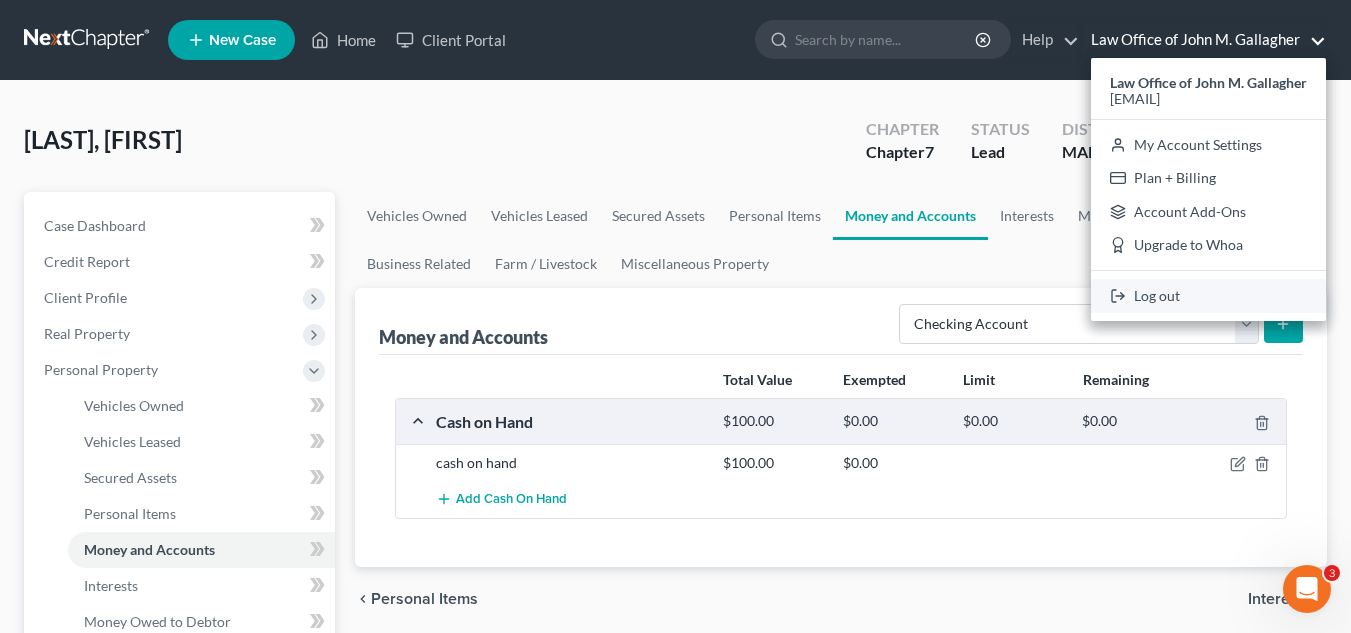 click on "Log out" at bounding box center [1208, 296] 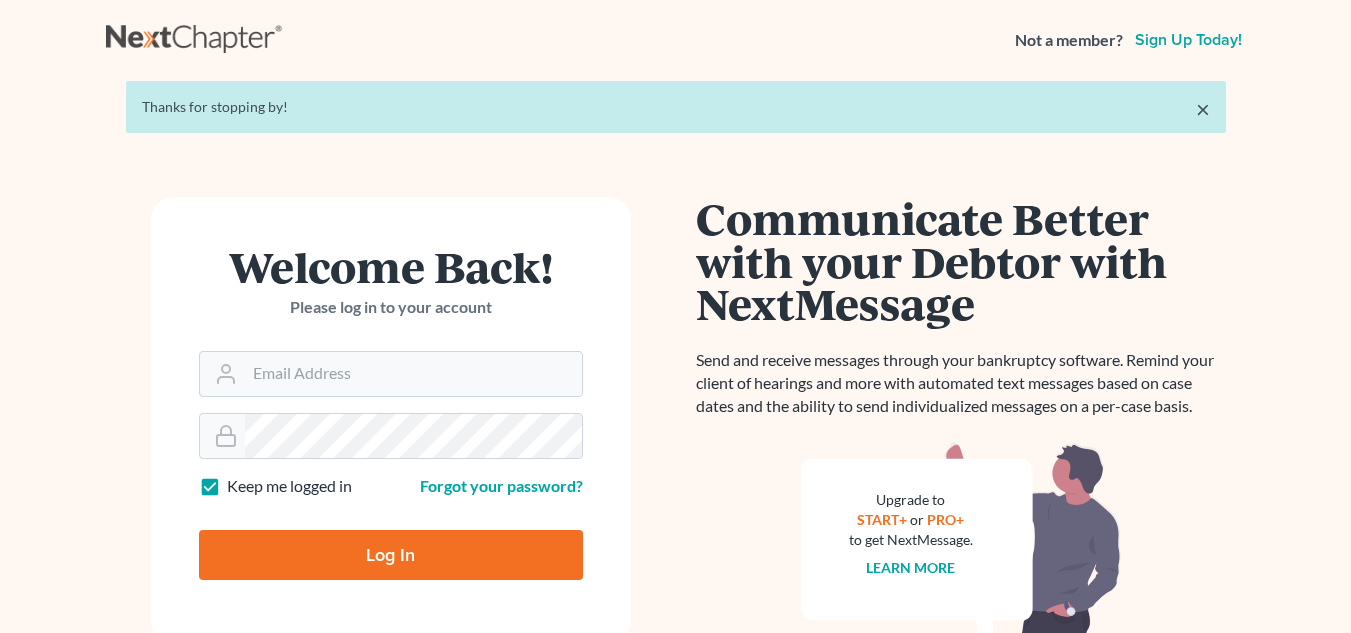 scroll, scrollTop: 0, scrollLeft: 0, axis: both 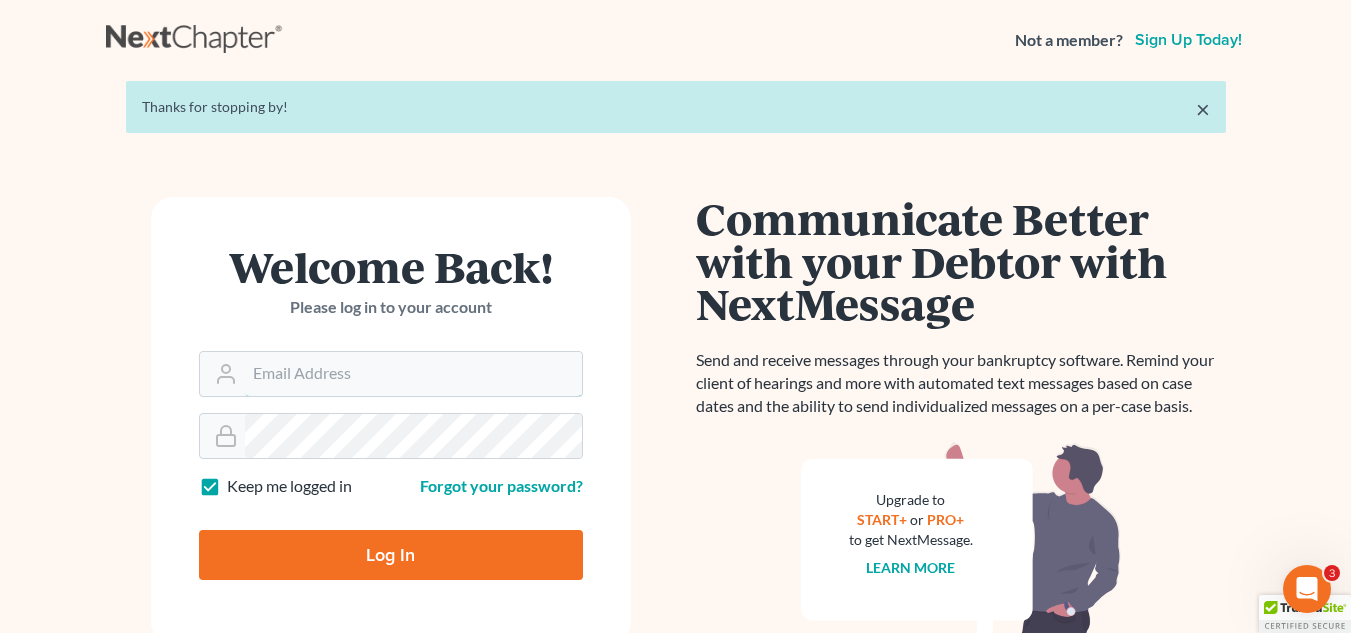 type on "[USERNAME]@[example.com]" 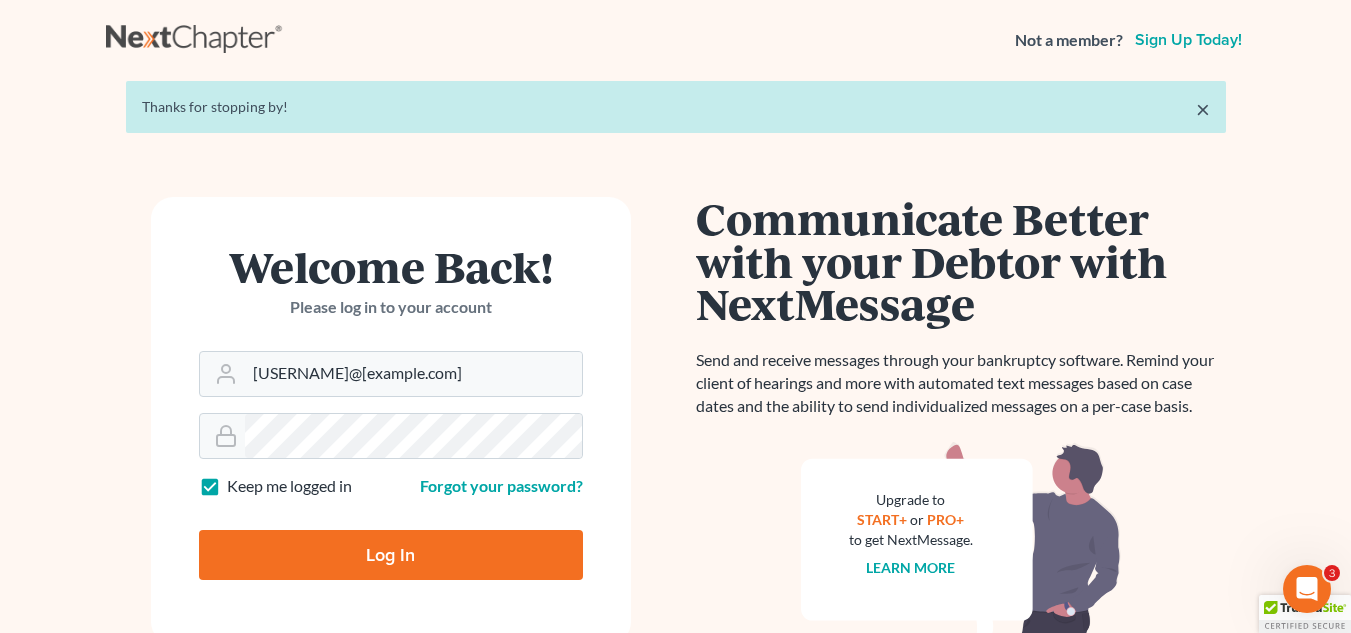 click on "Log In" at bounding box center [391, 555] 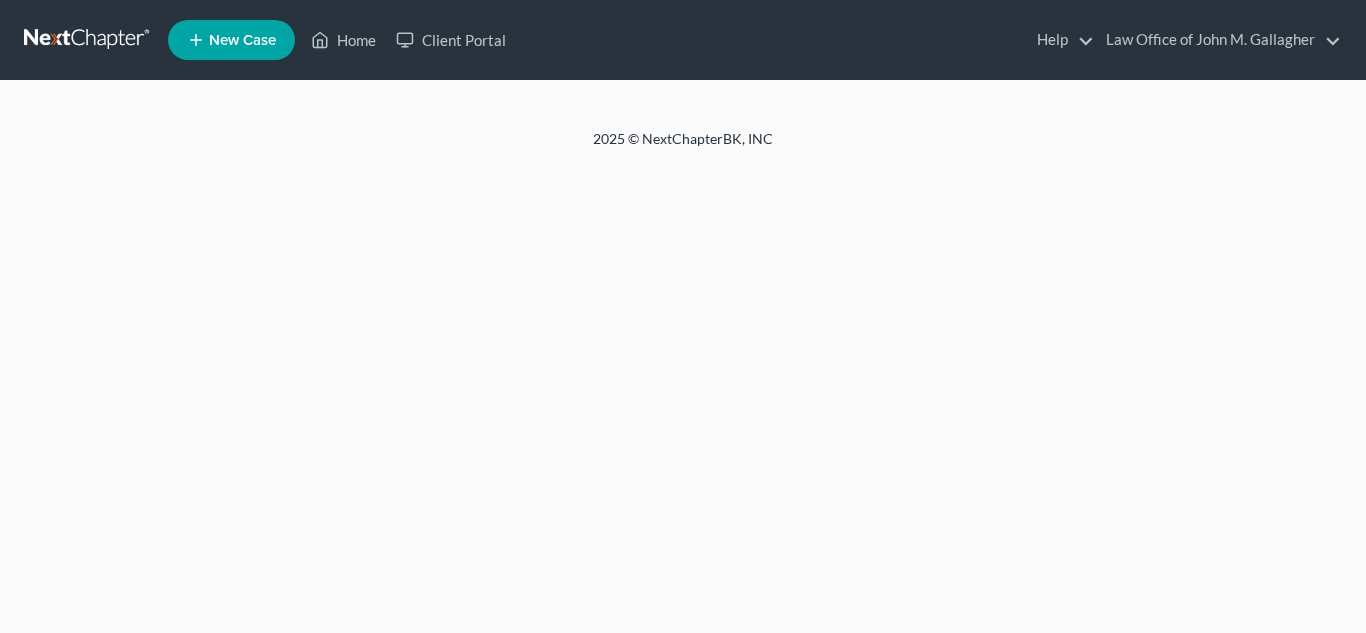 scroll, scrollTop: 0, scrollLeft: 0, axis: both 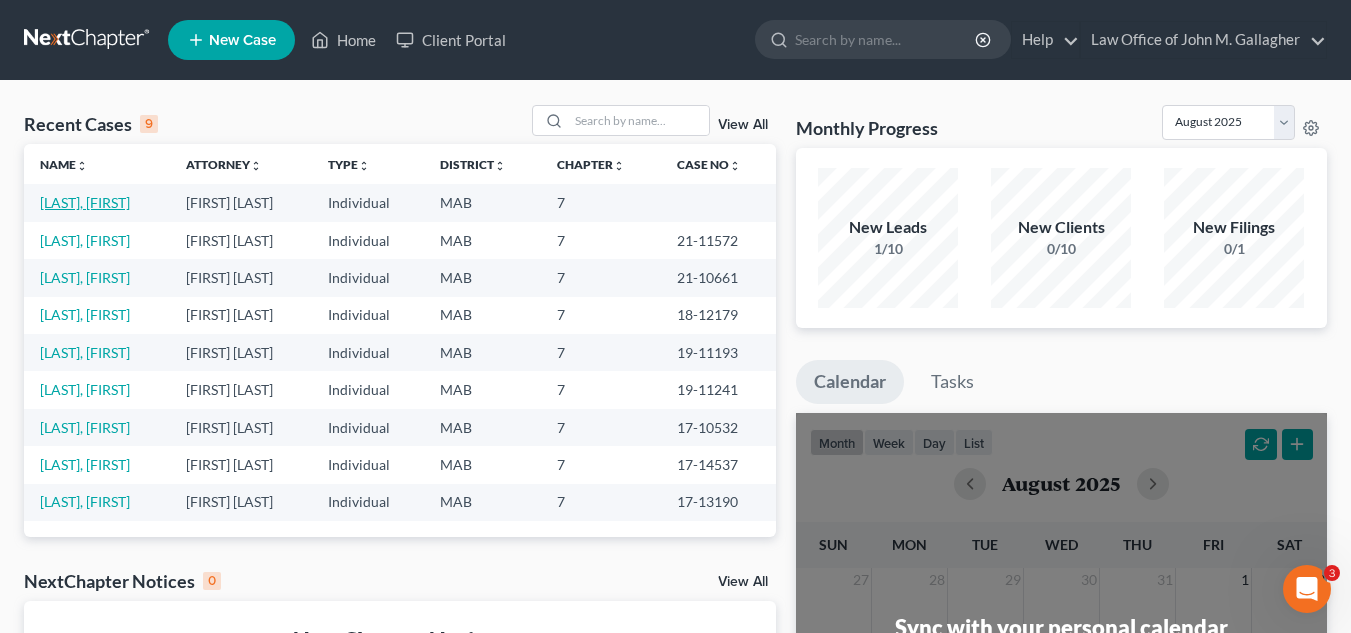 click on "Sherif, Aminata" at bounding box center (85, 202) 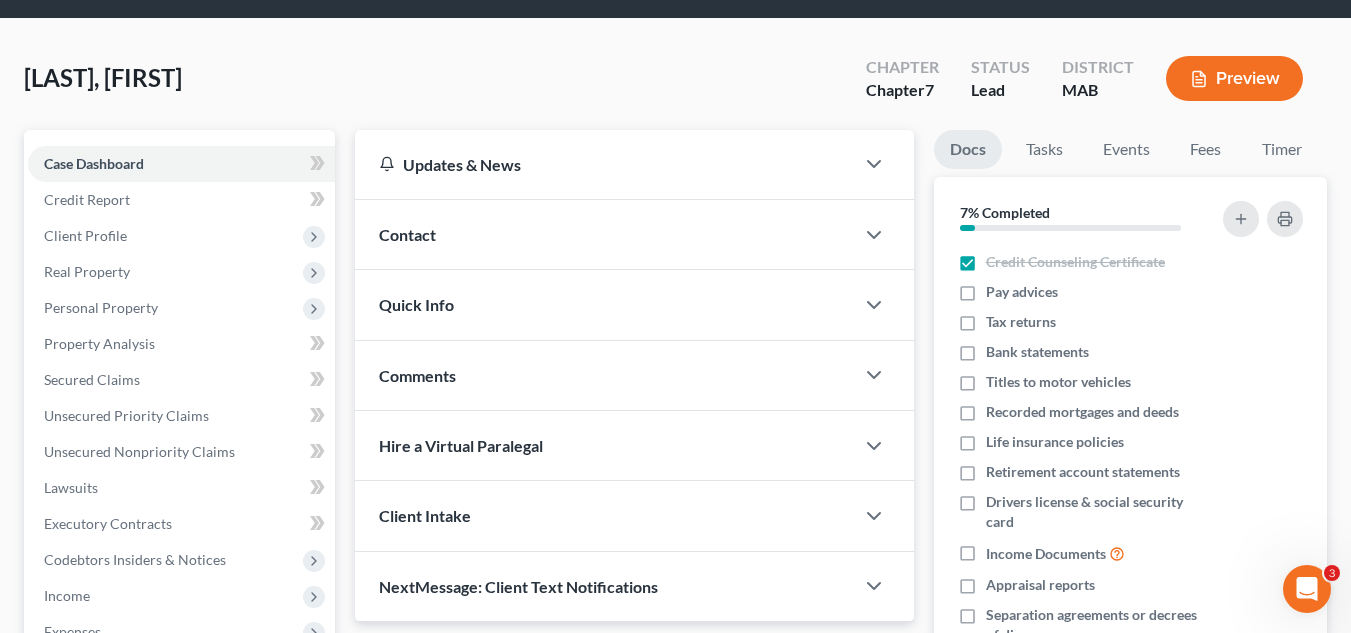 scroll, scrollTop: 0, scrollLeft: 0, axis: both 